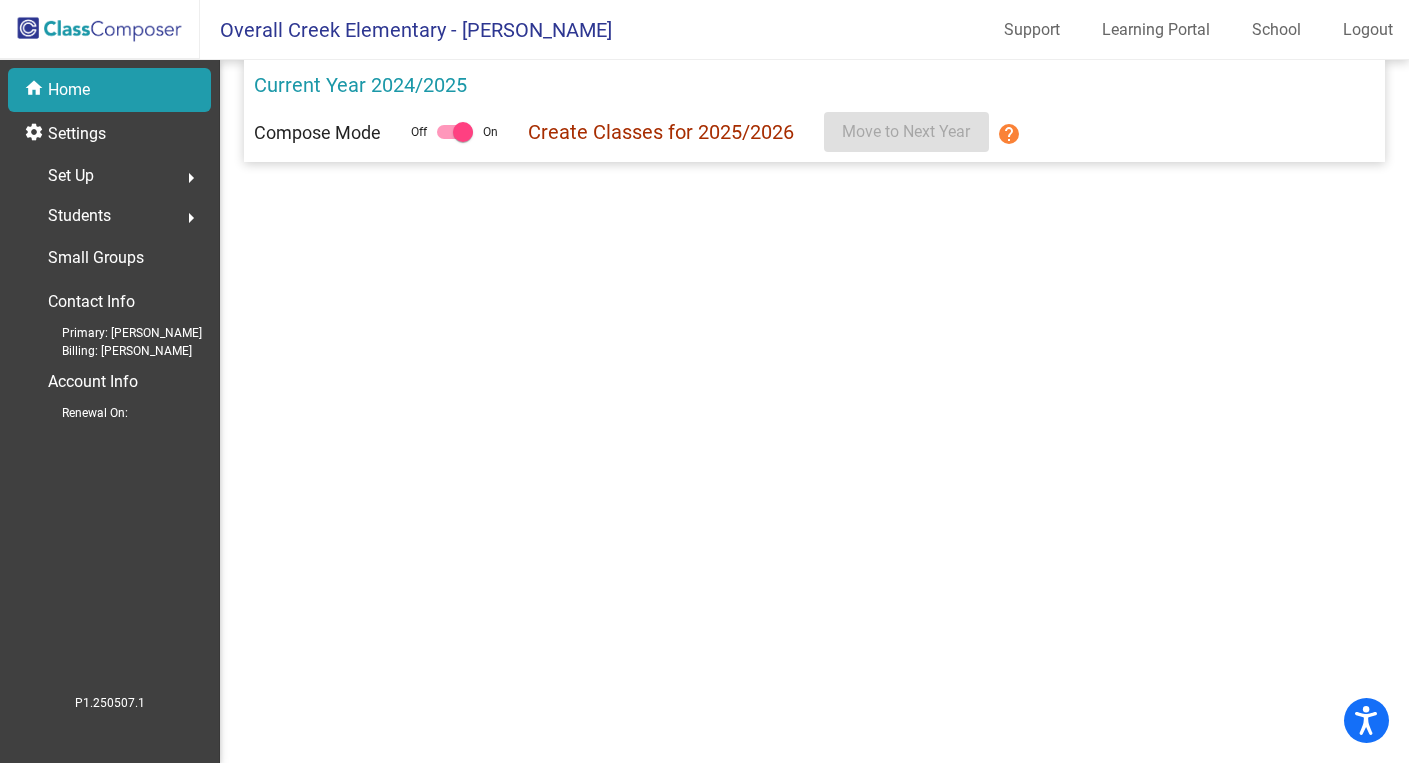 scroll, scrollTop: 1, scrollLeft: 0, axis: vertical 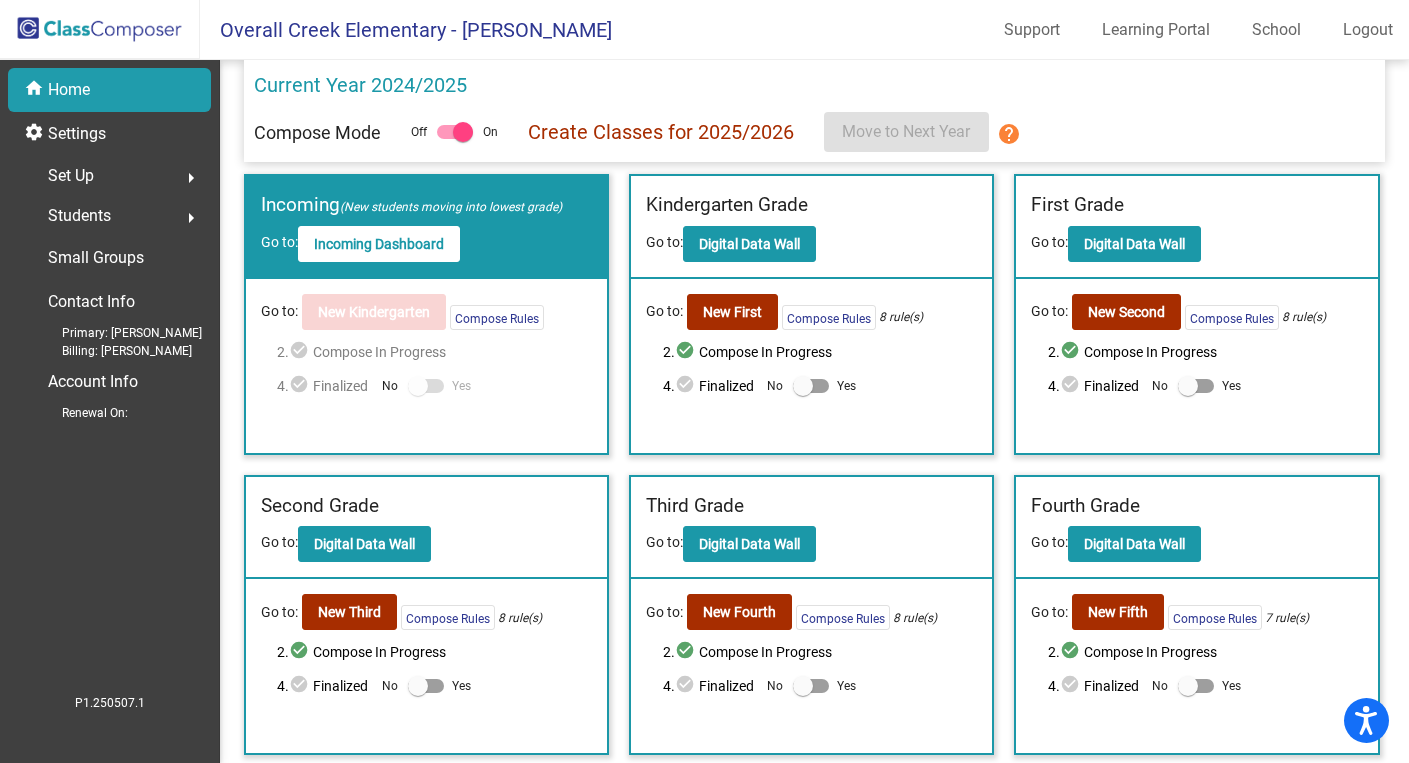 click on "Go to:  New Second  Compose Rules     8 rule(s)  2.  check_circle  Compose In Progress   4.  check_circle  Finalized  No   Yes" 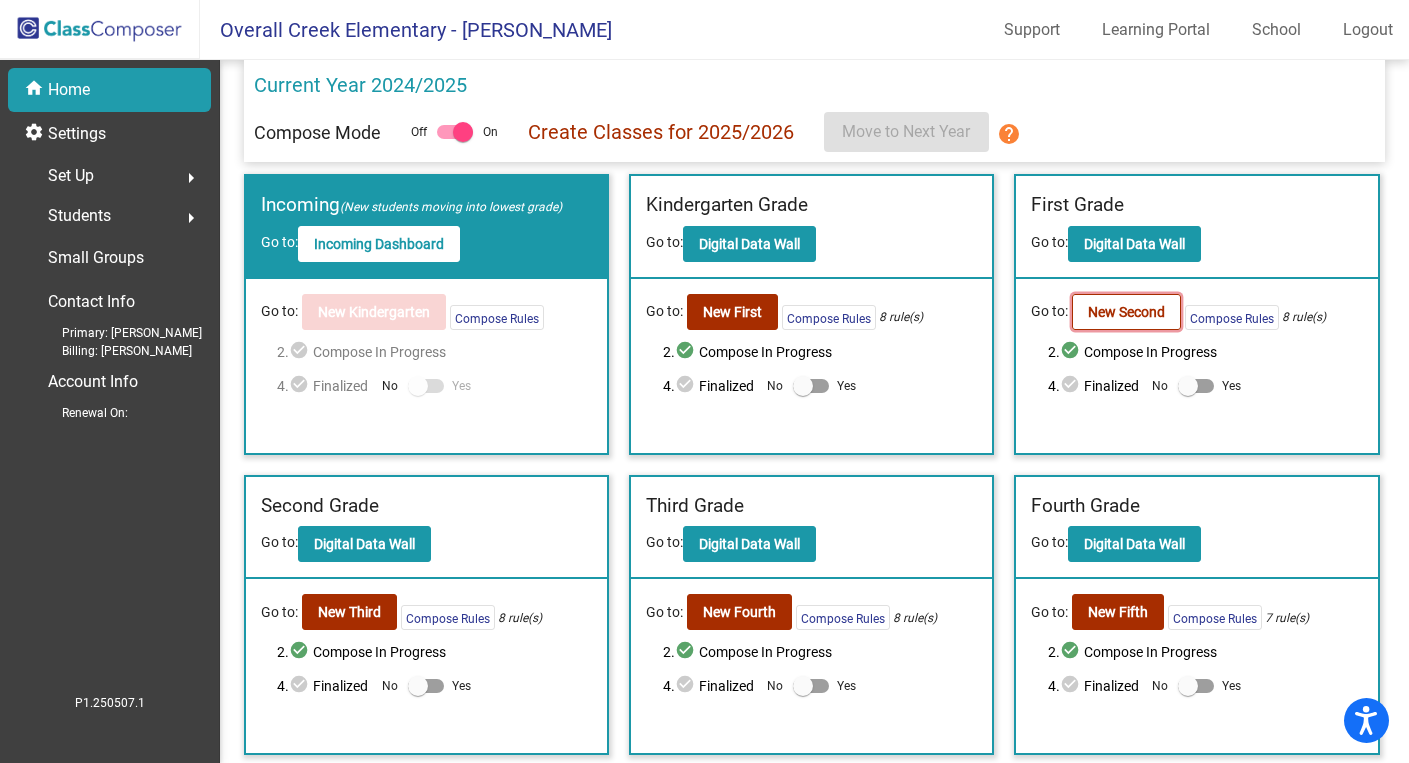 click on "New Second" 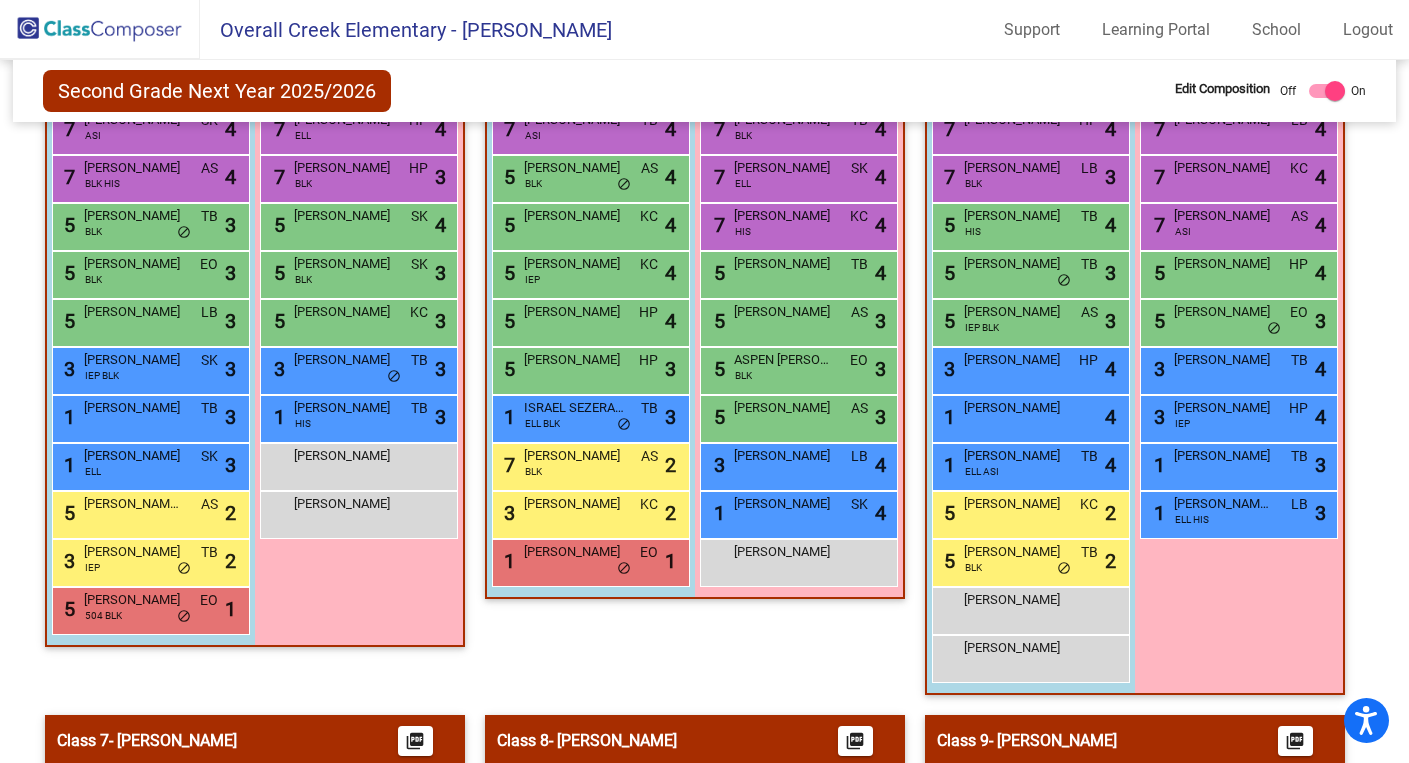 scroll, scrollTop: 0, scrollLeft: 0, axis: both 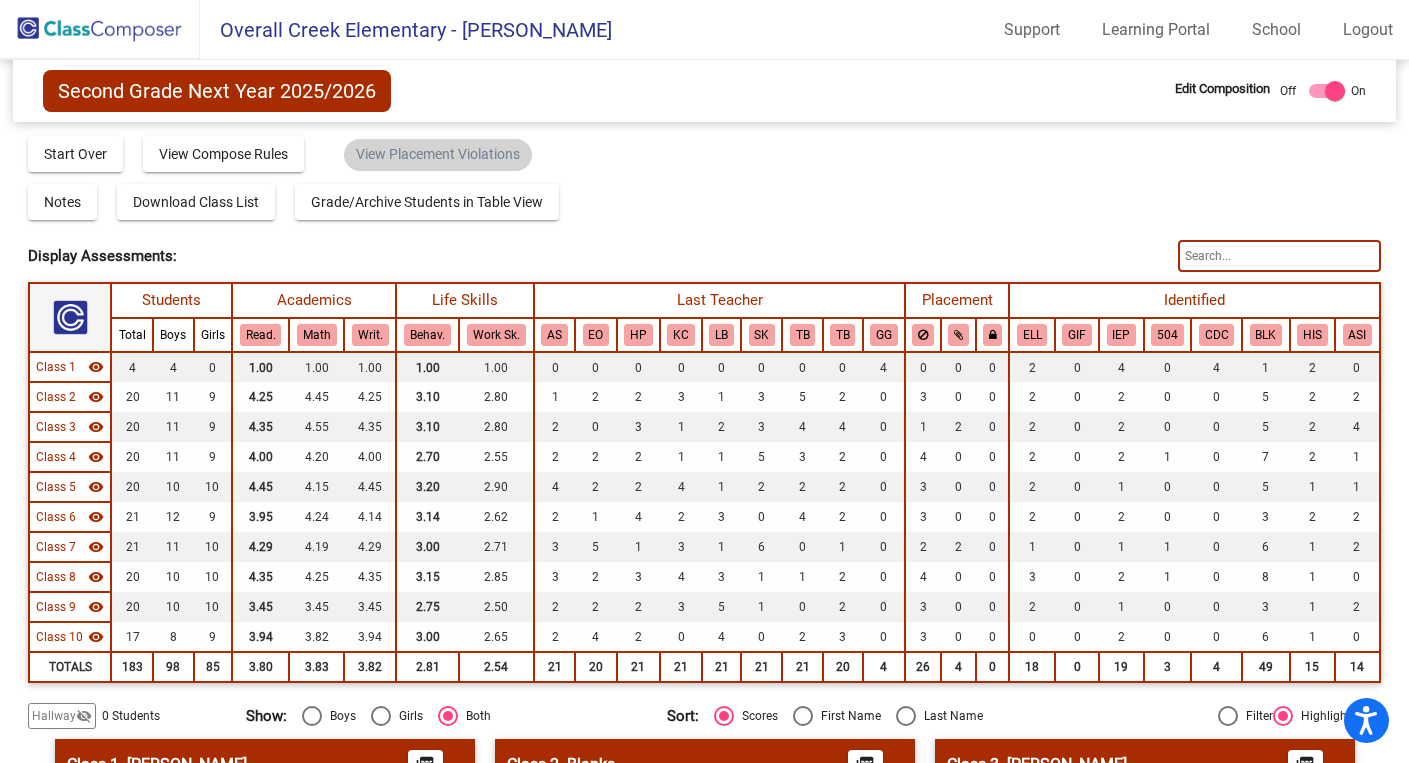 click 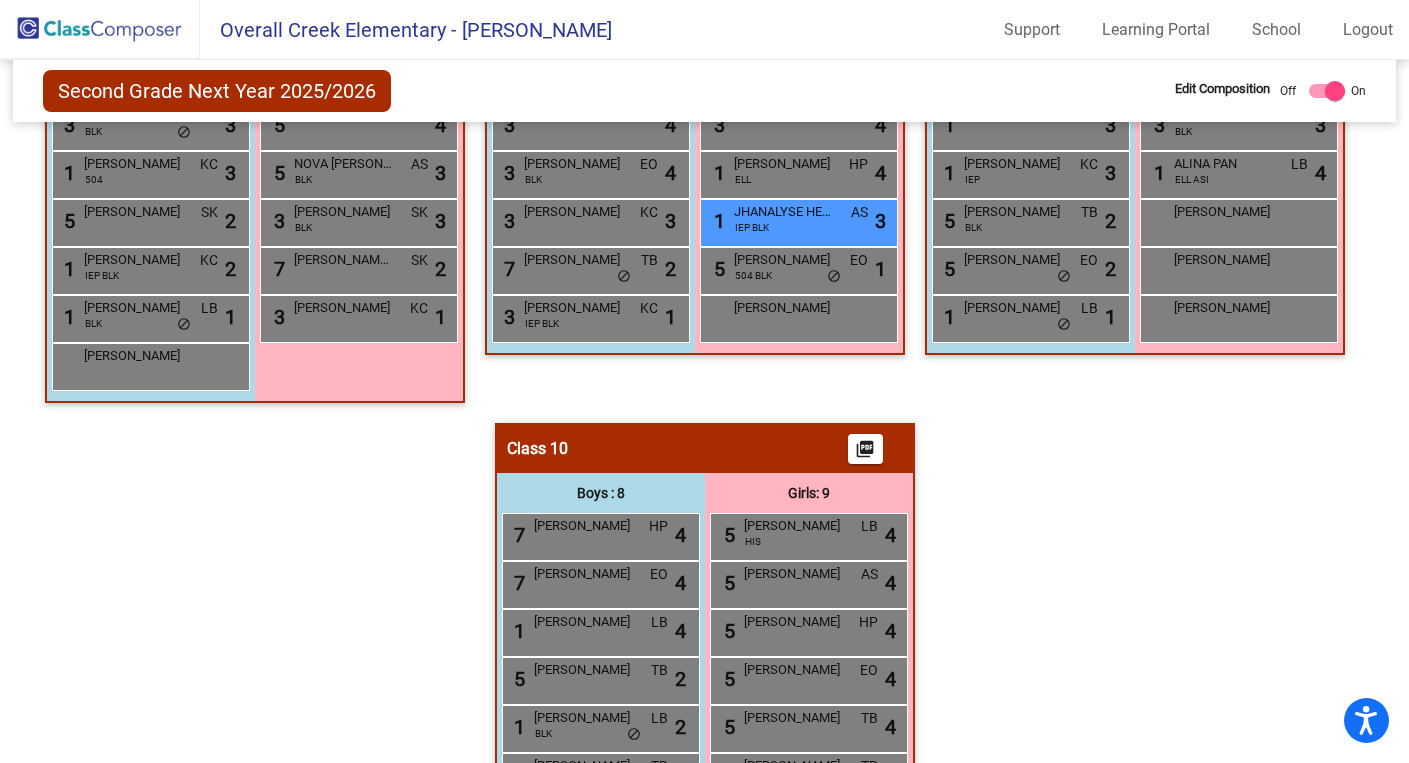 scroll, scrollTop: 2316, scrollLeft: 0, axis: vertical 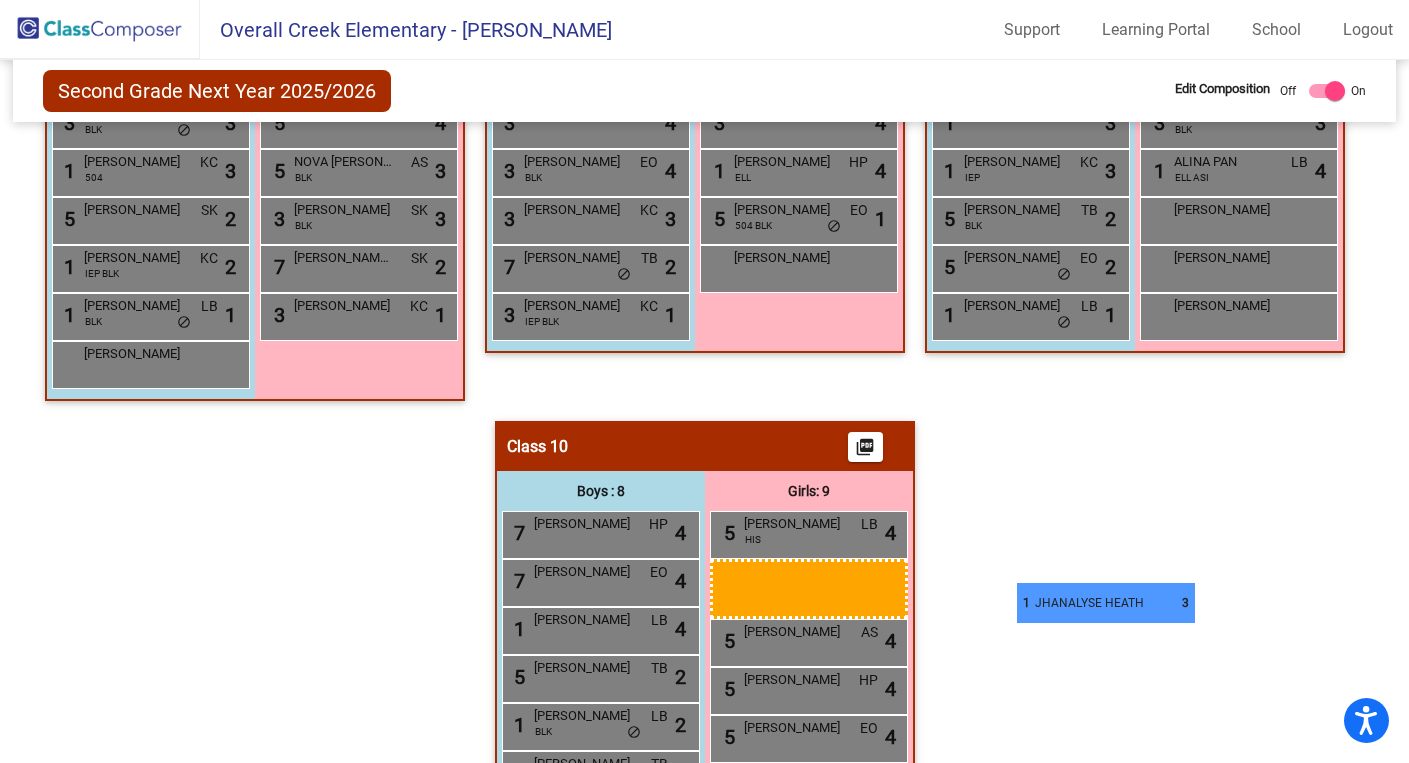 drag, startPoint x: 1183, startPoint y: 175, endPoint x: 1016, endPoint y: 582, distance: 439.92953 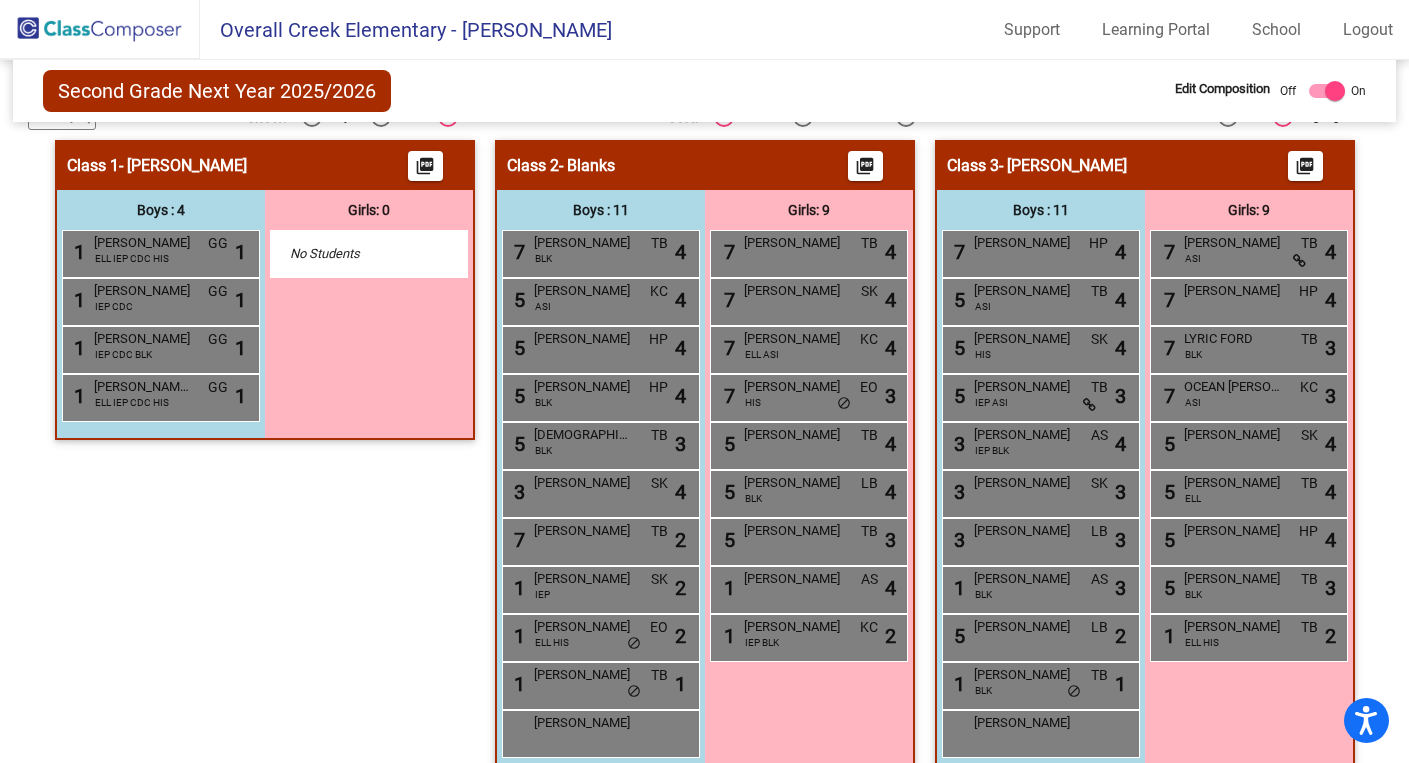 scroll, scrollTop: 0, scrollLeft: 0, axis: both 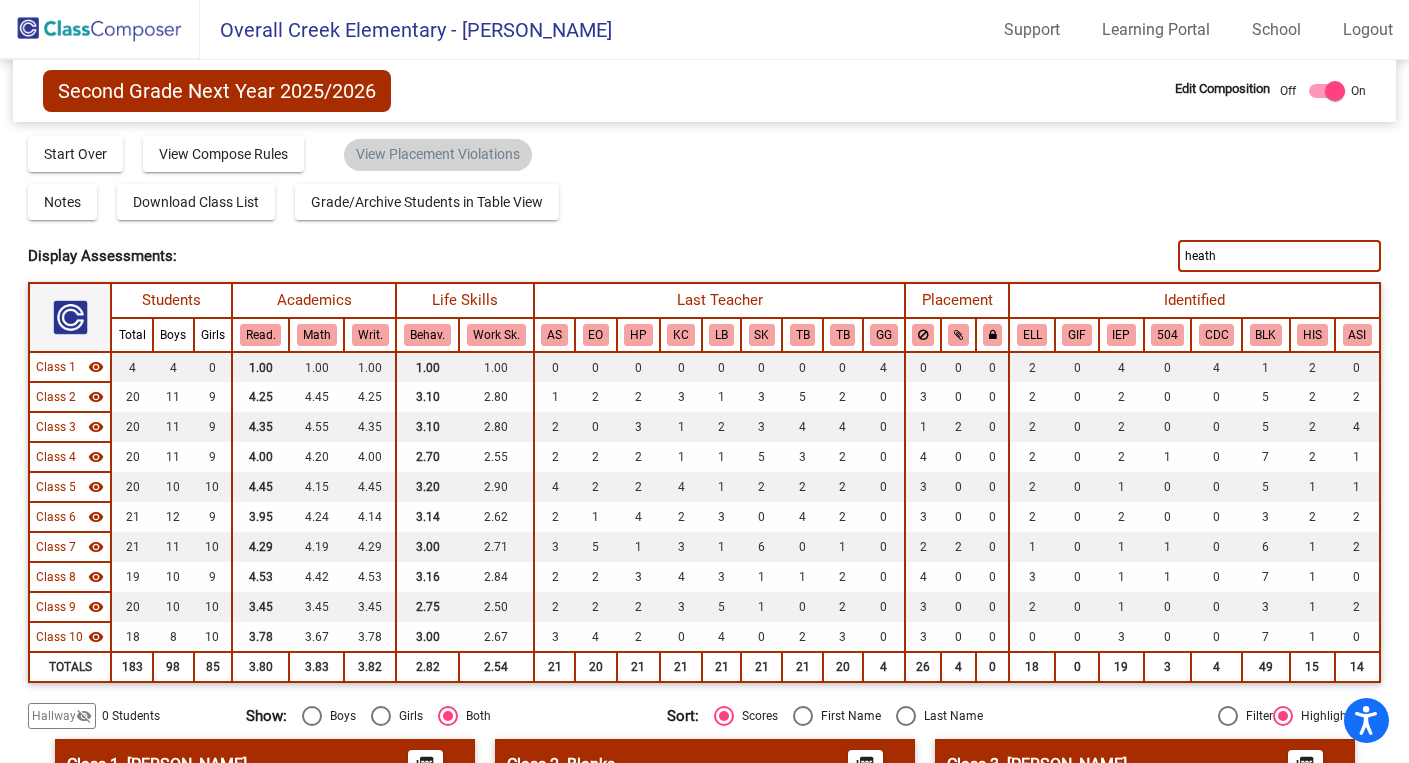click on "heath" 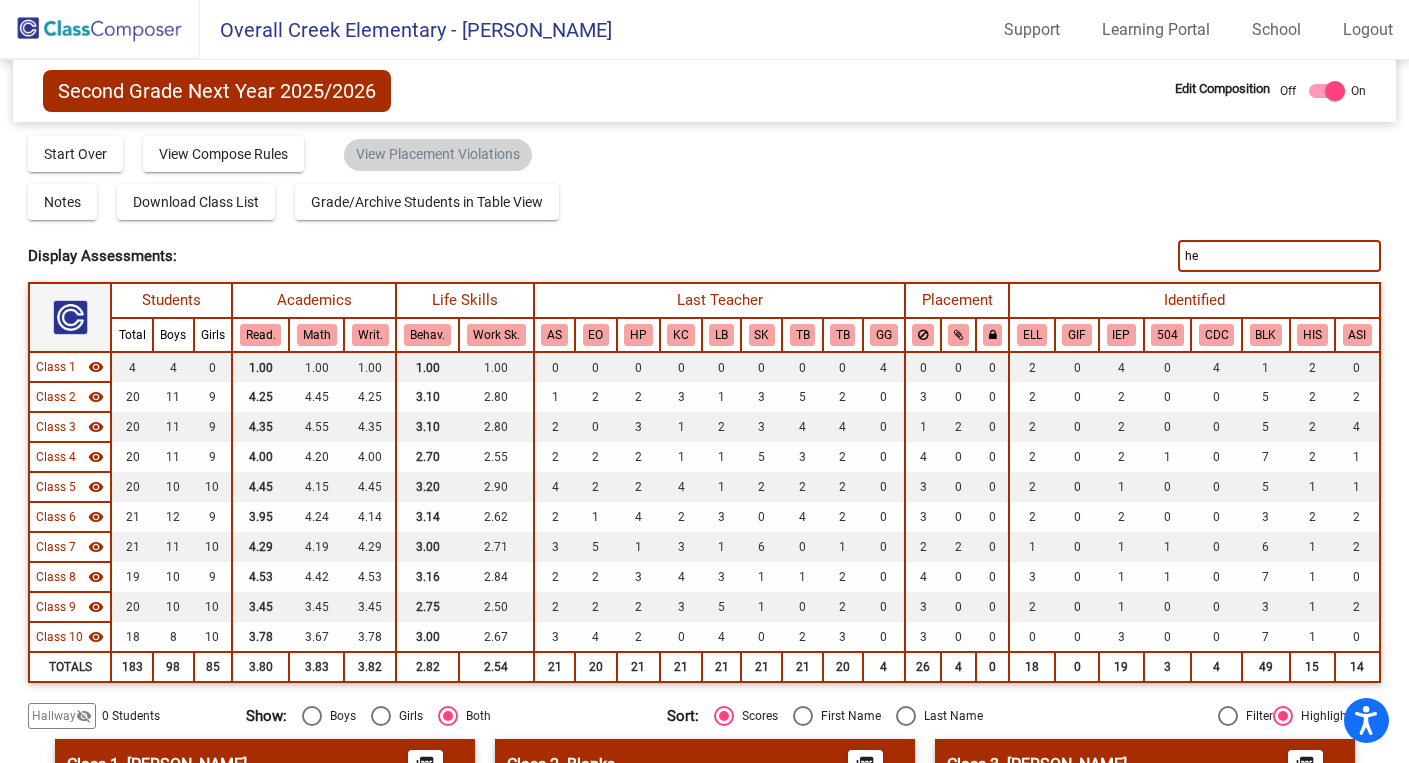 type on "h" 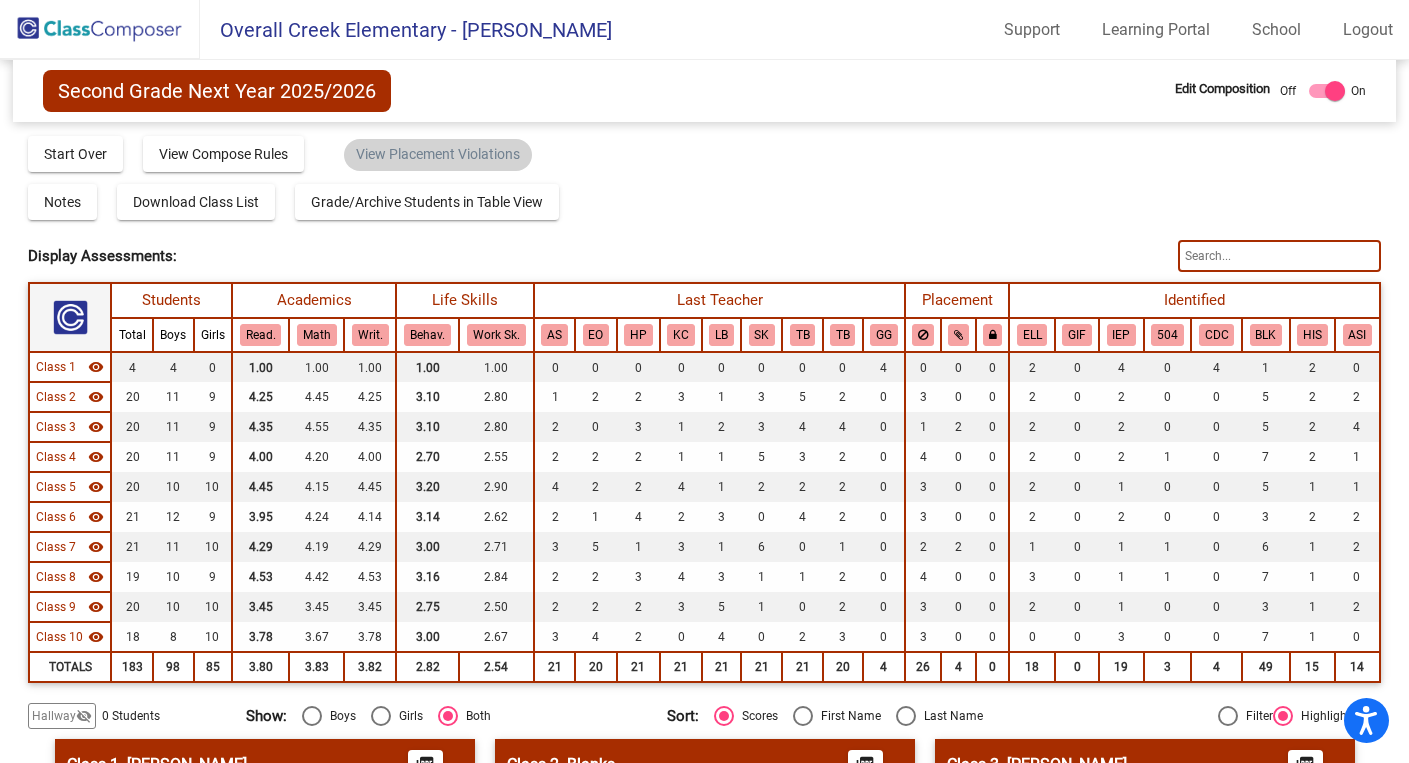 type 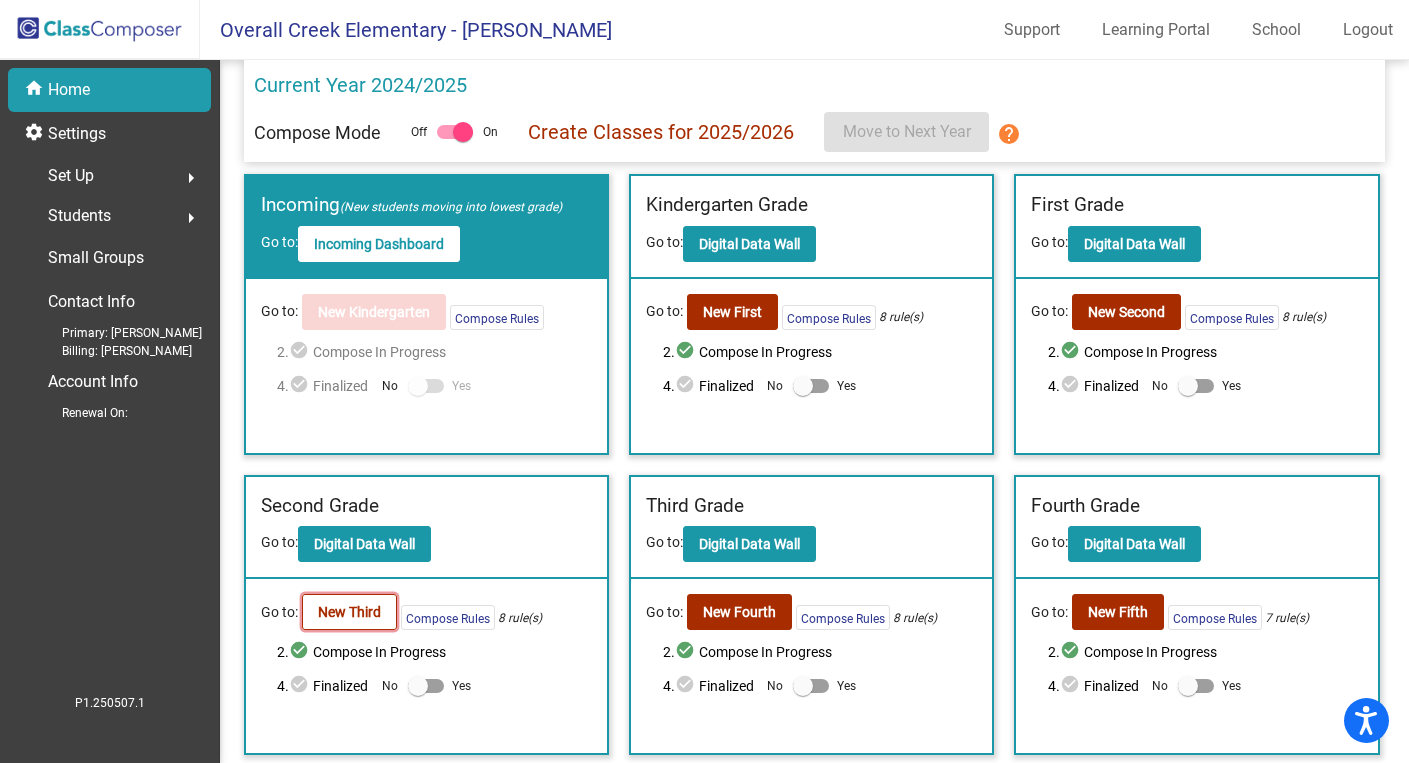 click on "New Third" 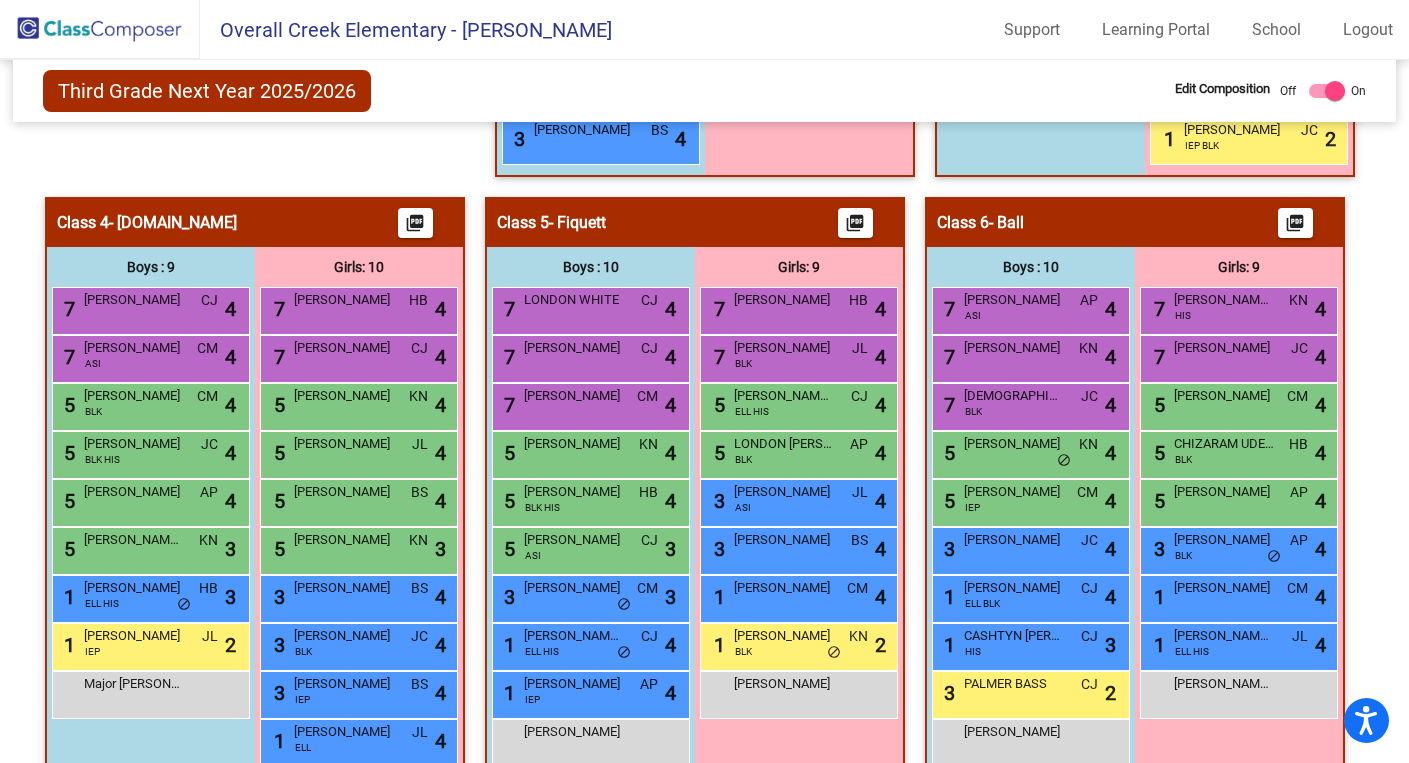 scroll, scrollTop: 0, scrollLeft: 0, axis: both 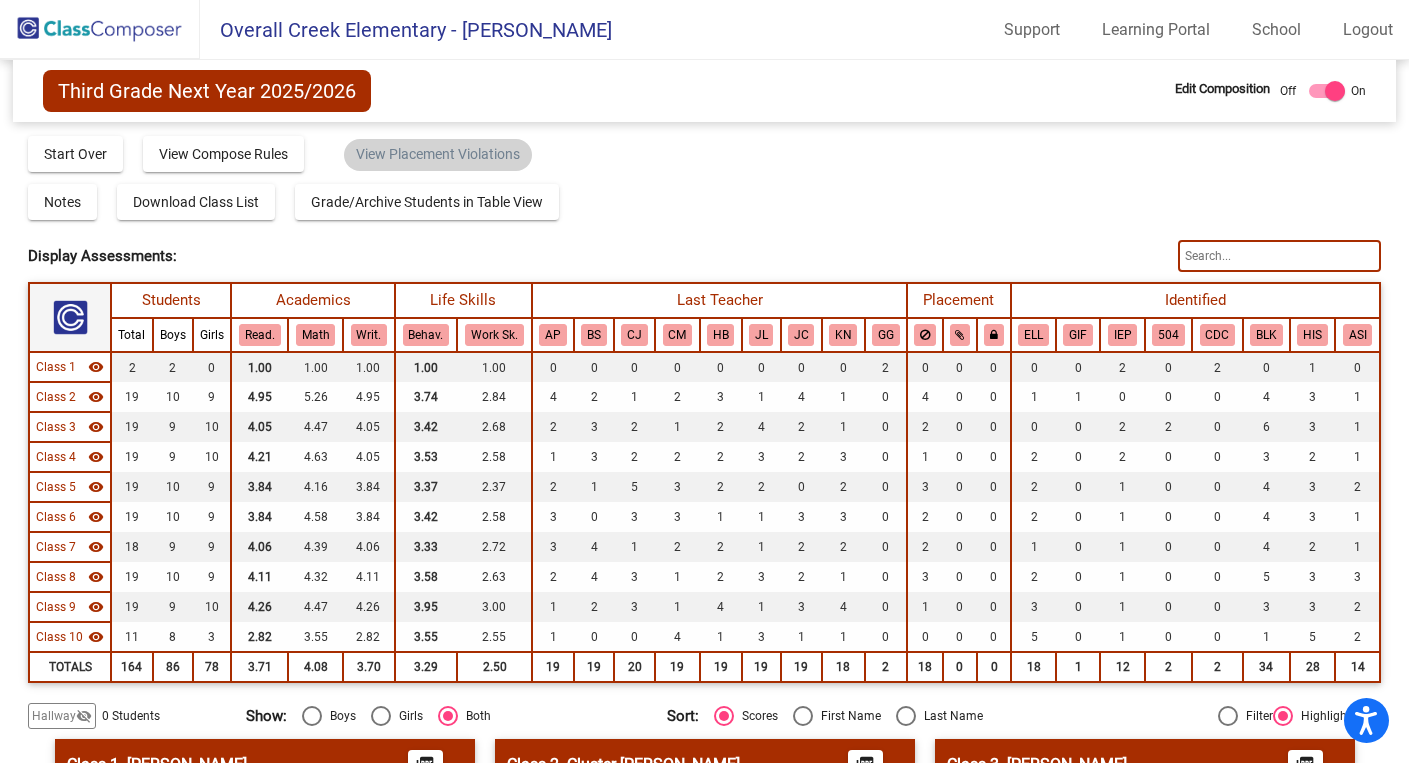 click 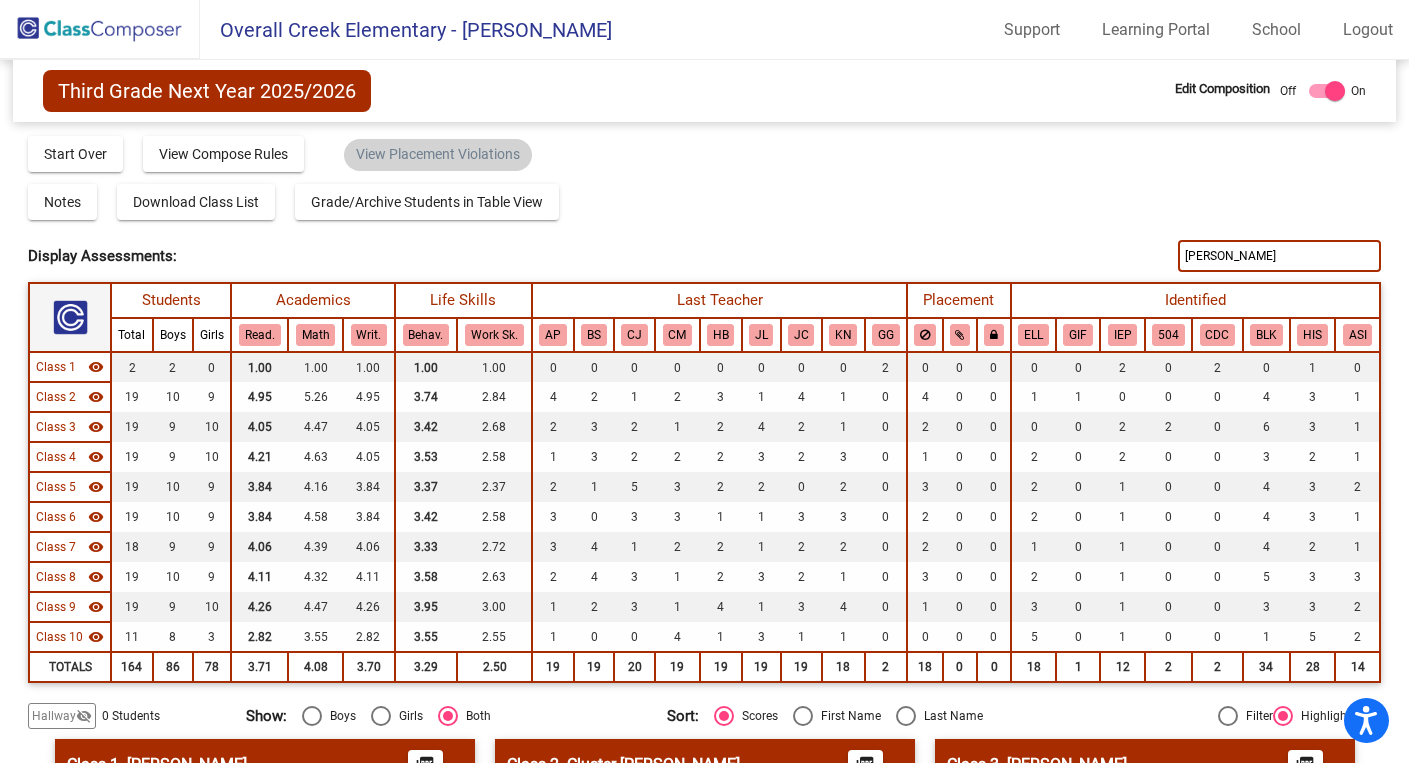 click on "Display Scores for Years:   [DATE] - [DATE]   [DATE] - [DATE]  Grade/Archive Students in Table View   Download   New Small Group   Saved Small Group   Compose   Start Over   Submit Classes  Compose has been submitted  Check for Incomplete Scores  View Compose Rules   View Placement Violations  Notes   Download Class List   Import Students   Grade/Archive Students in Table View   New Small Group   Saved Small Group  Display Scores for Years:   [DATE] - [DATE]   [DATE] - [DATE] Display Assessments: sebastian Students Academics Life Skills  Last Teacher  Placement  Identified  Total Boys Girls  Read.   Math   Writ.   Behav.   Work Sk.   AP   BS   CJ   CM   HB   JL   JC   KN   [PERSON_NAME]   GIF   IEP   504   CDC   BLK   HIS   ASI  Hallway  visibility_off  0 0 0                 0   0   0   0   0   0   0   0   0   0   0   0   0   0   0   0   0   0   0   0  Class 1  visibility  2 2 0  1.00   1.00   1.00   1.00   1.00   0   0   0   0   0   0   0   0   2   0   0   0   0   0   2   0   2   0   1   0  Class 2  visibility  19 10 9  4" 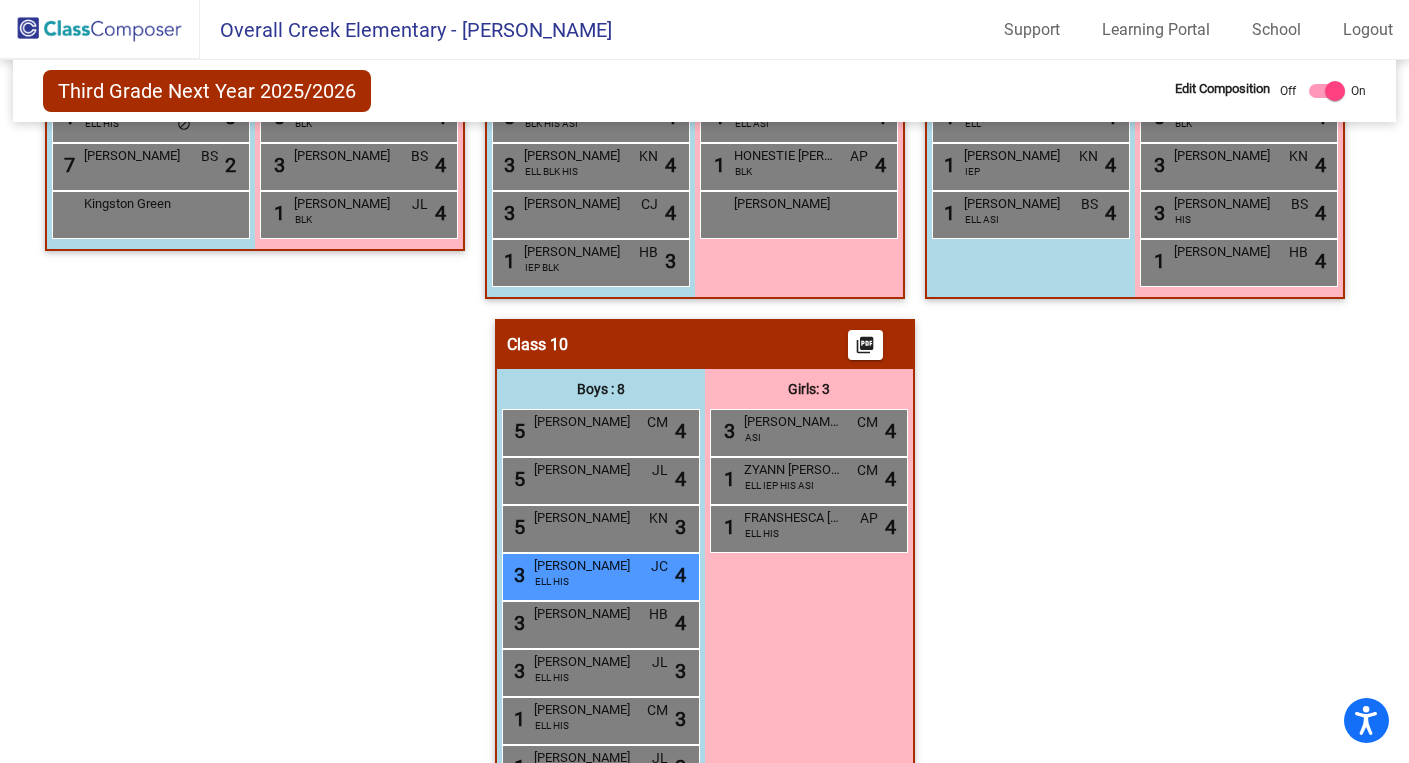 scroll, scrollTop: 0, scrollLeft: 0, axis: both 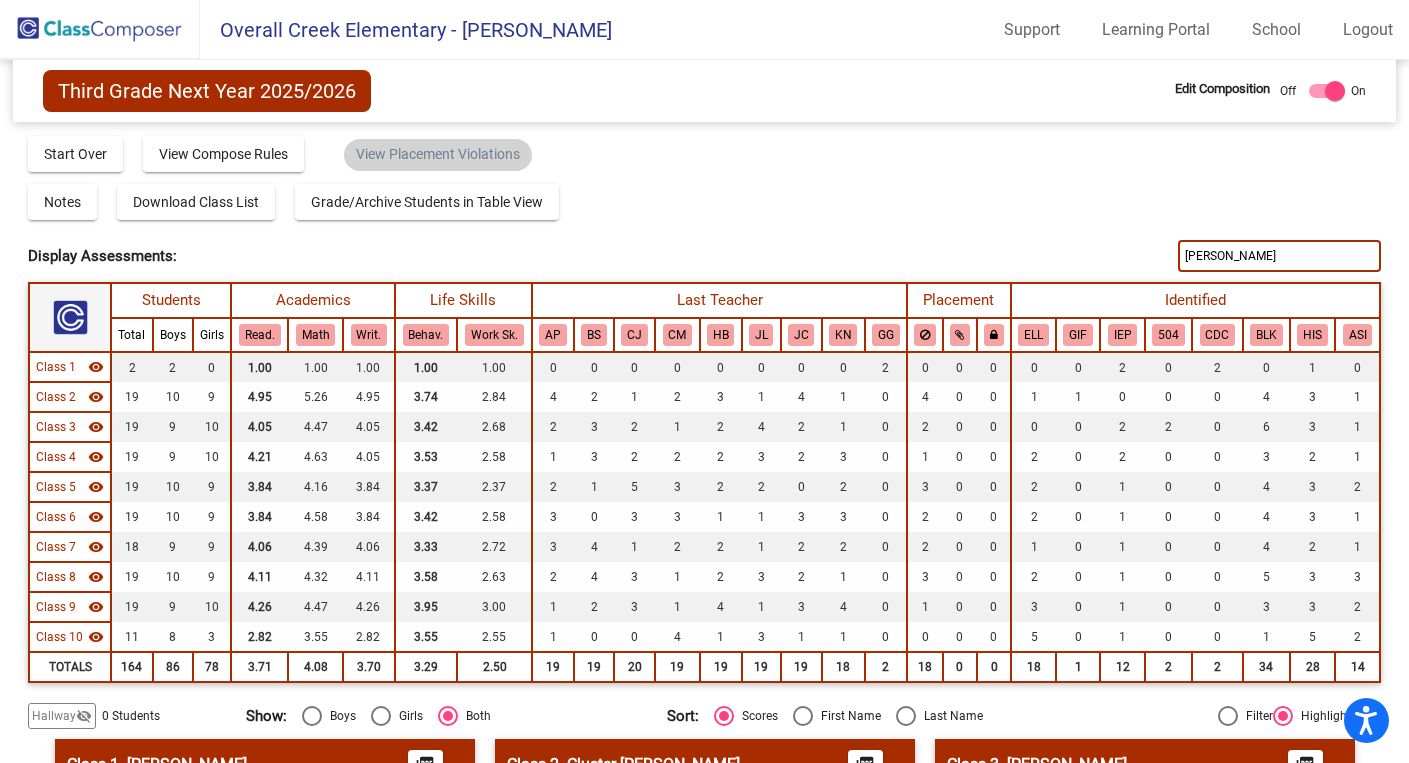 click on "[PERSON_NAME]" 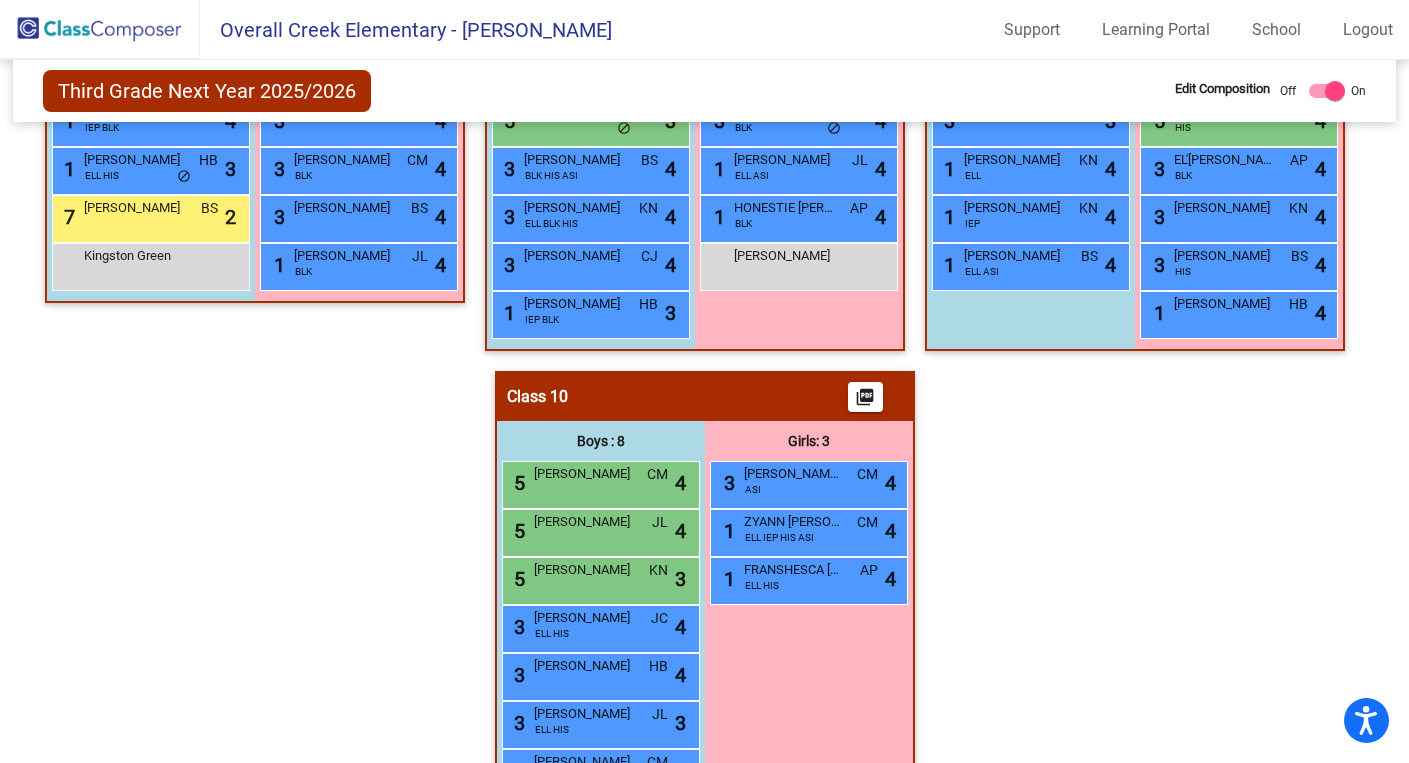 scroll, scrollTop: 2168, scrollLeft: 0, axis: vertical 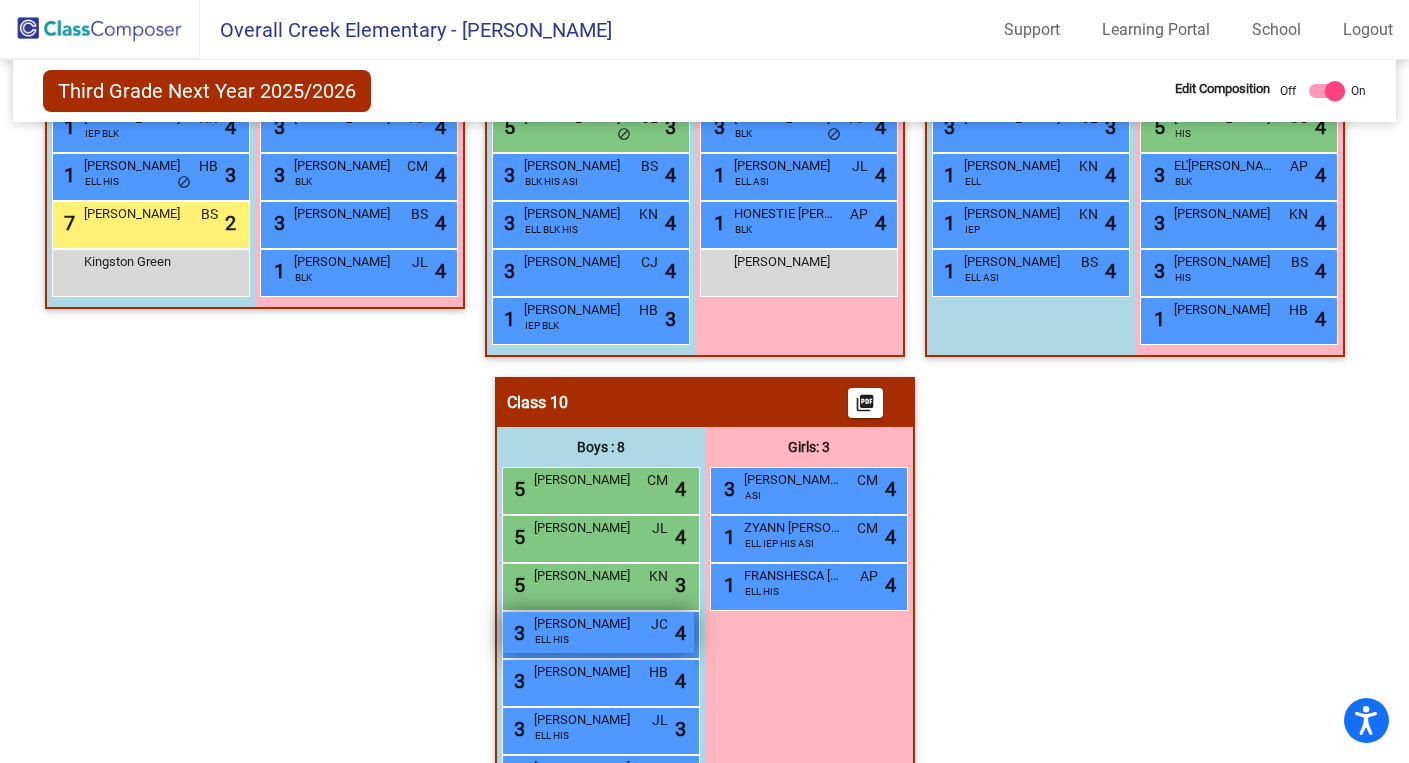 type 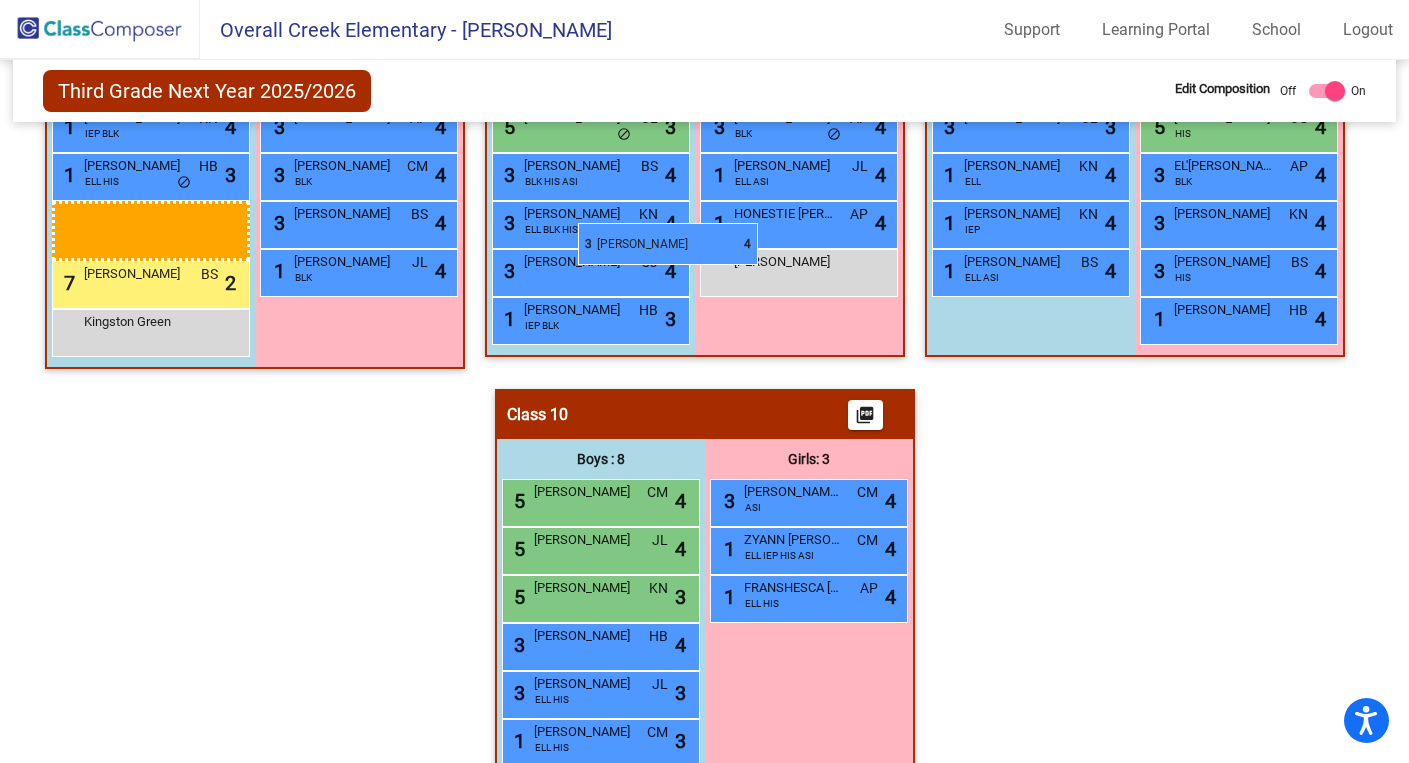 drag, startPoint x: 834, startPoint y: 639, endPoint x: 578, endPoint y: 222, distance: 489.31073 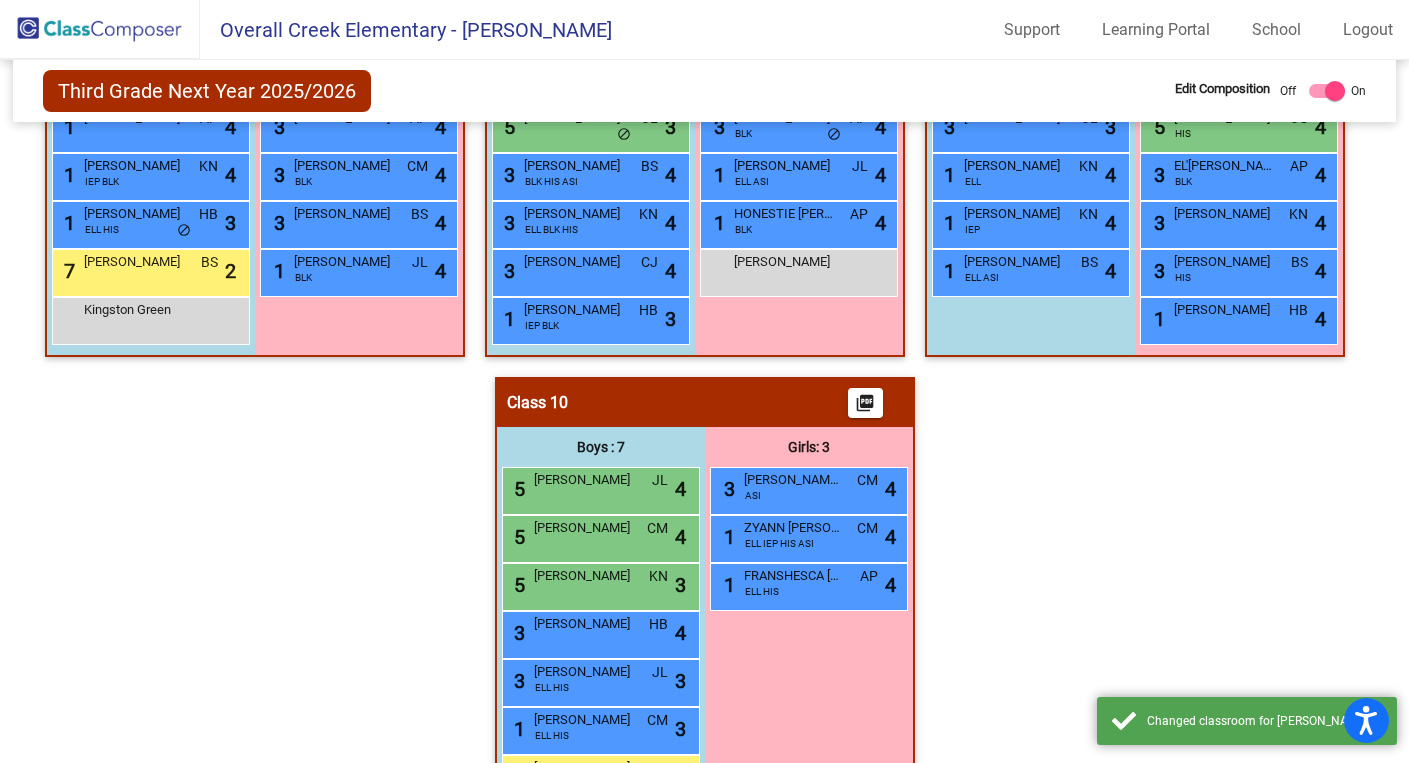 scroll, scrollTop: 1538, scrollLeft: 0, axis: vertical 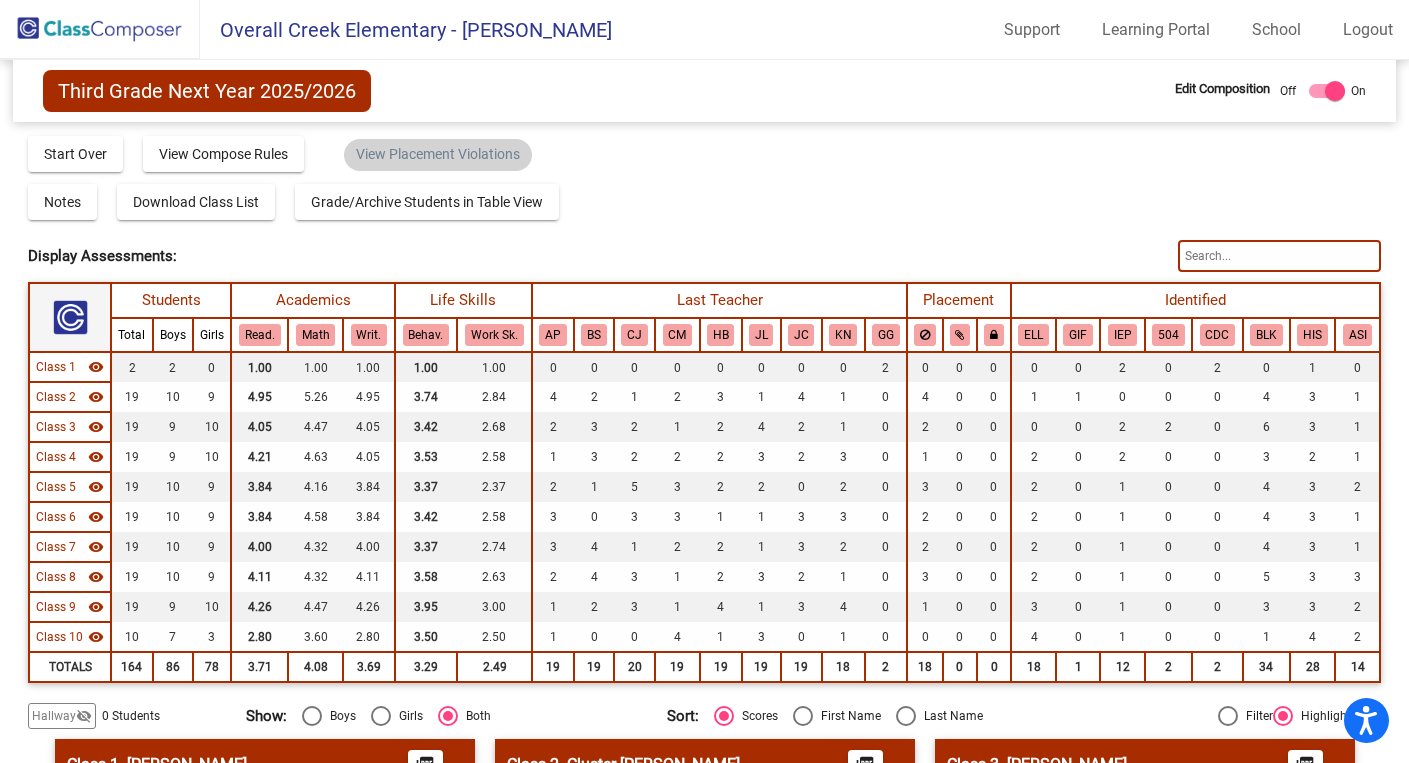 click 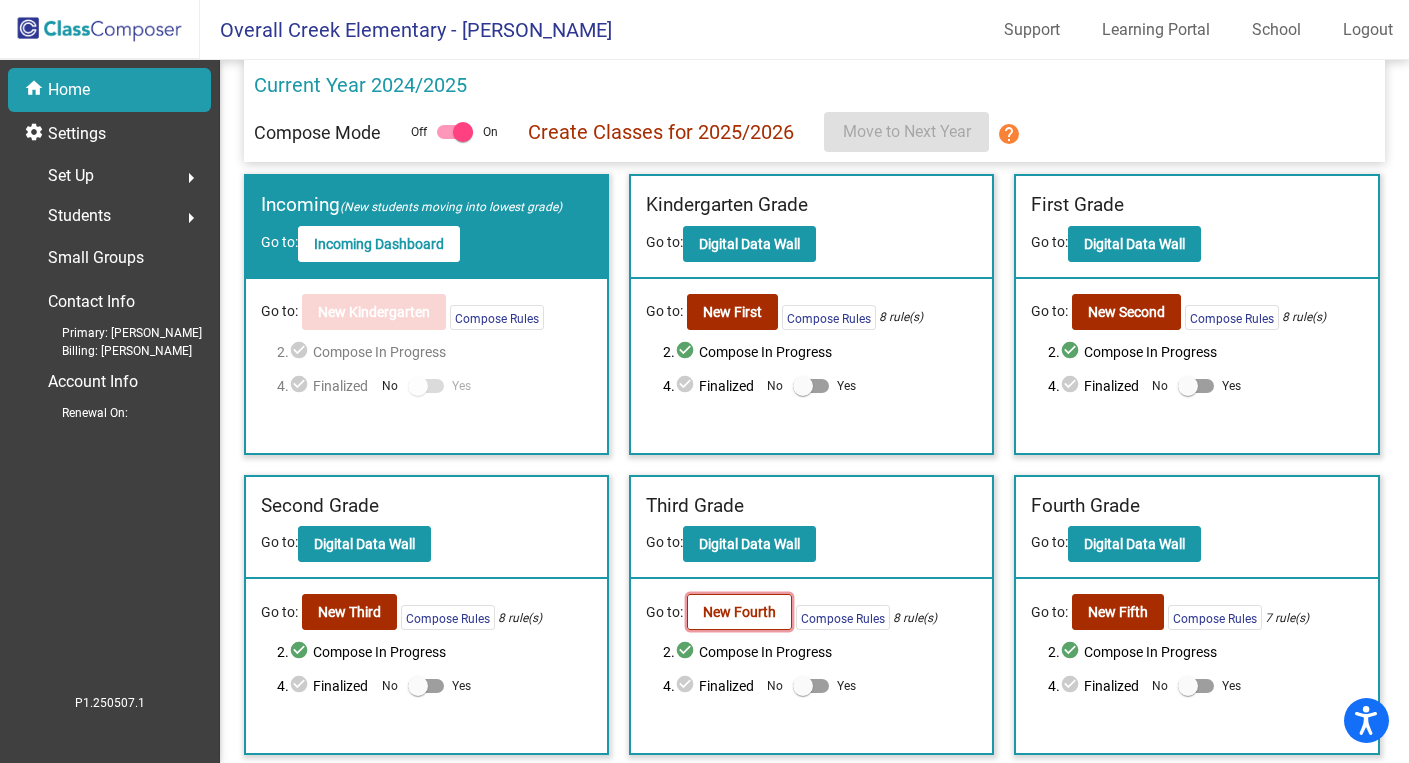 click on "New Fourth" 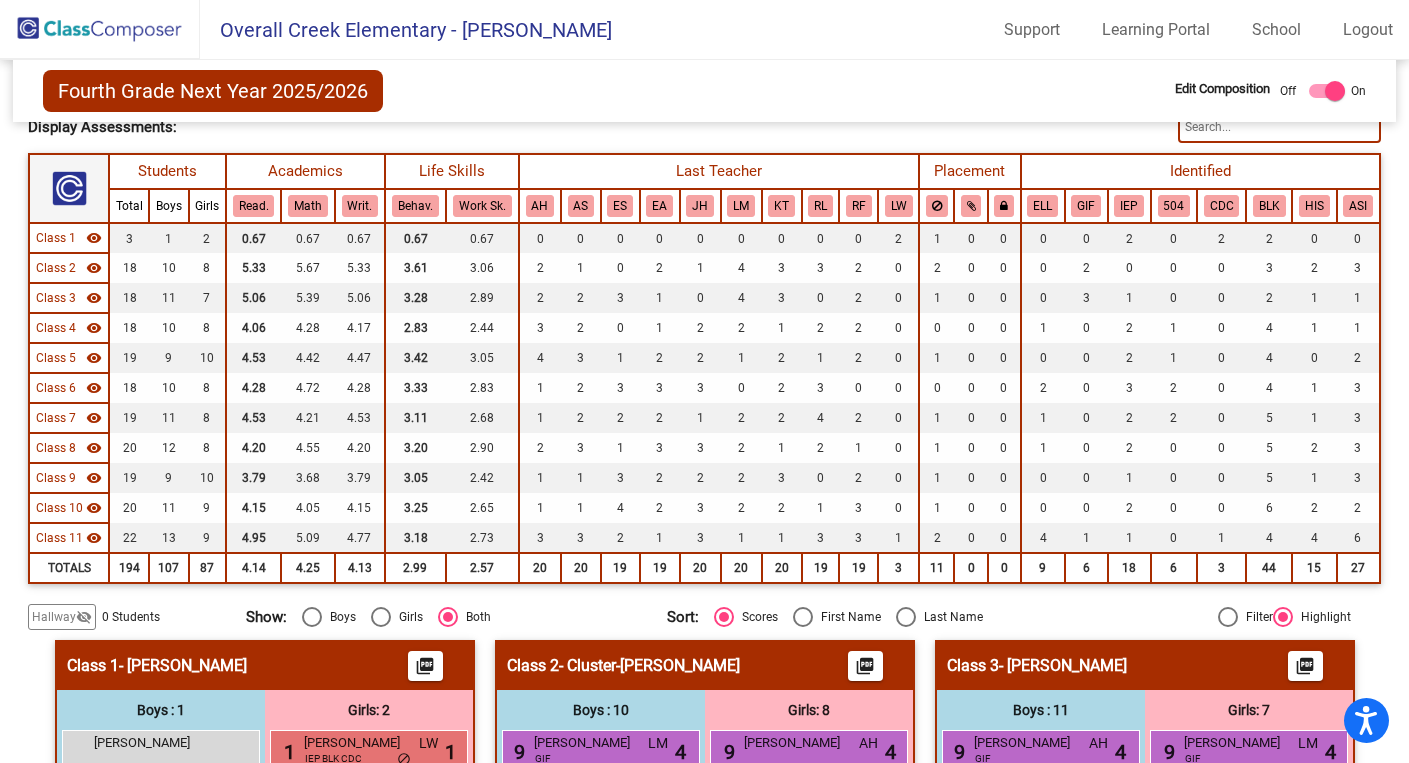 scroll, scrollTop: 0, scrollLeft: 0, axis: both 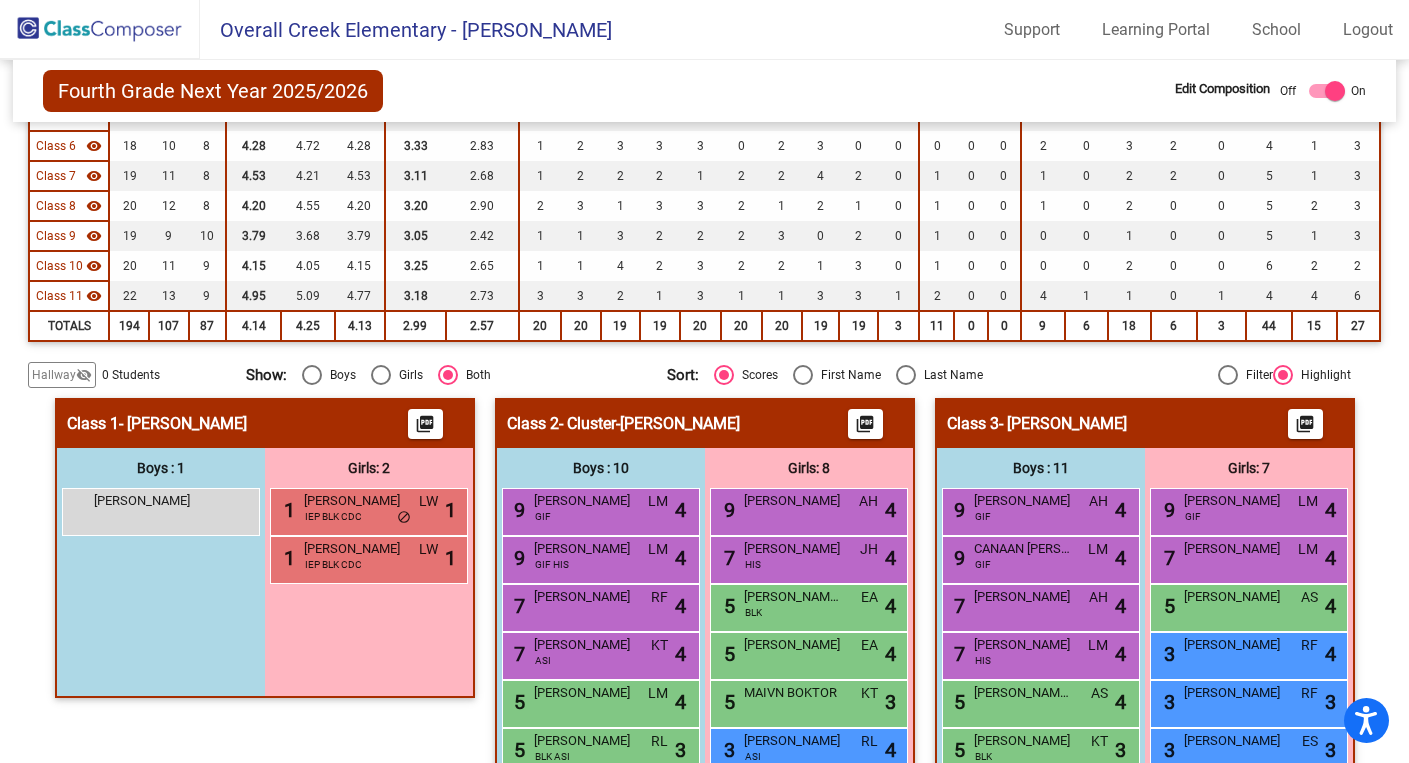 click on "Hallway" 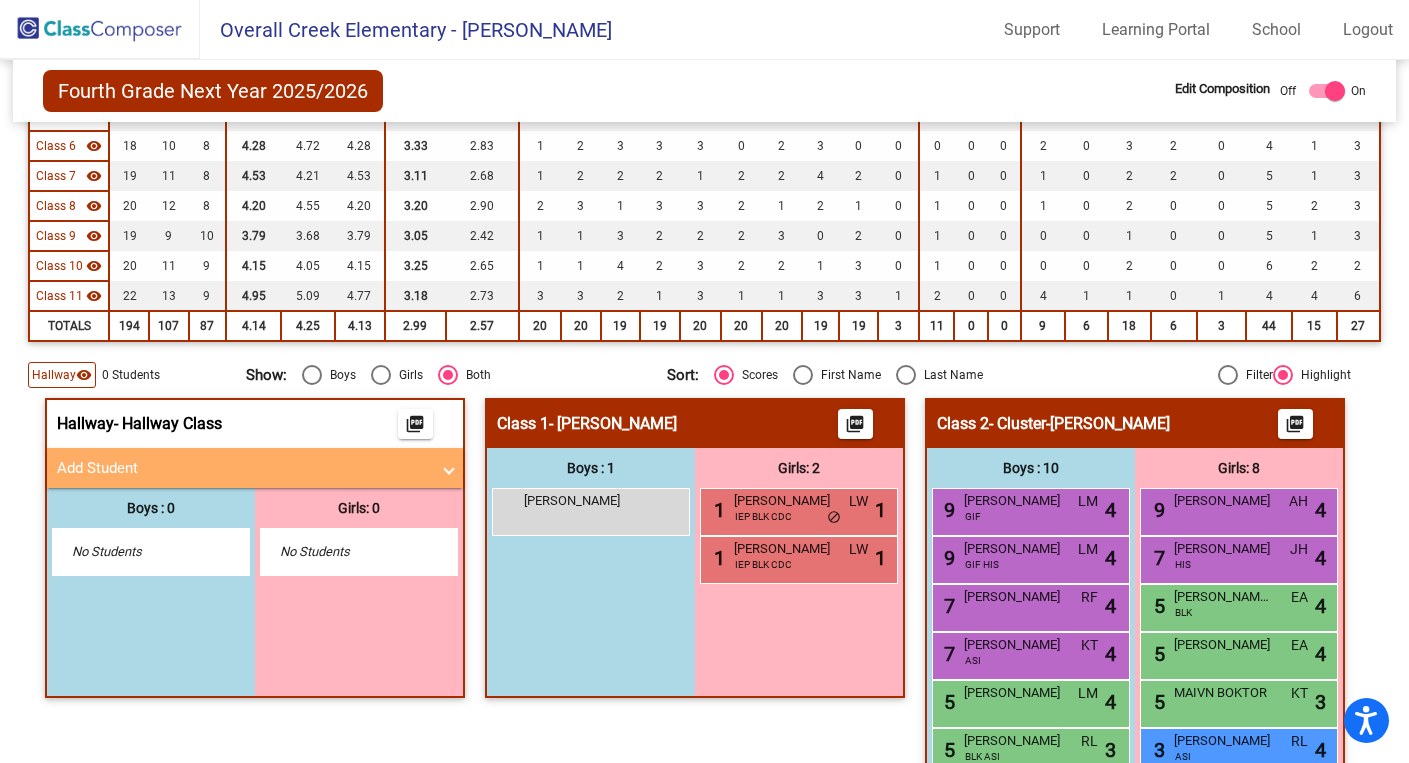 click at bounding box center (449, 468) 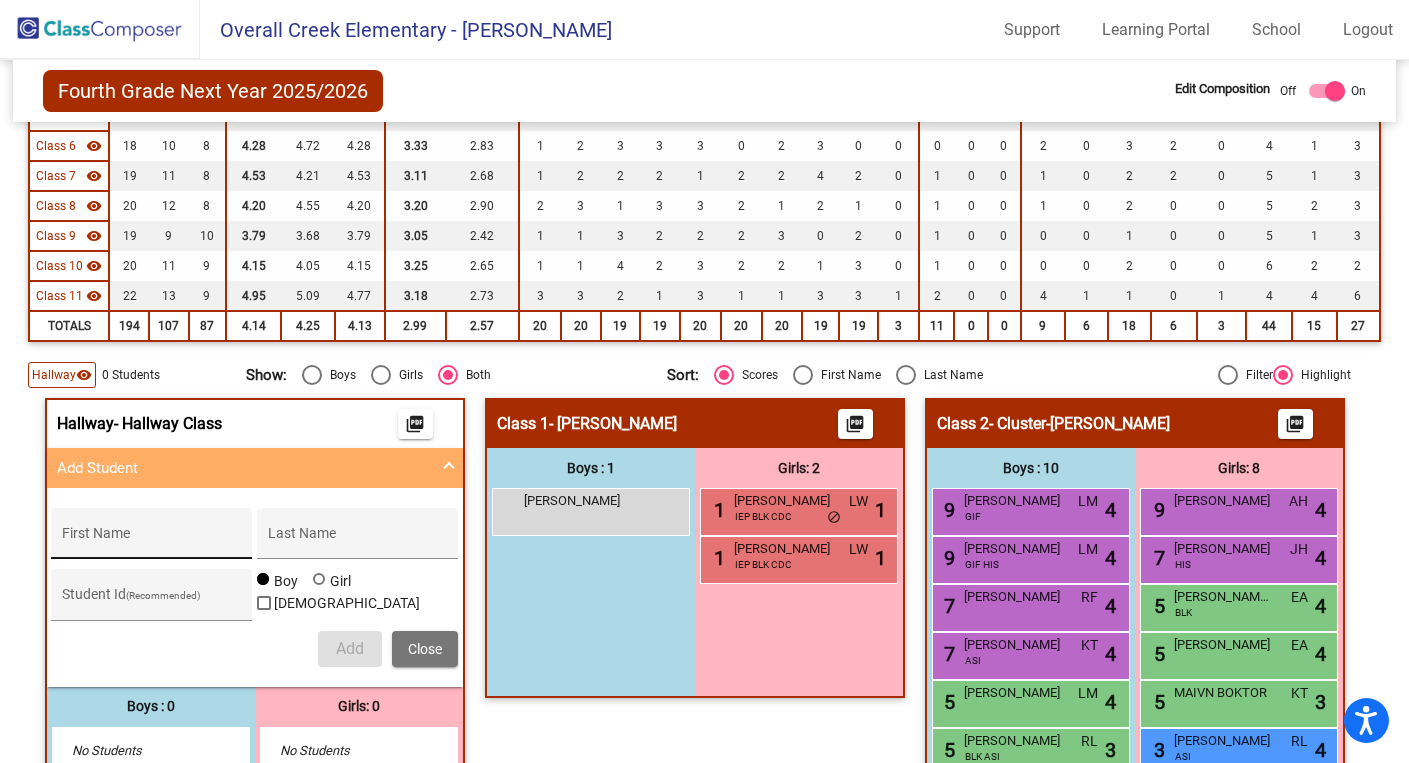 click on "First Name" at bounding box center [152, 541] 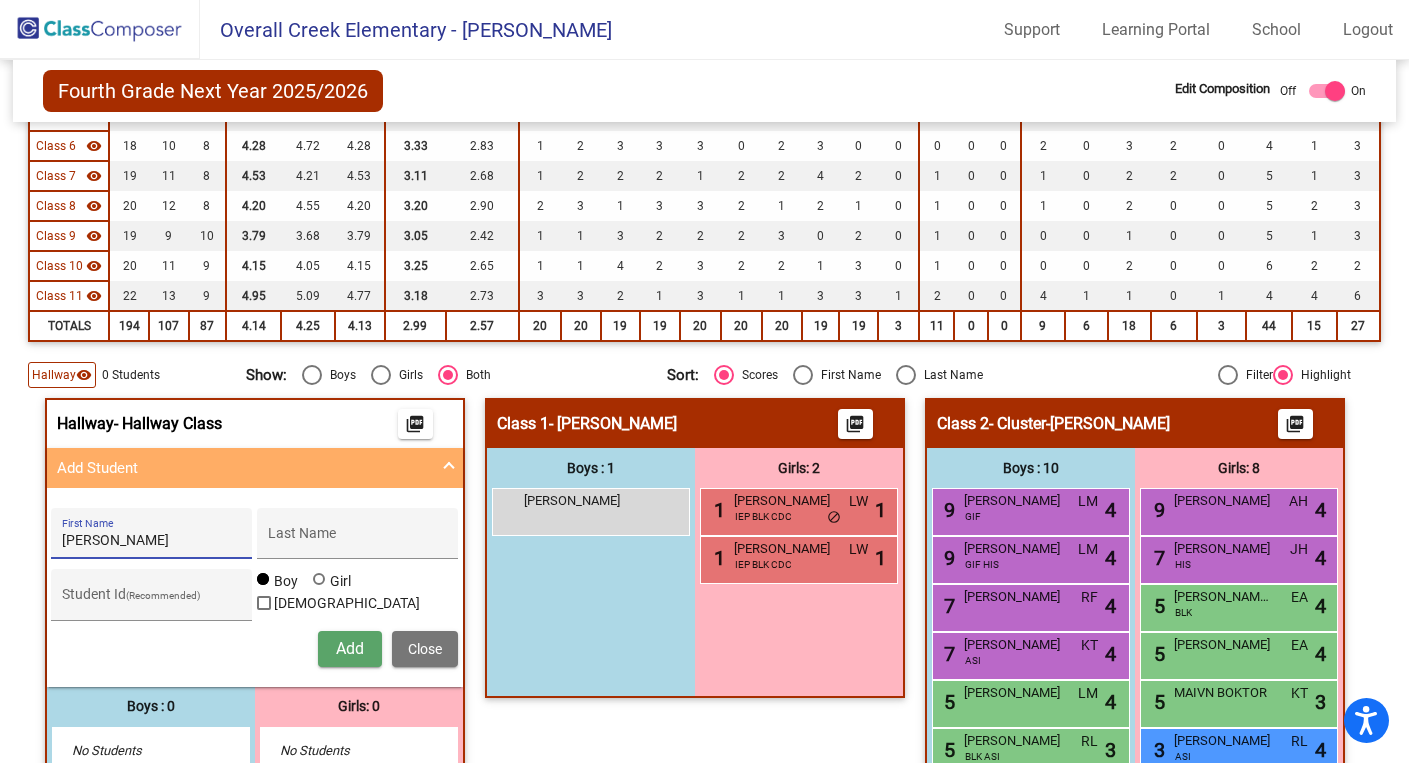 click on "[PERSON_NAME]" at bounding box center (152, 541) 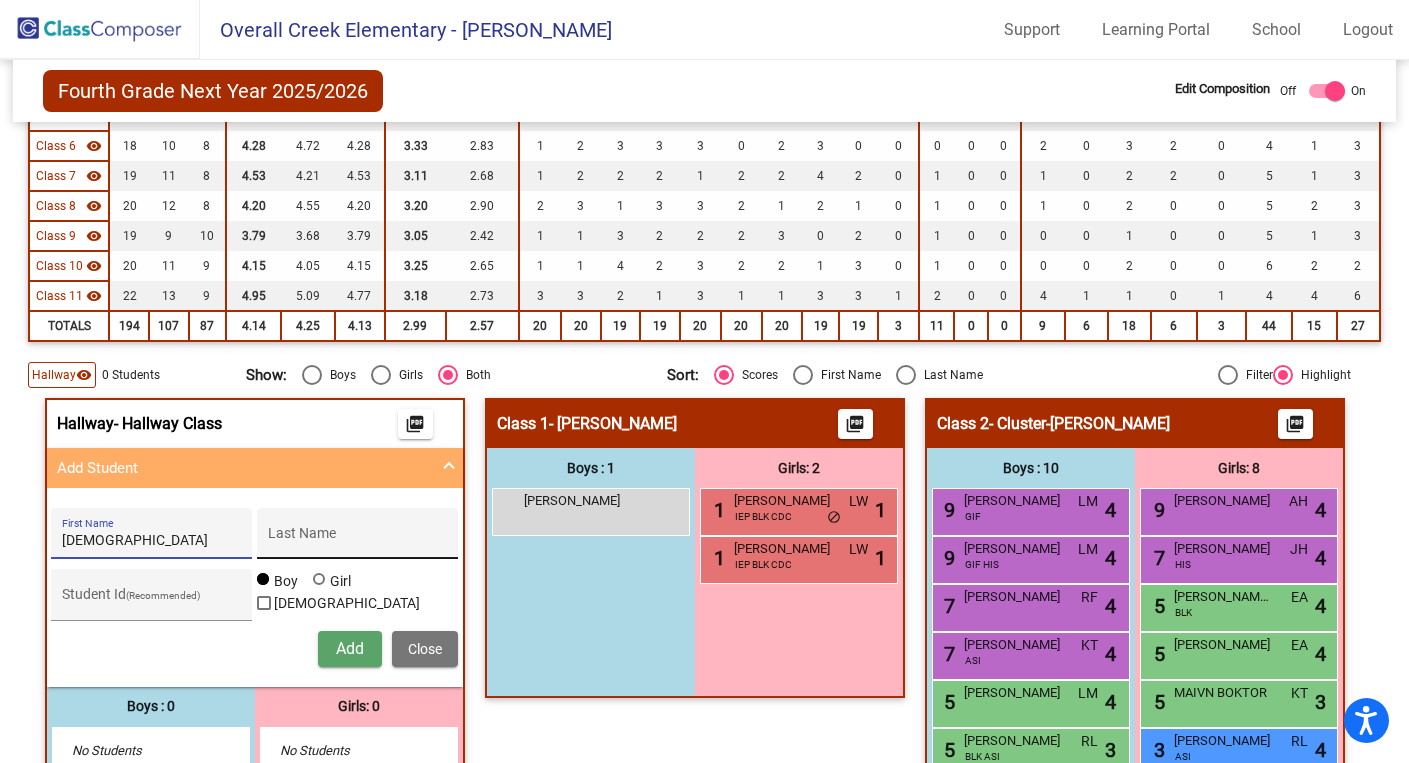 type on "[DEMOGRAPHIC_DATA]" 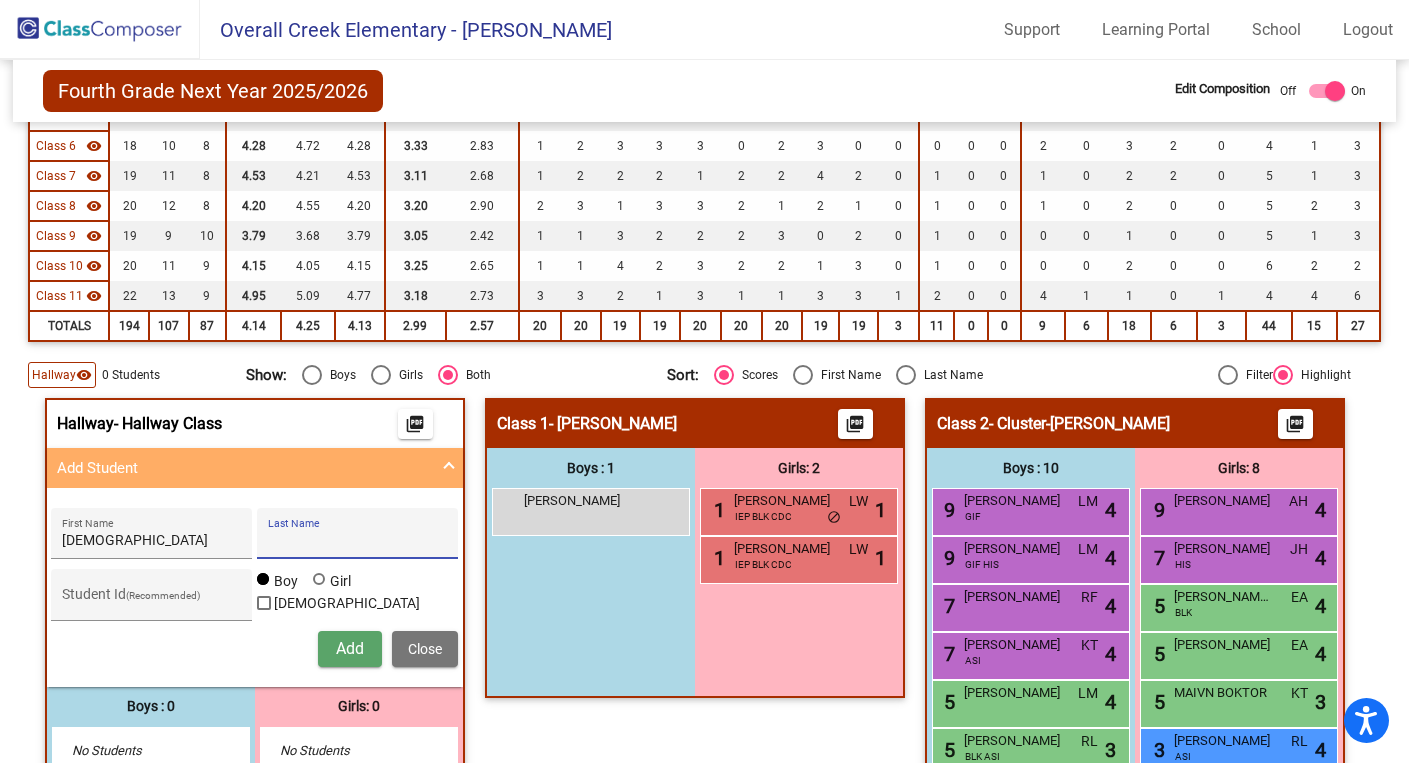 click on "Last Name" at bounding box center [358, 541] 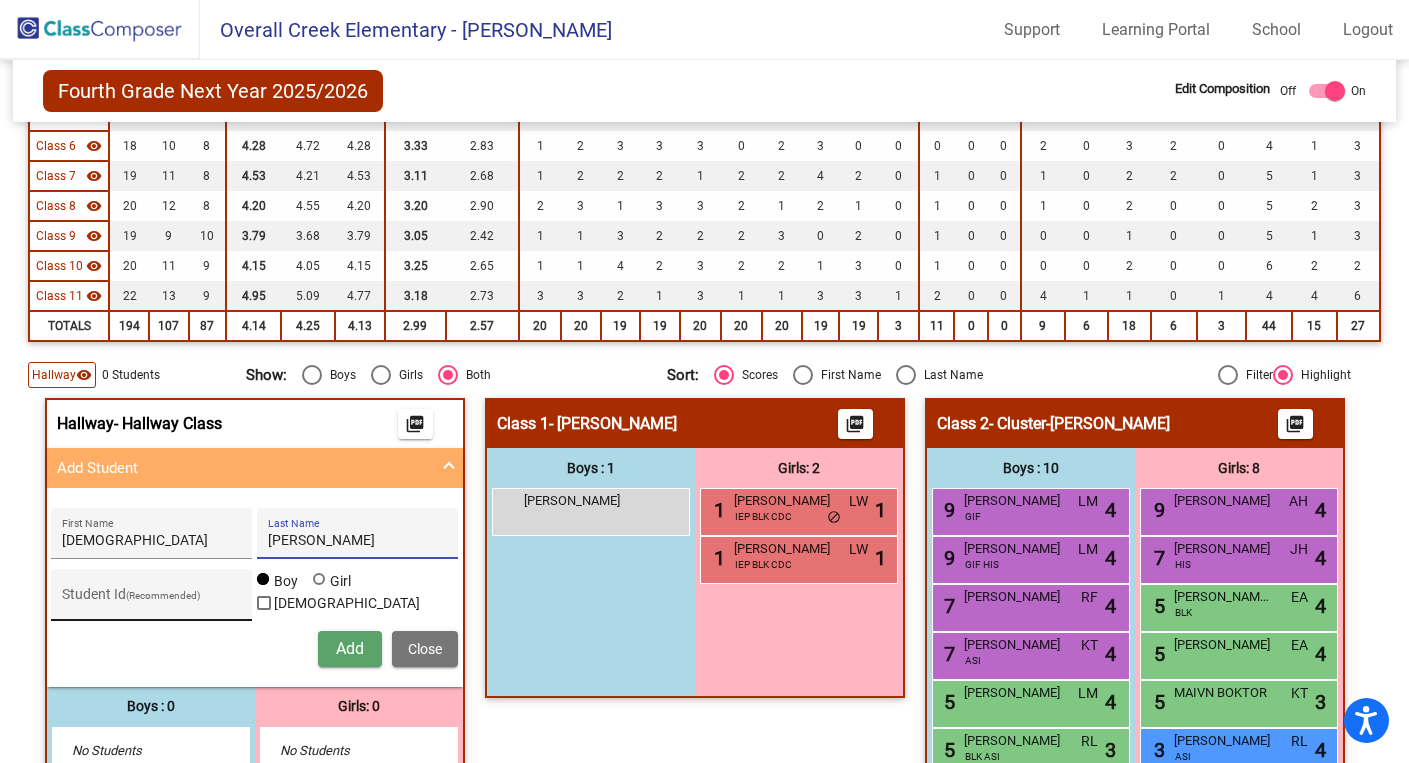 type on "[PERSON_NAME]" 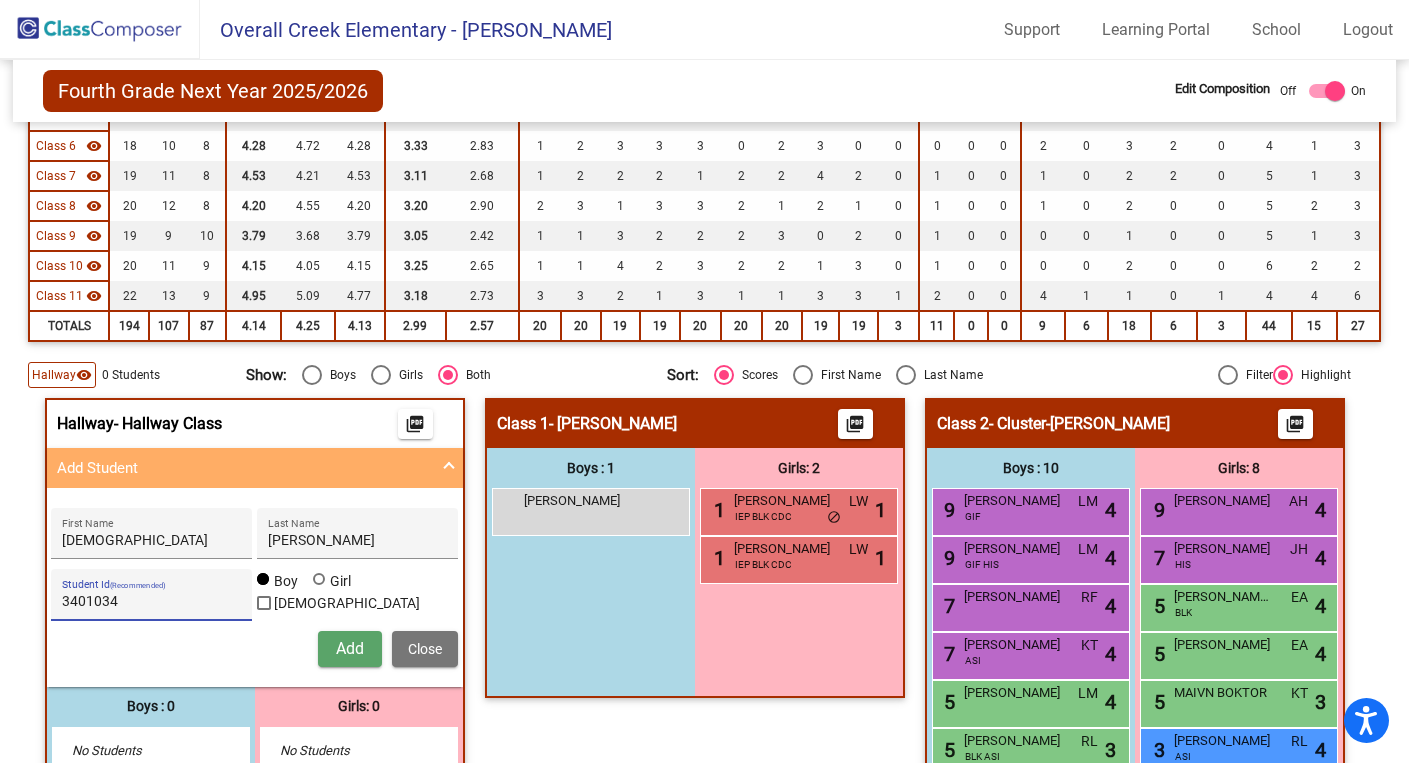 type on "3401034" 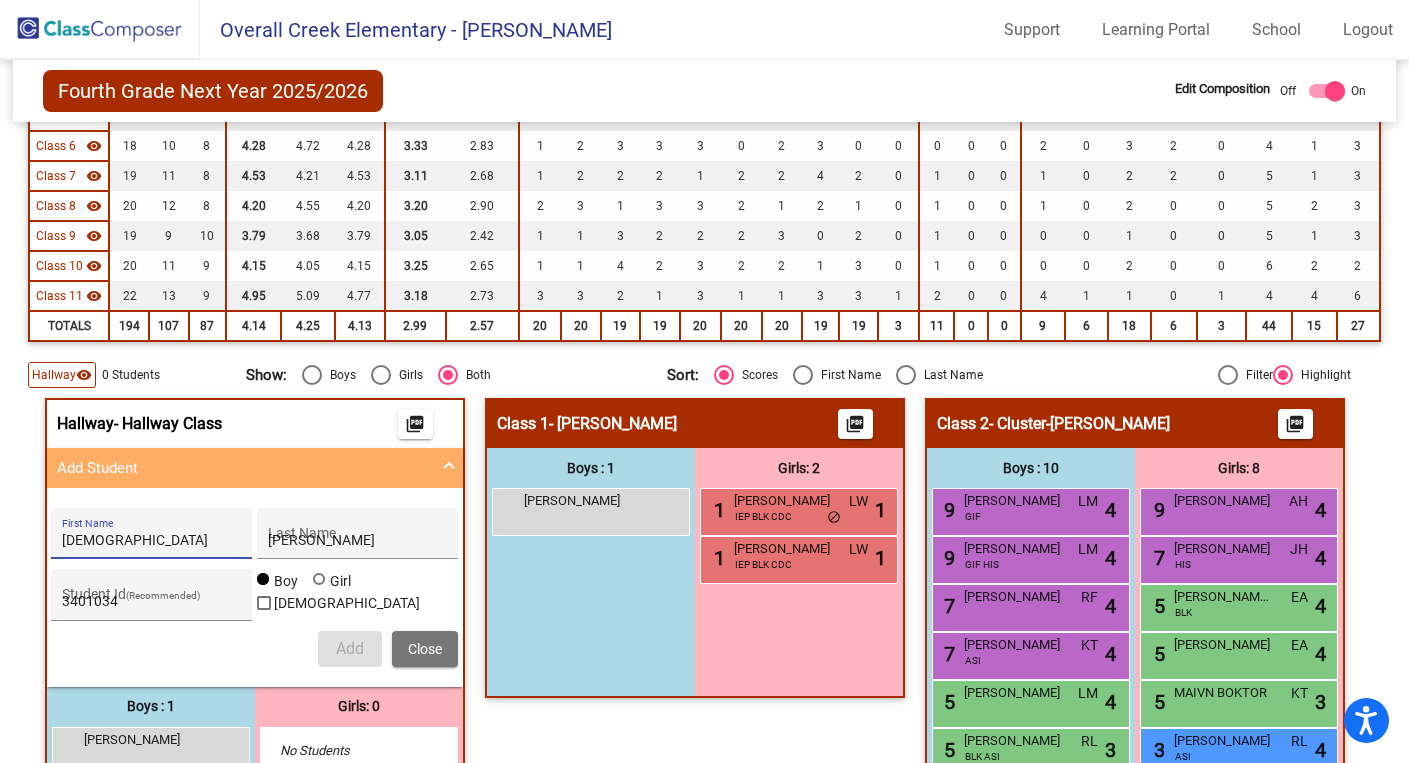 type 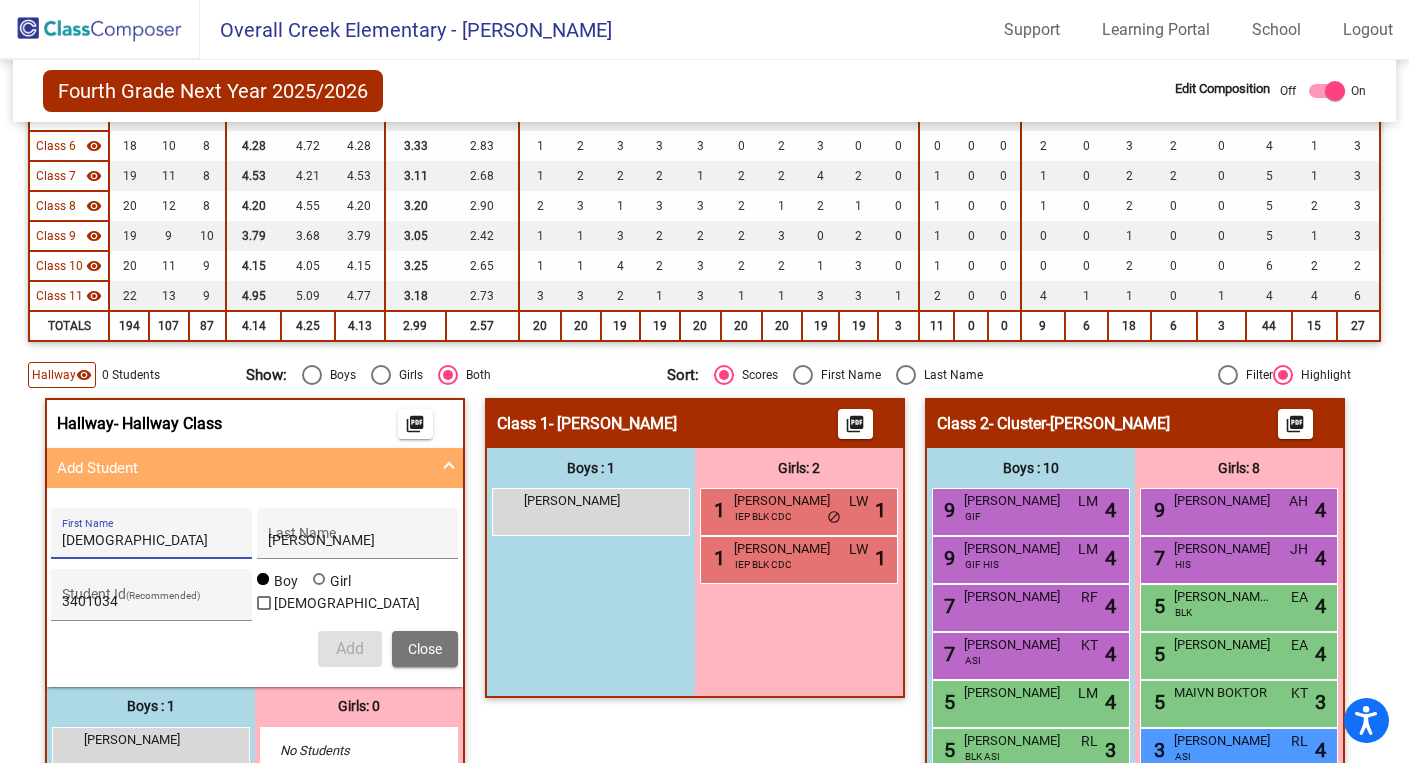 type 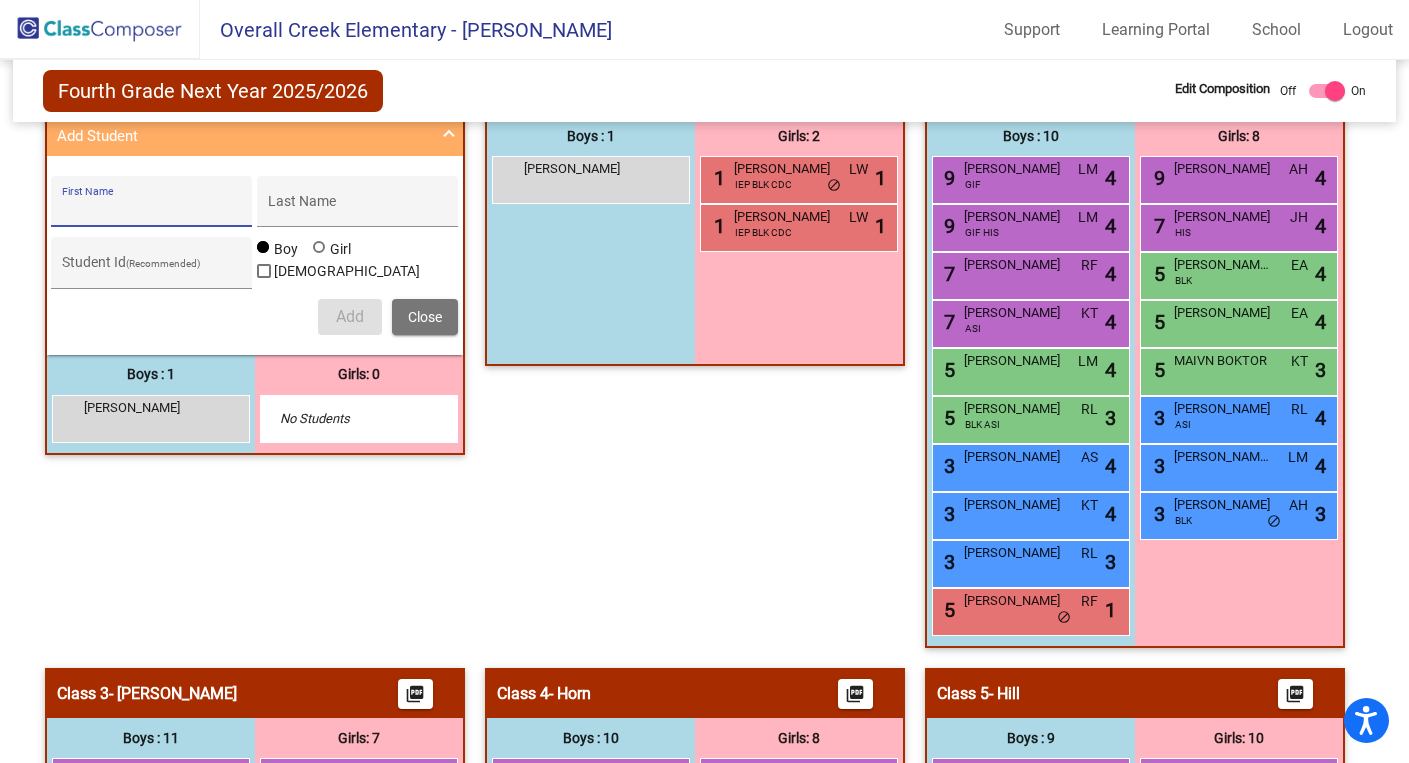 scroll, scrollTop: 813, scrollLeft: 0, axis: vertical 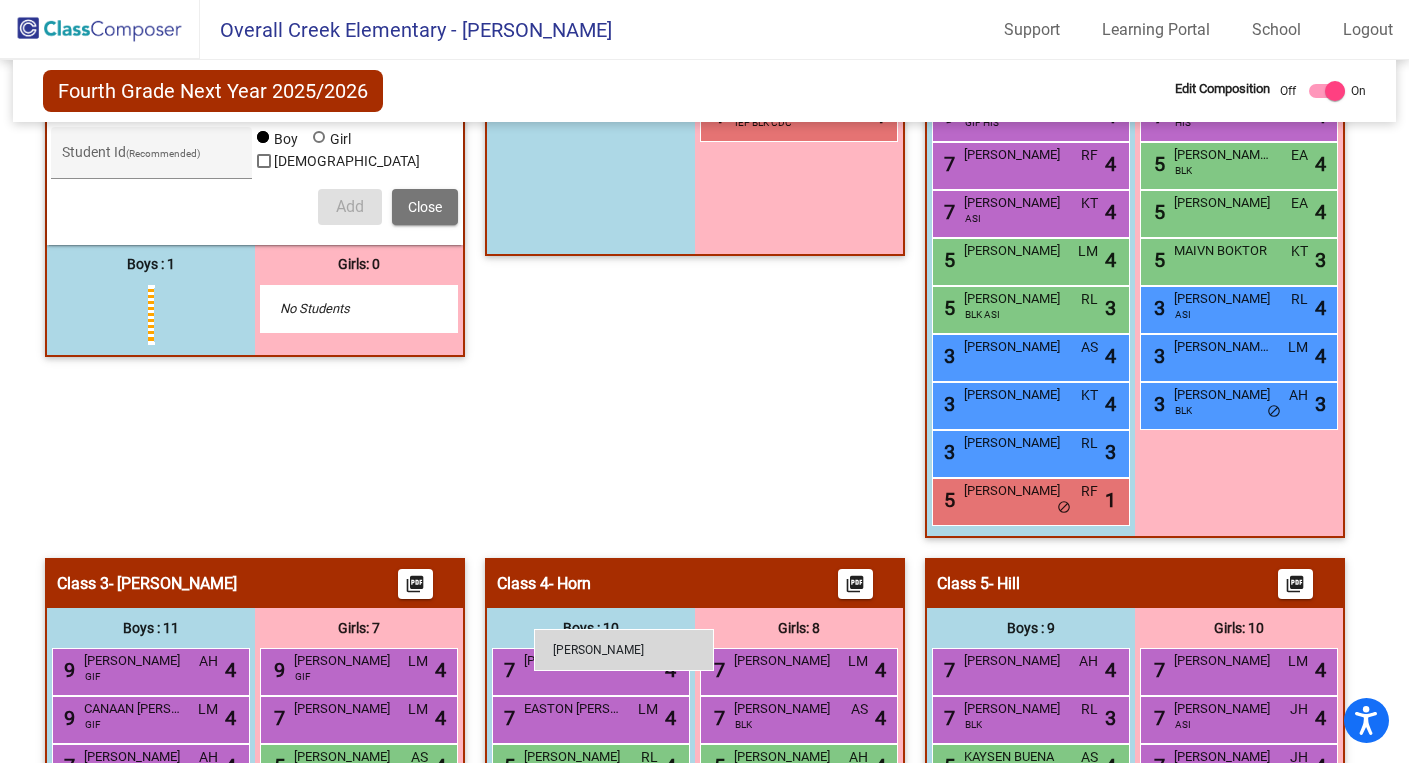 drag, startPoint x: 137, startPoint y: 311, endPoint x: 534, endPoint y: 628, distance: 508.03348 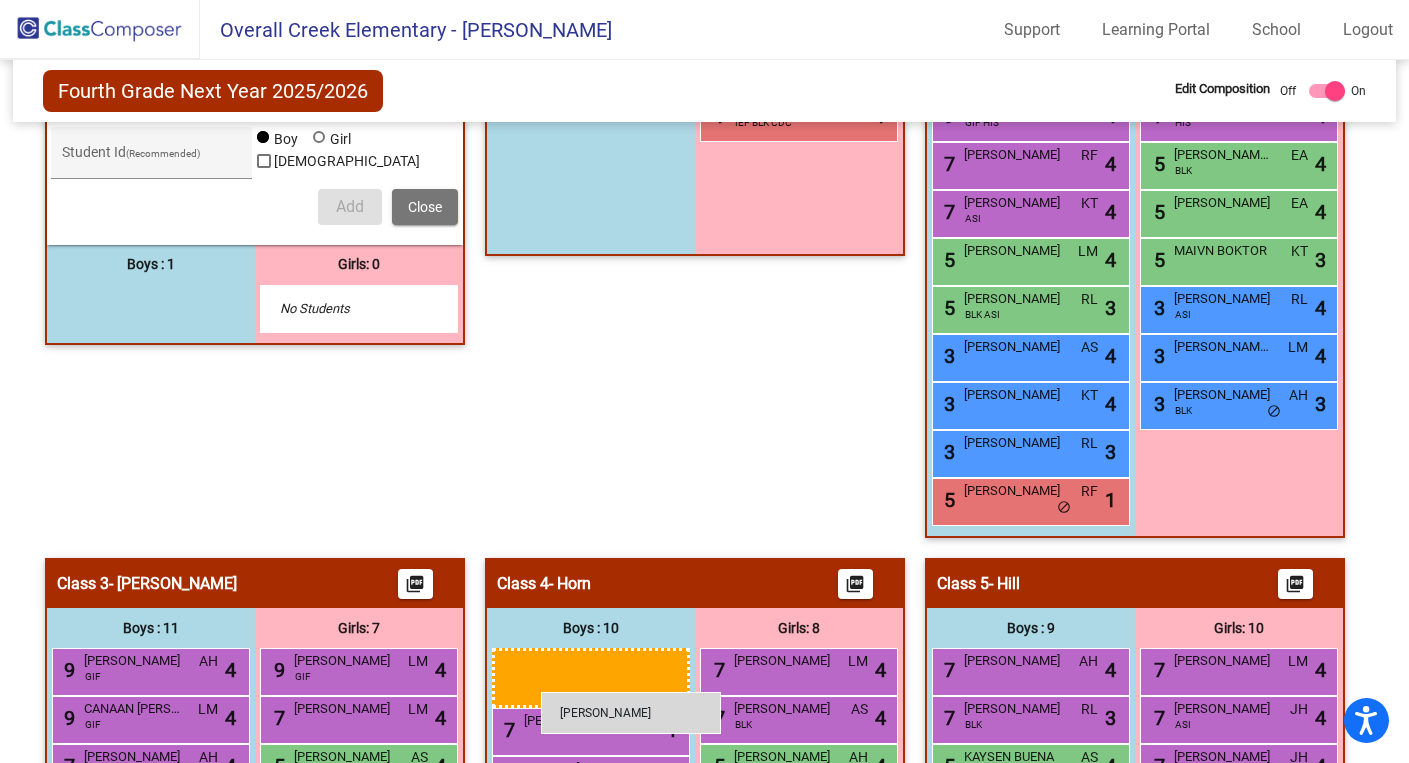 drag, startPoint x: 178, startPoint y: 302, endPoint x: 541, endPoint y: 691, distance: 532.062 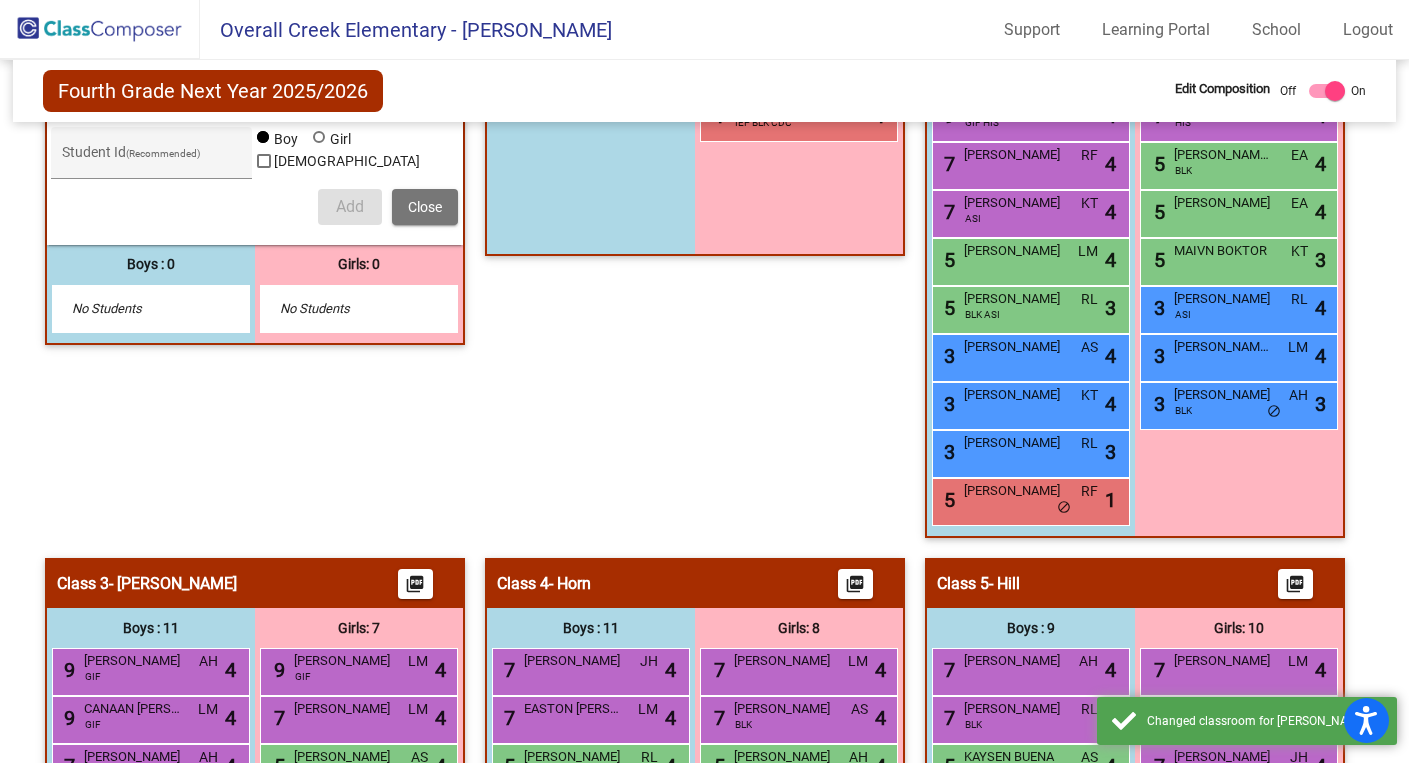 scroll, scrollTop: 0, scrollLeft: 0, axis: both 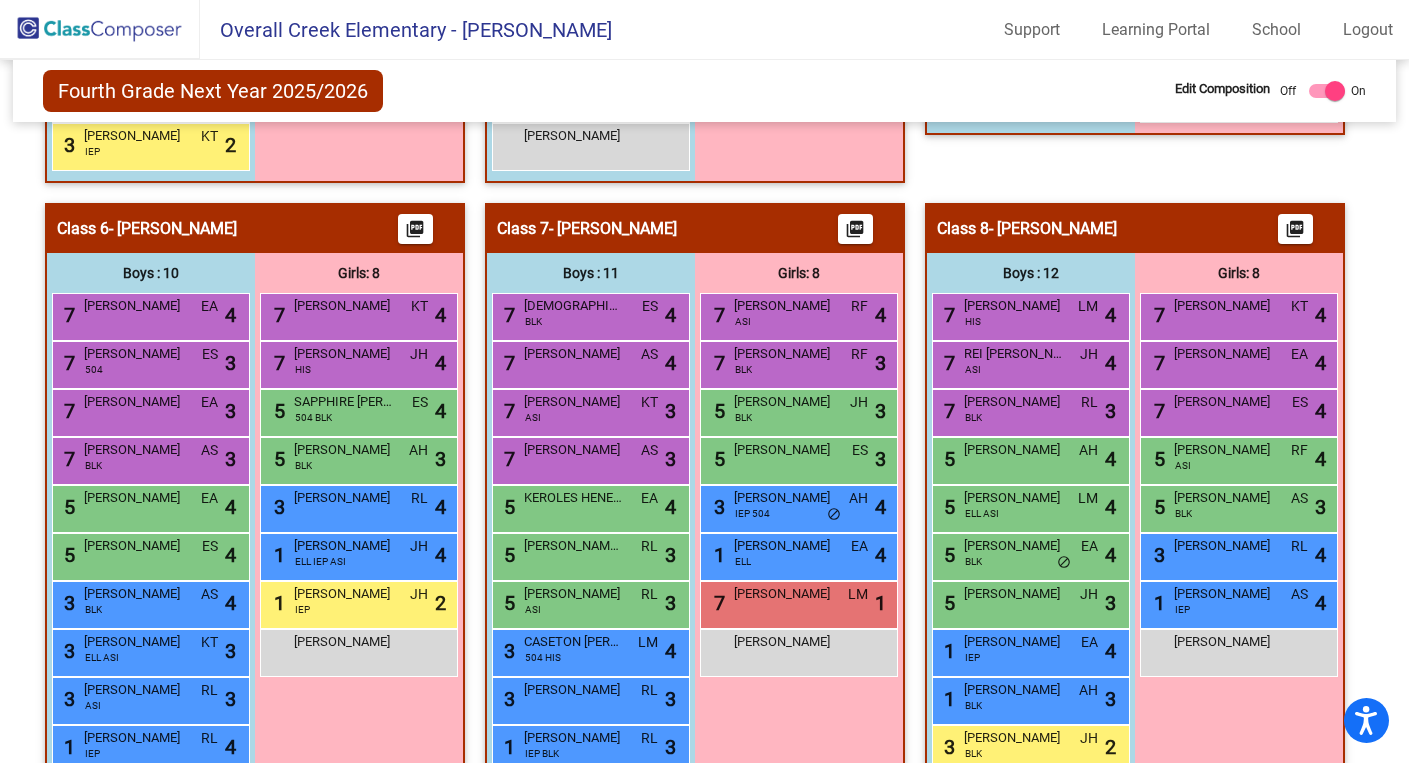 click 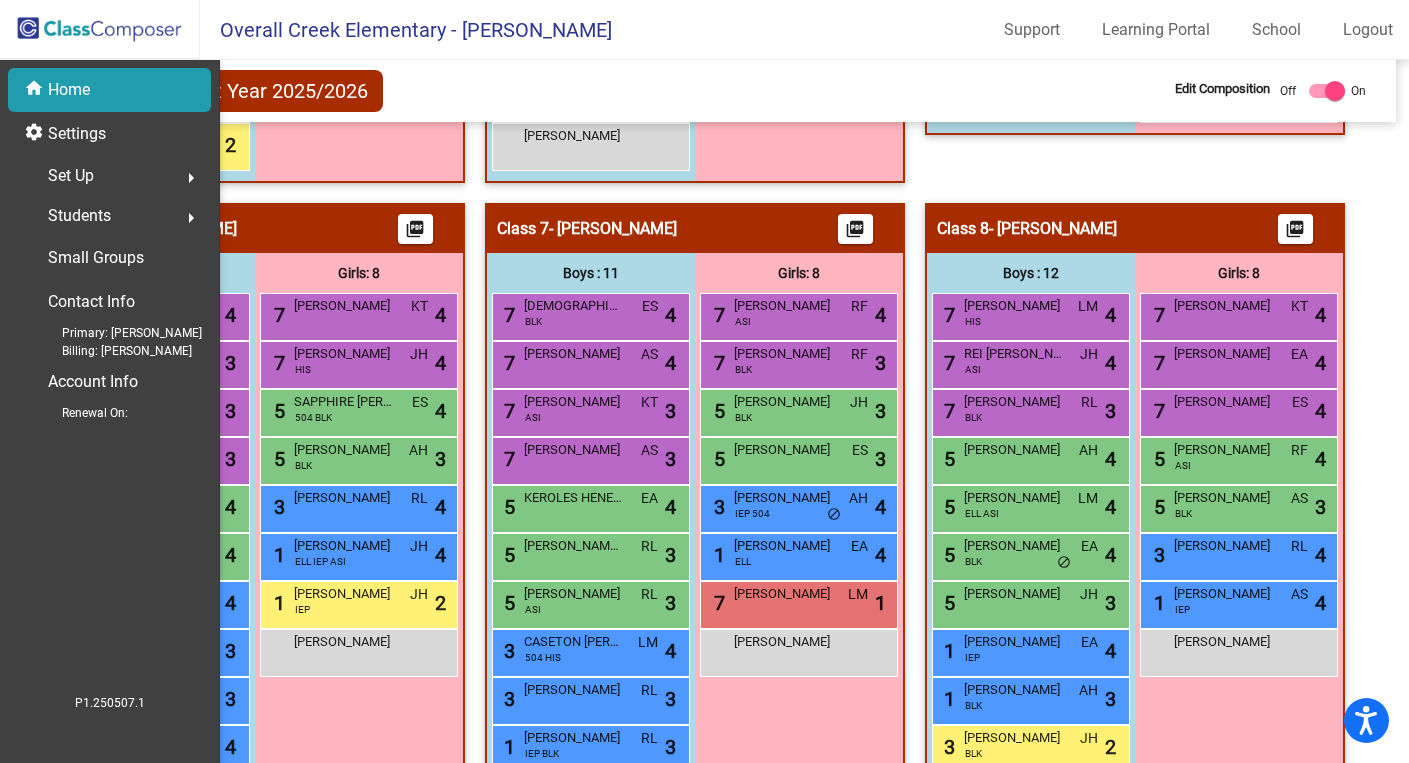 scroll, scrollTop: 0, scrollLeft: 0, axis: both 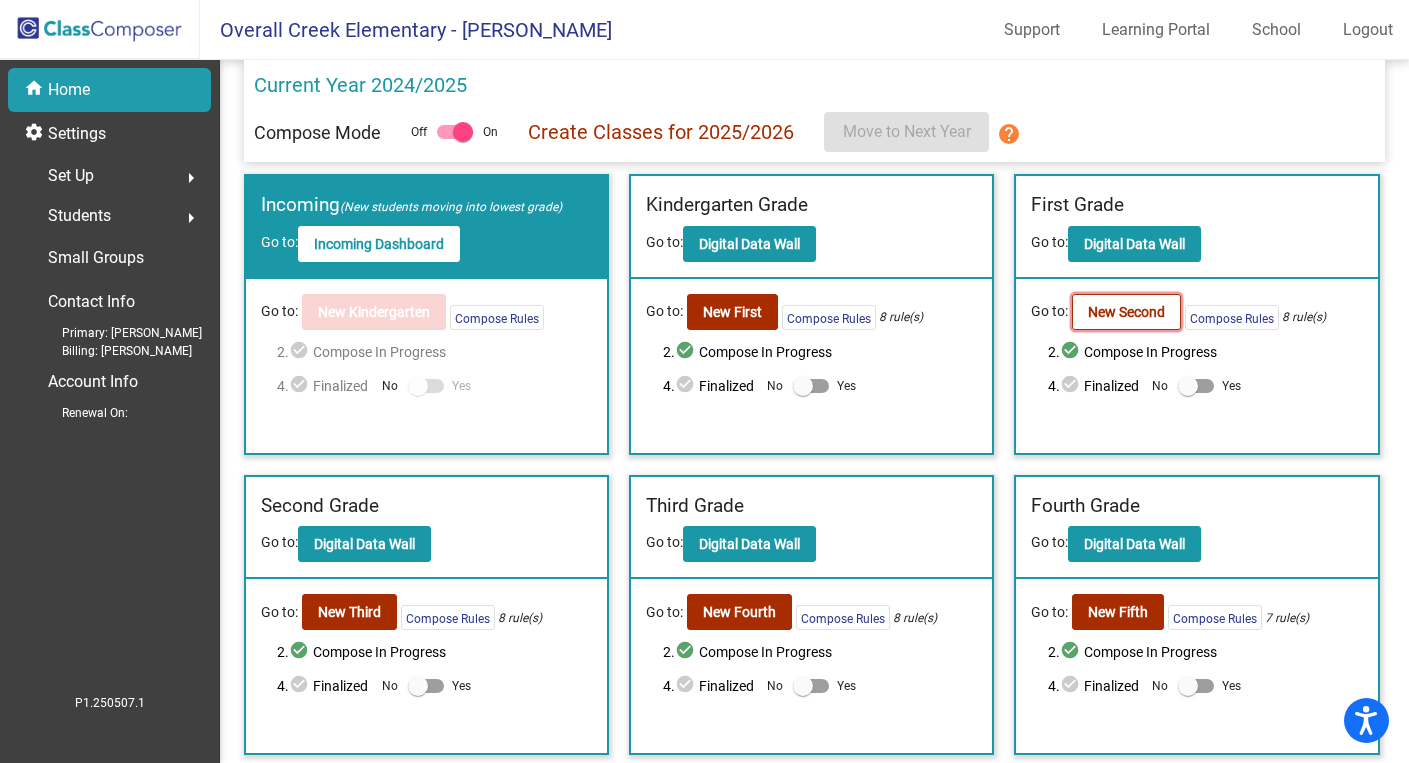 click on "New Second" 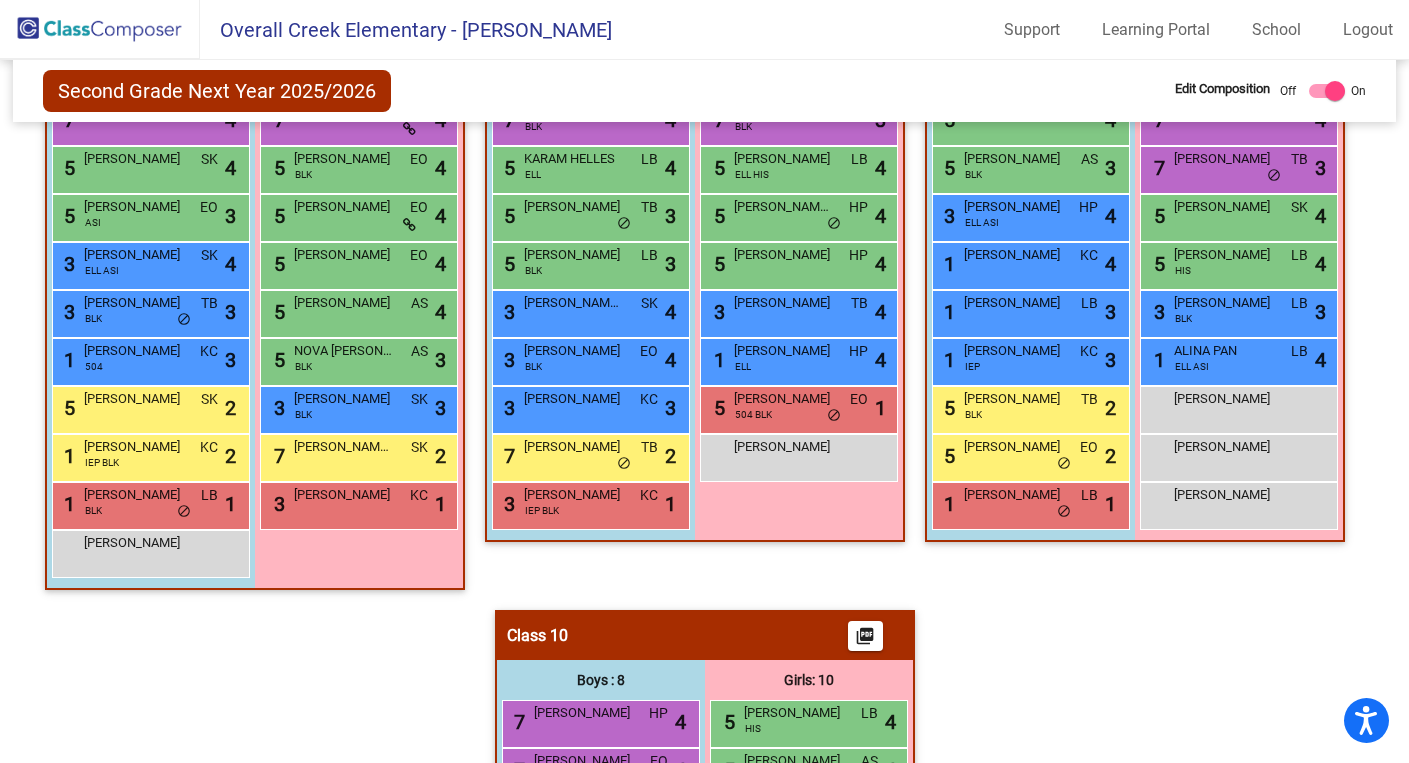 scroll, scrollTop: 2576, scrollLeft: 0, axis: vertical 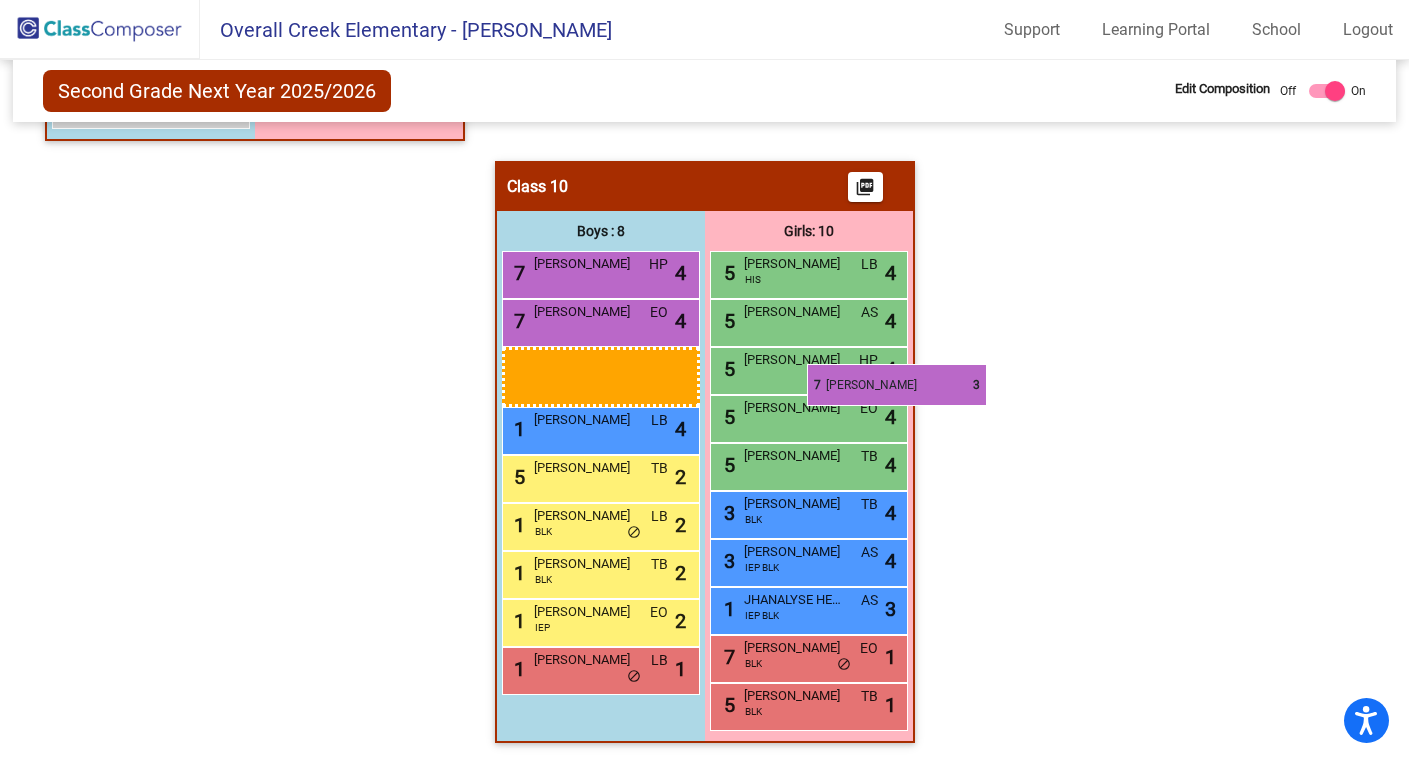 drag, startPoint x: 390, startPoint y: 265, endPoint x: 803, endPoint y: 363, distance: 424.4679 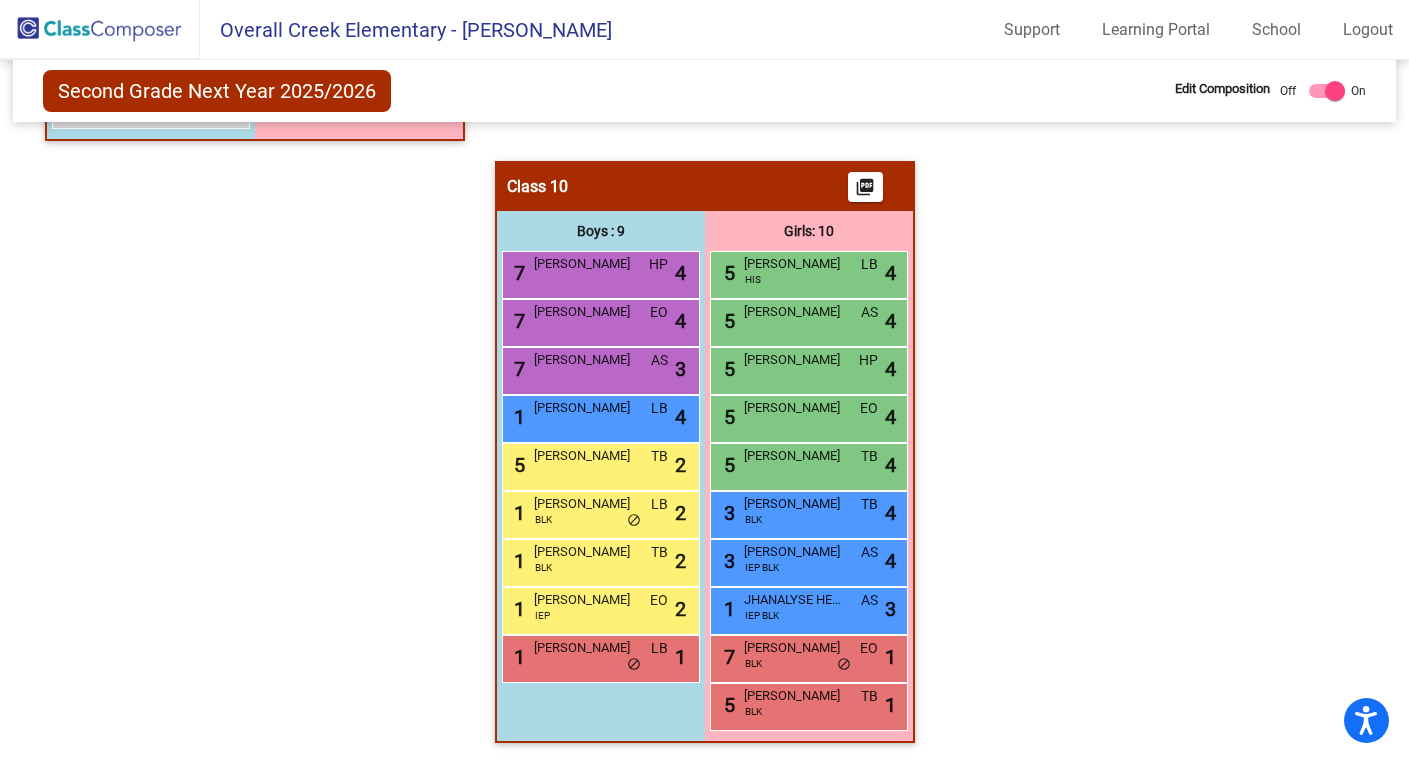 click 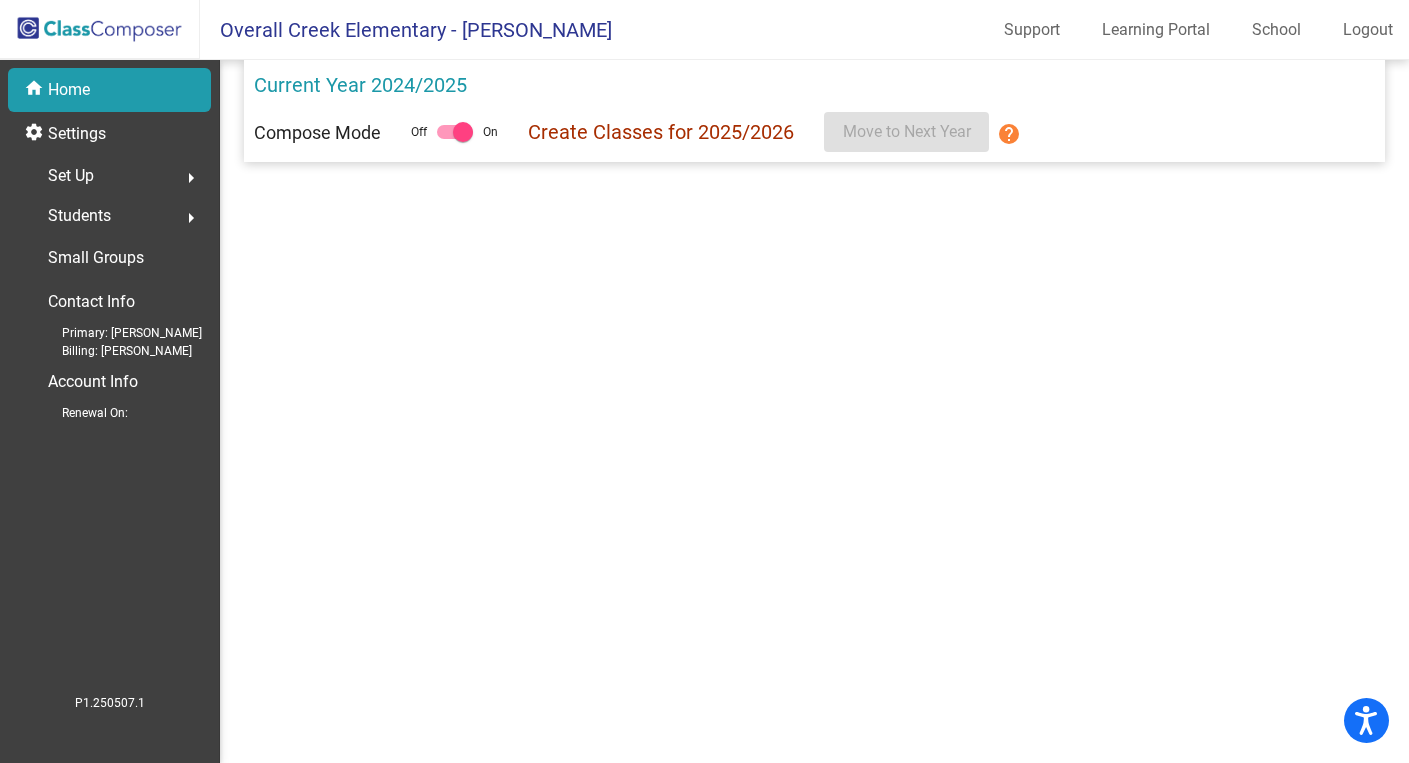 scroll, scrollTop: 0, scrollLeft: 0, axis: both 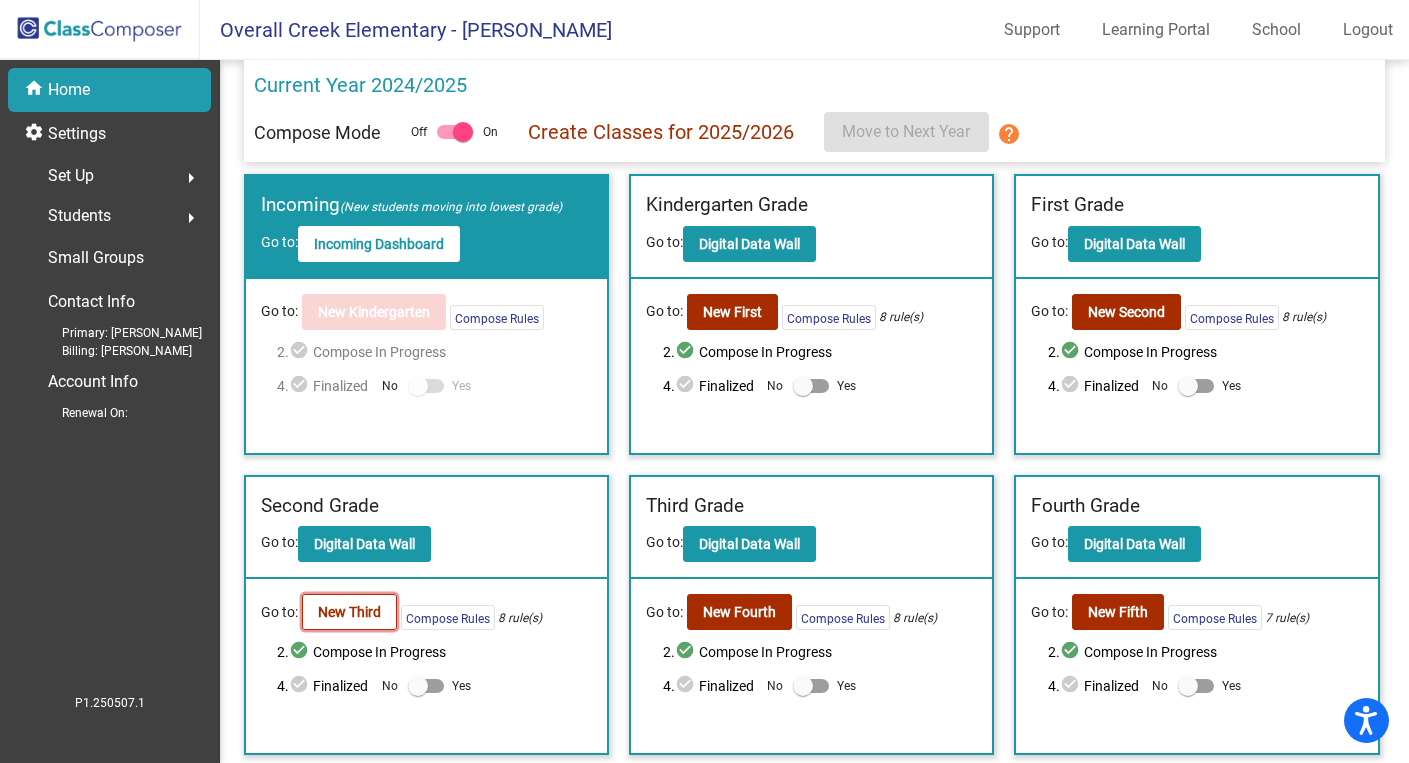 click on "New Third" 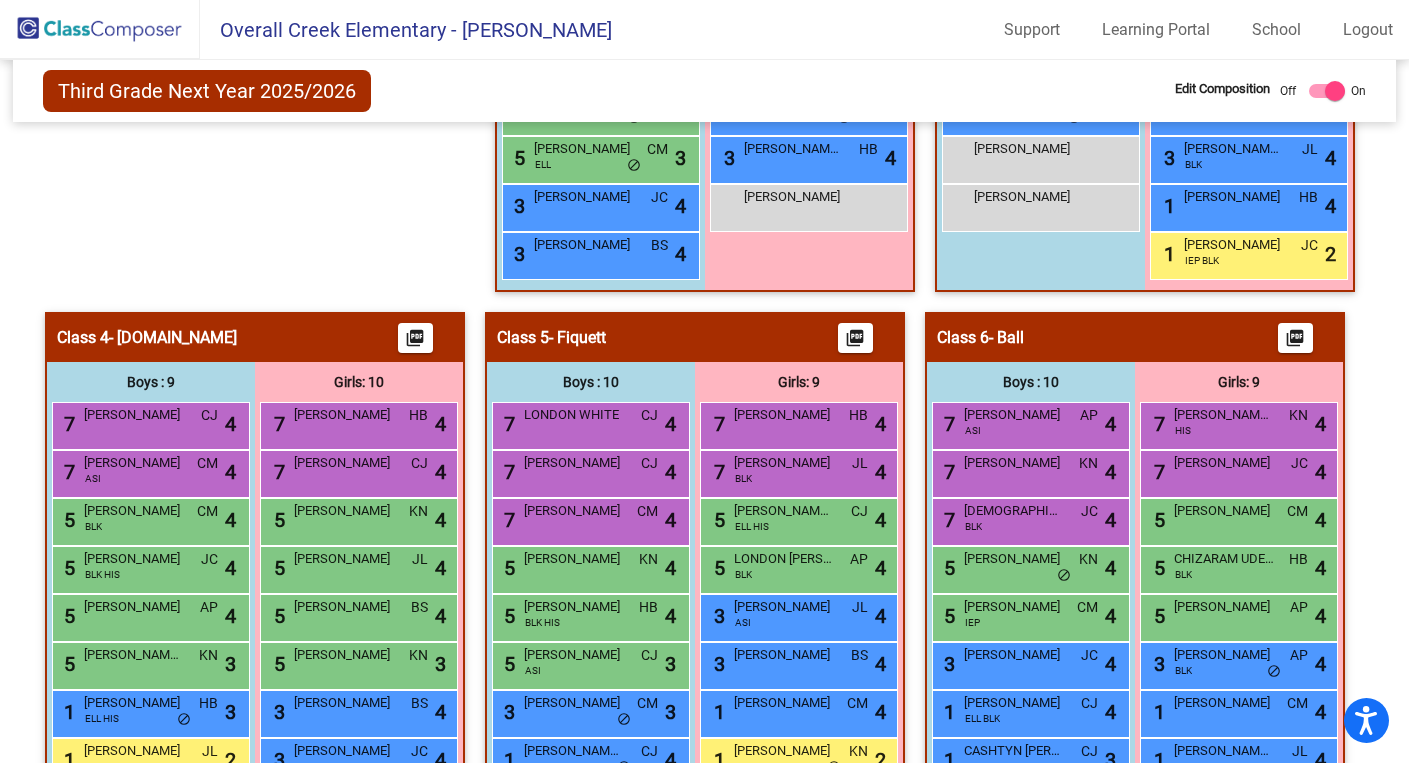 scroll, scrollTop: 2384, scrollLeft: 0, axis: vertical 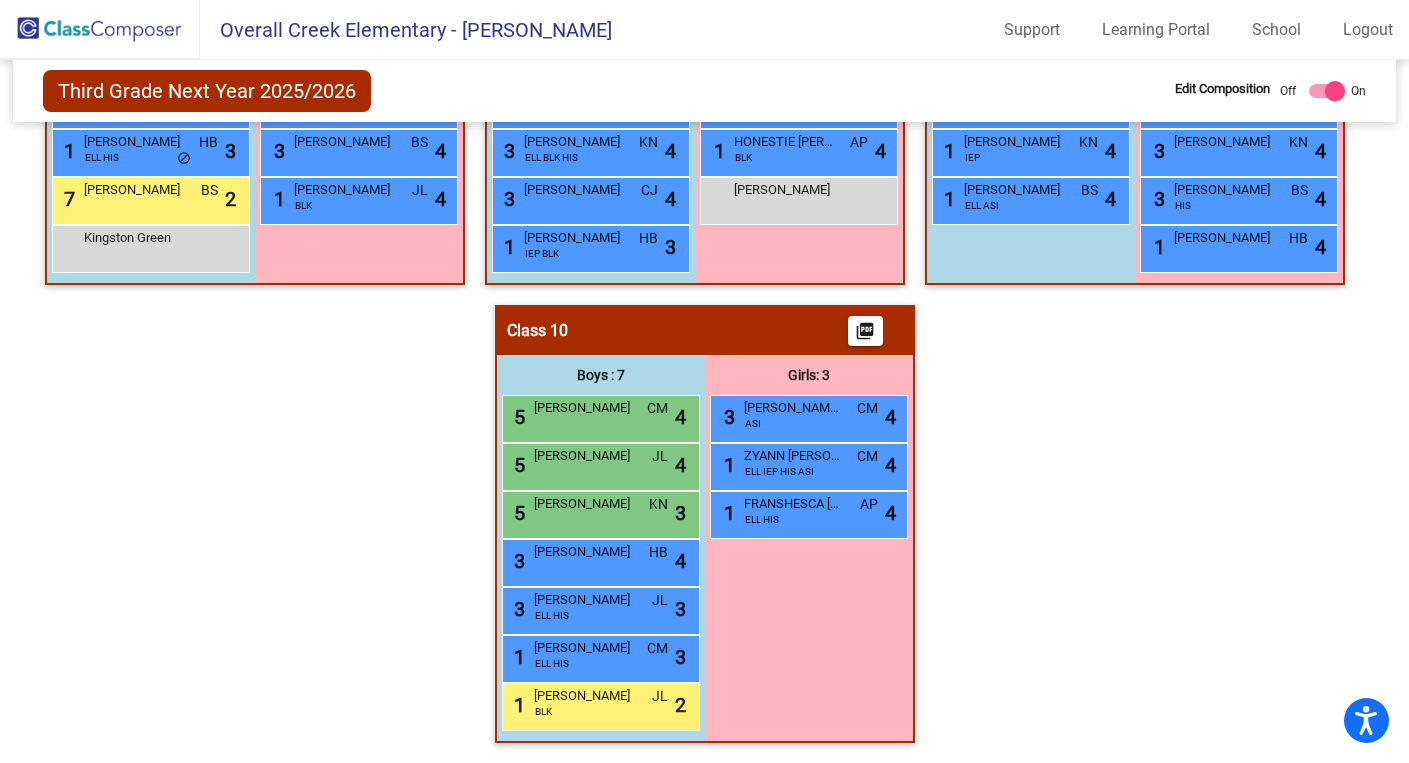 click 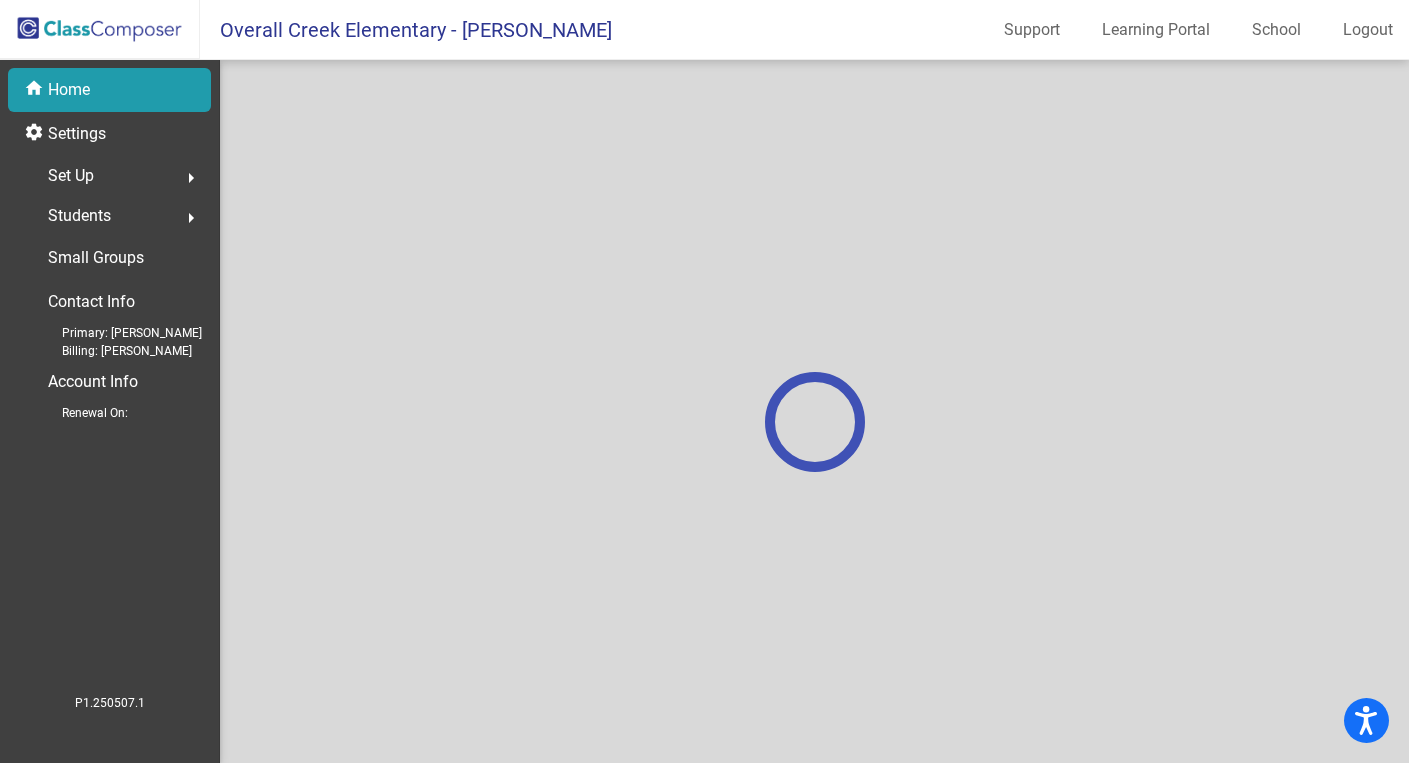 scroll, scrollTop: 0, scrollLeft: 0, axis: both 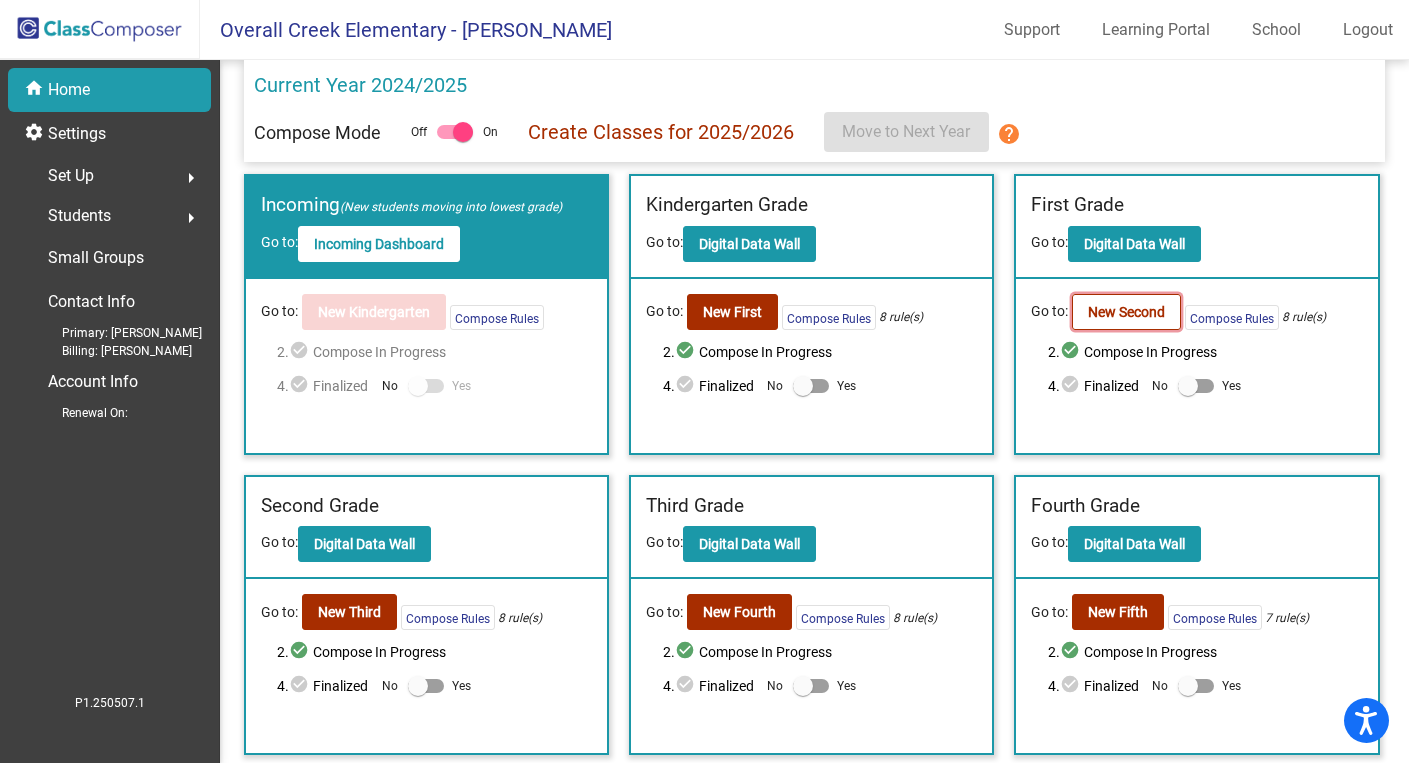 click on "New Second" 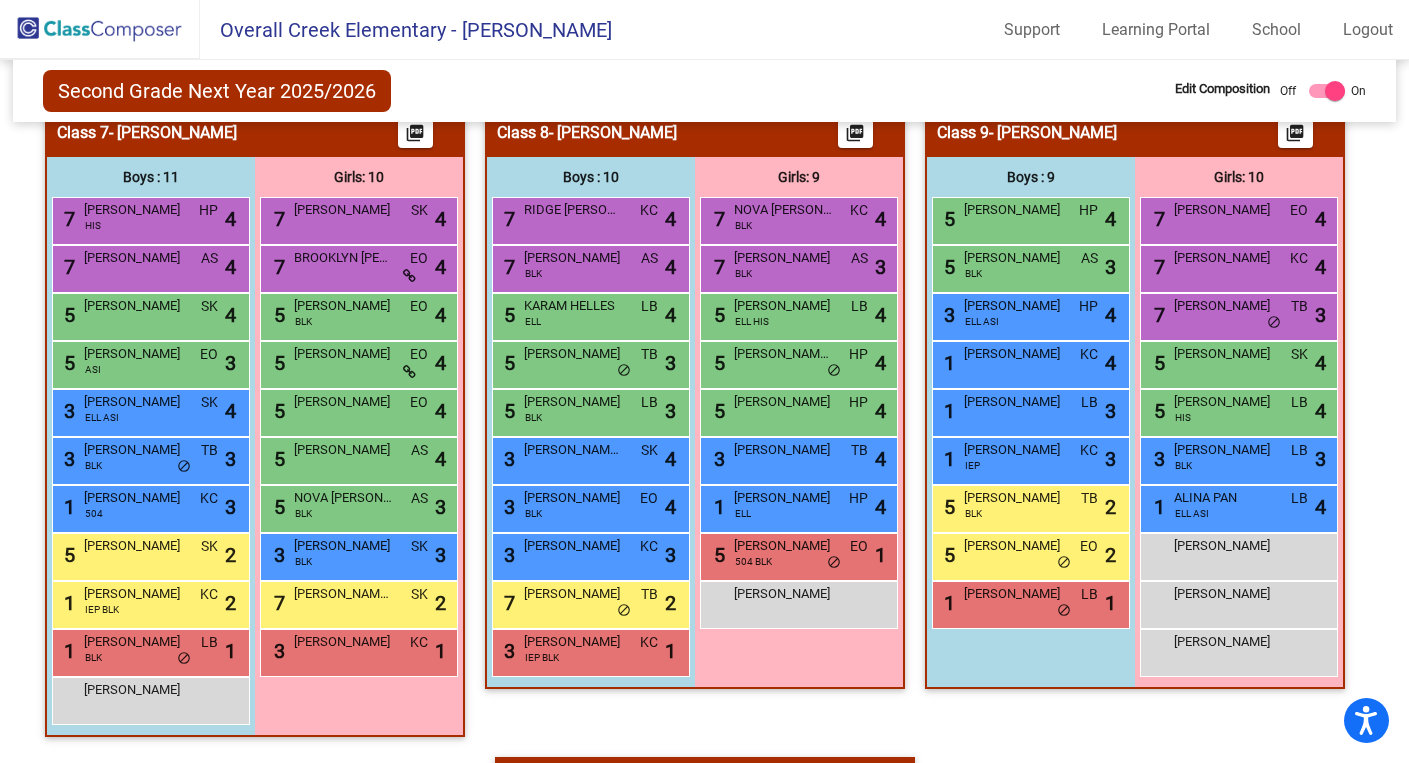 scroll, scrollTop: 1978, scrollLeft: 0, axis: vertical 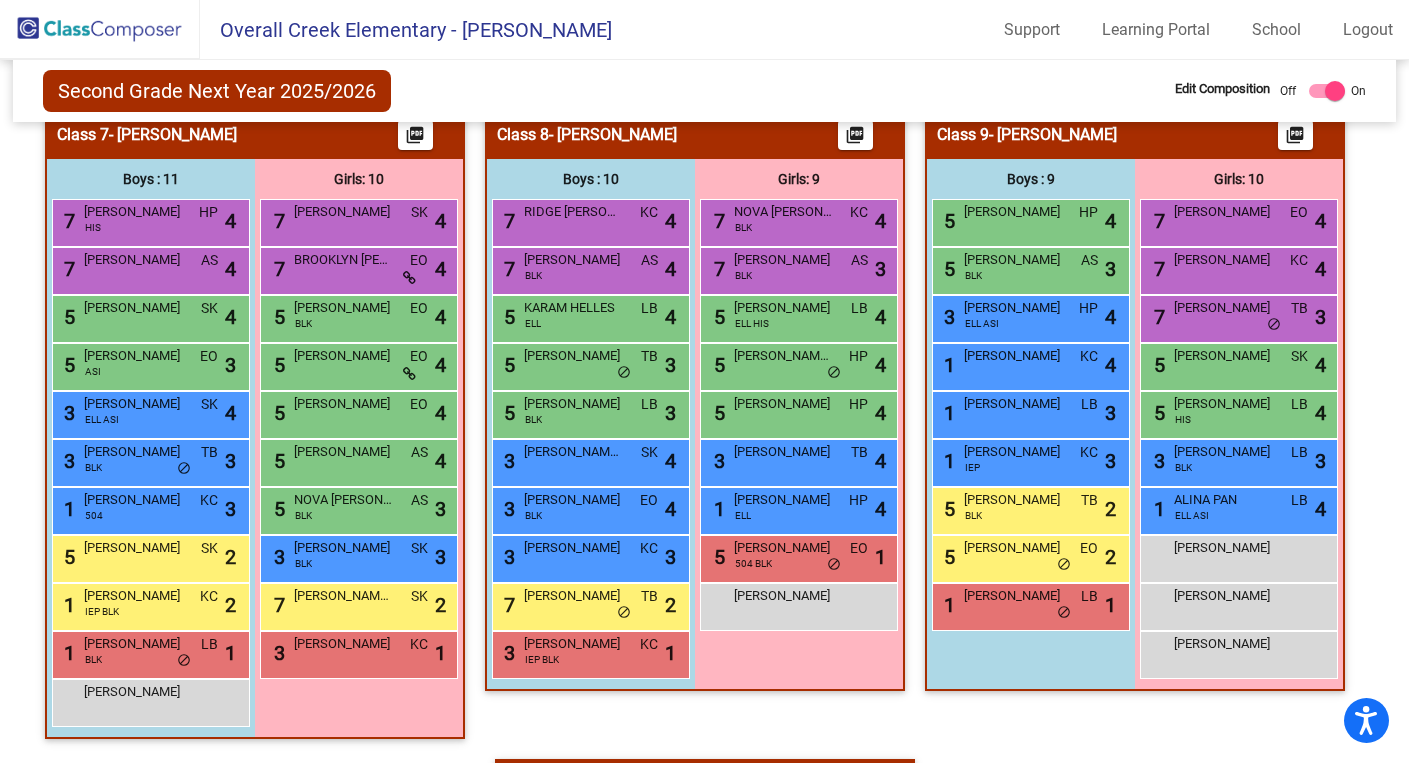 click on "1 [PERSON_NAME] [PERSON_NAME] ELL HIS LB lock do_not_disturb_alt 3" at bounding box center [1238, -94] 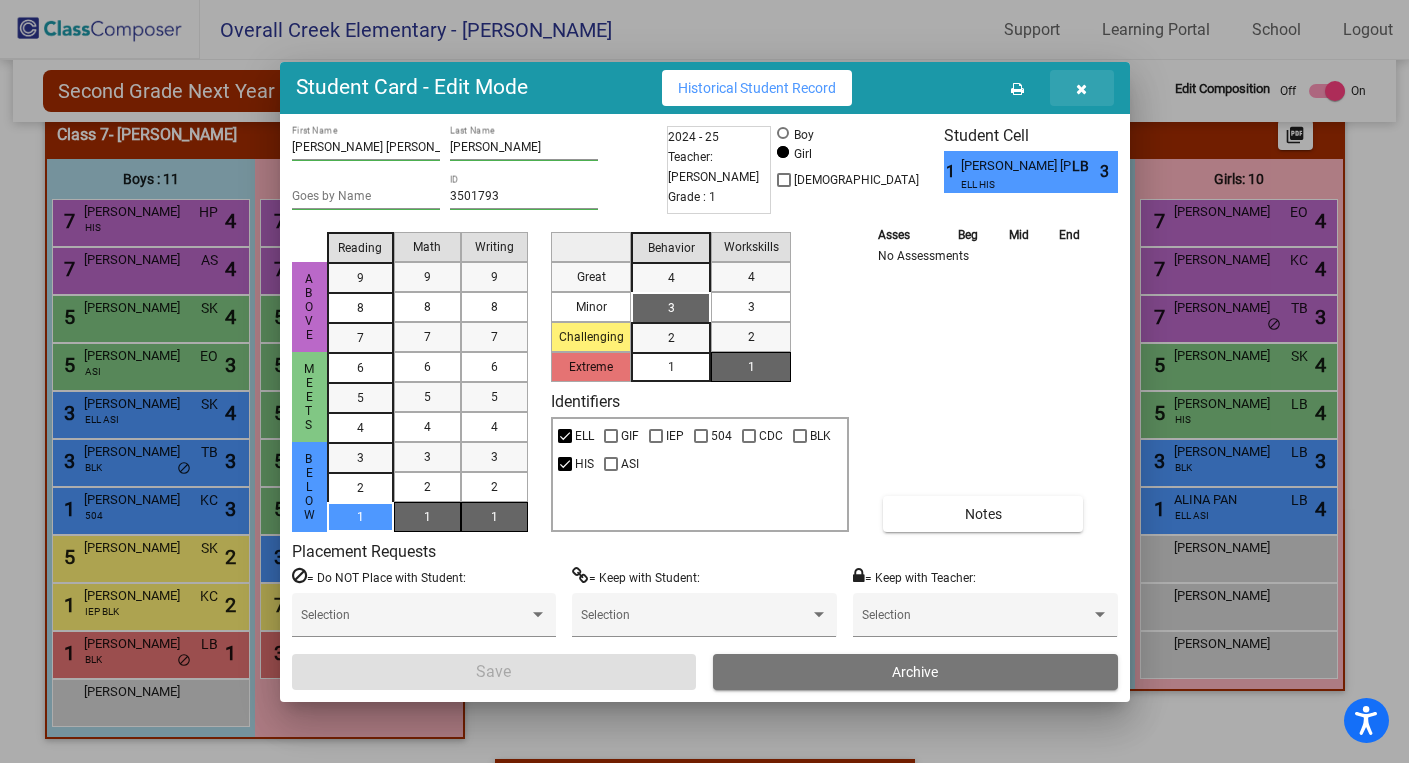 click at bounding box center [1081, 89] 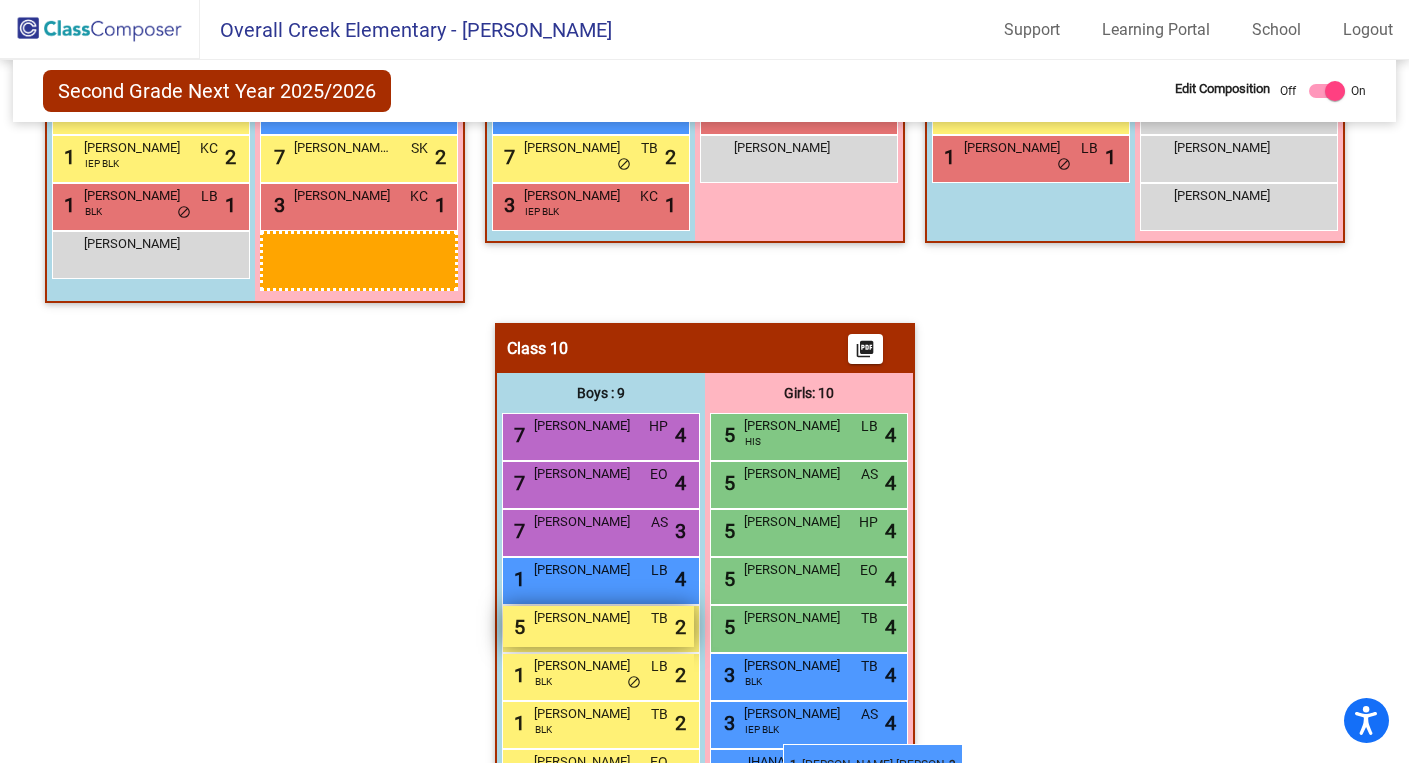scroll, scrollTop: 2438, scrollLeft: 0, axis: vertical 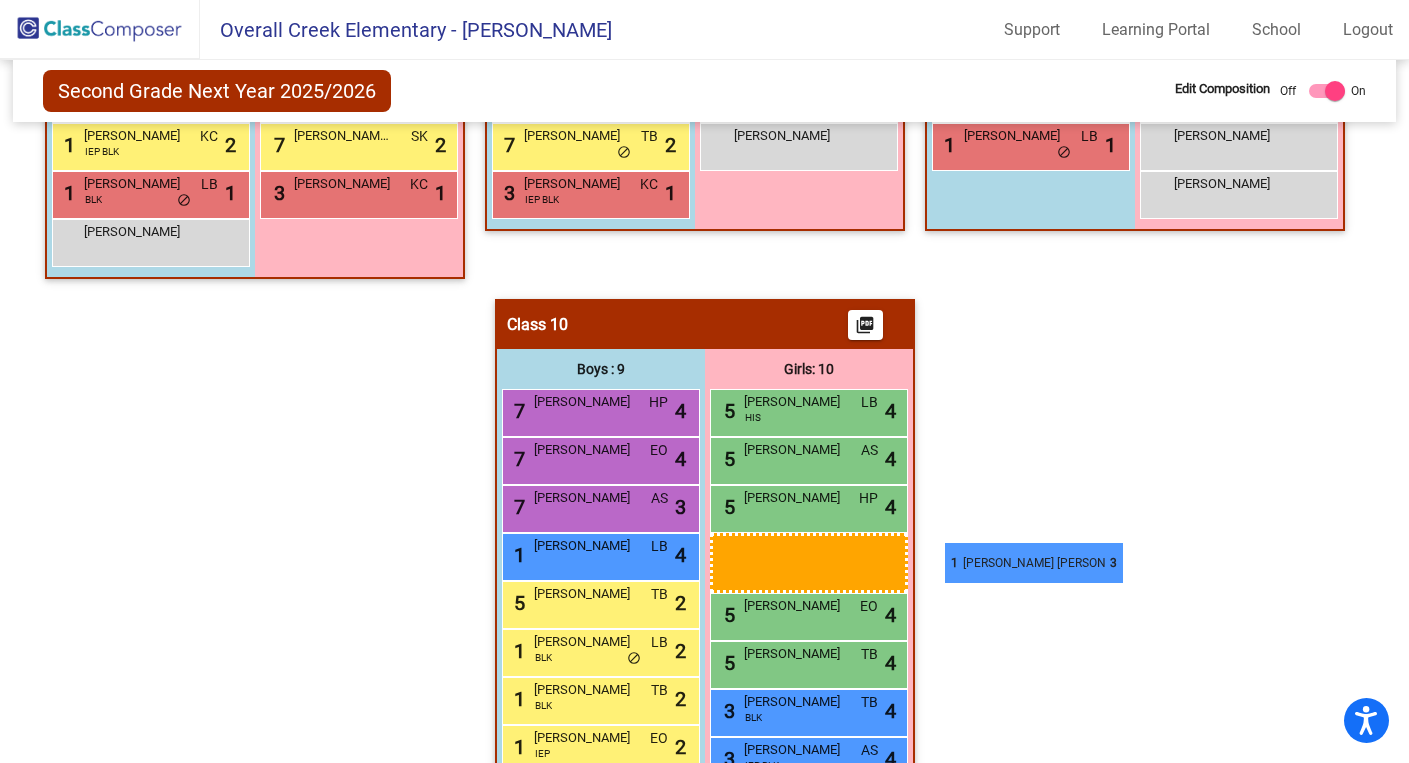 drag, startPoint x: 300, startPoint y: 555, endPoint x: 944, endPoint y: 541, distance: 644.15216 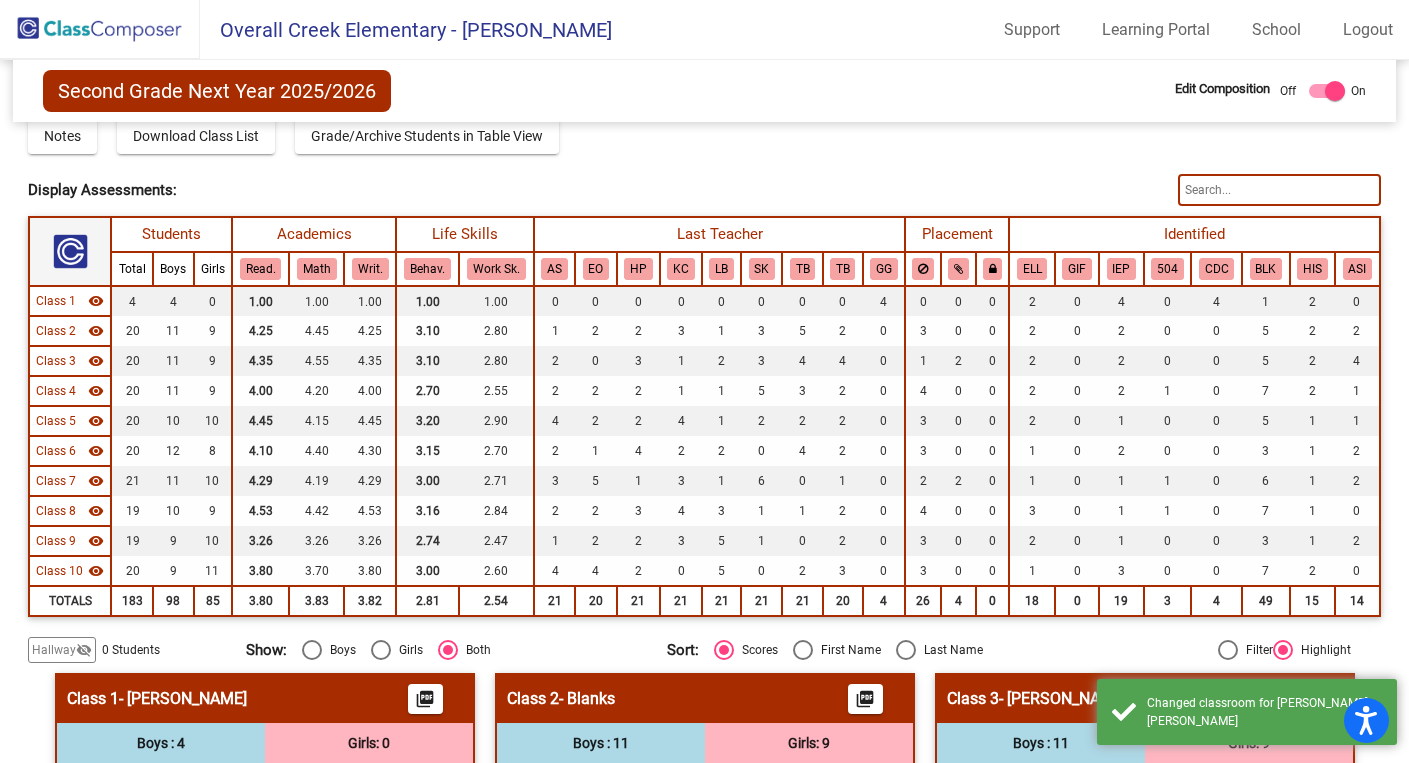 scroll, scrollTop: 0, scrollLeft: 0, axis: both 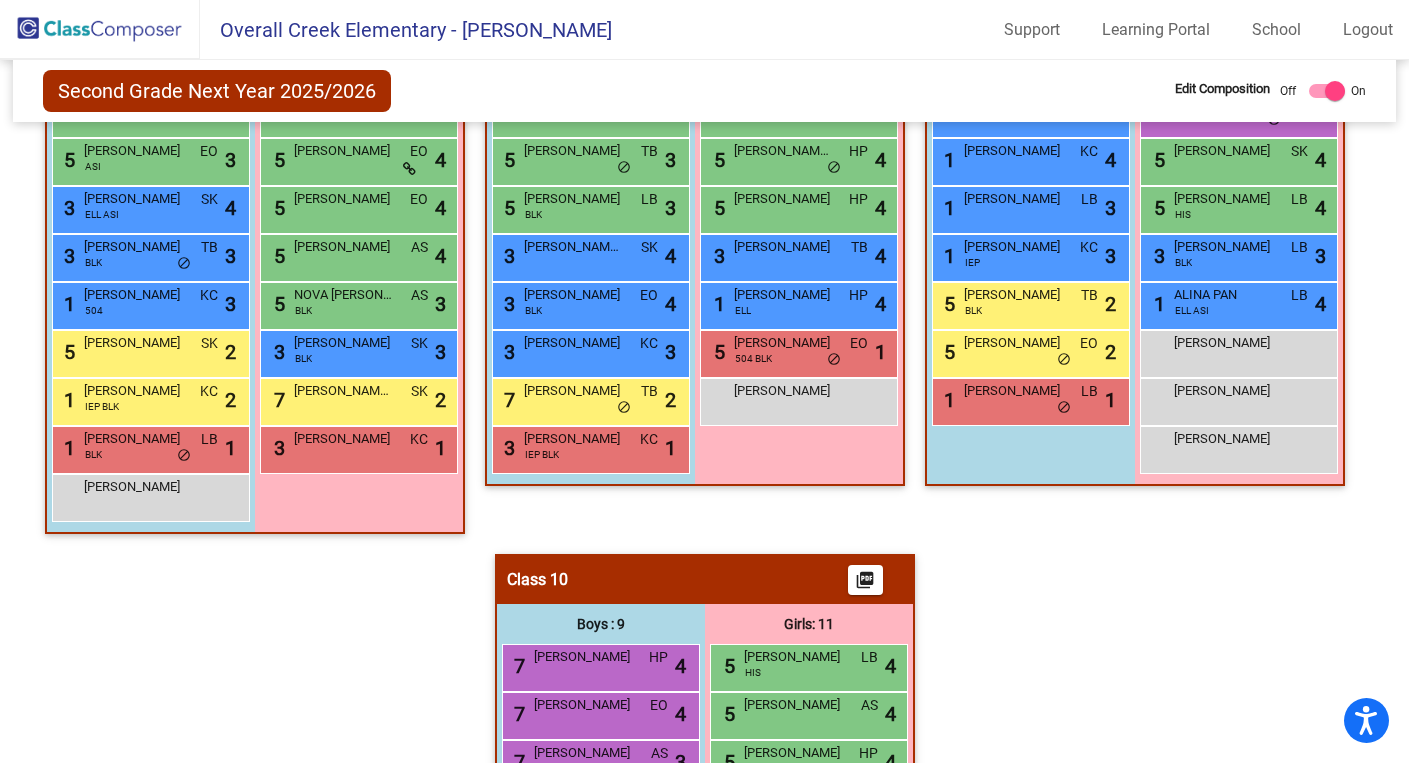 click 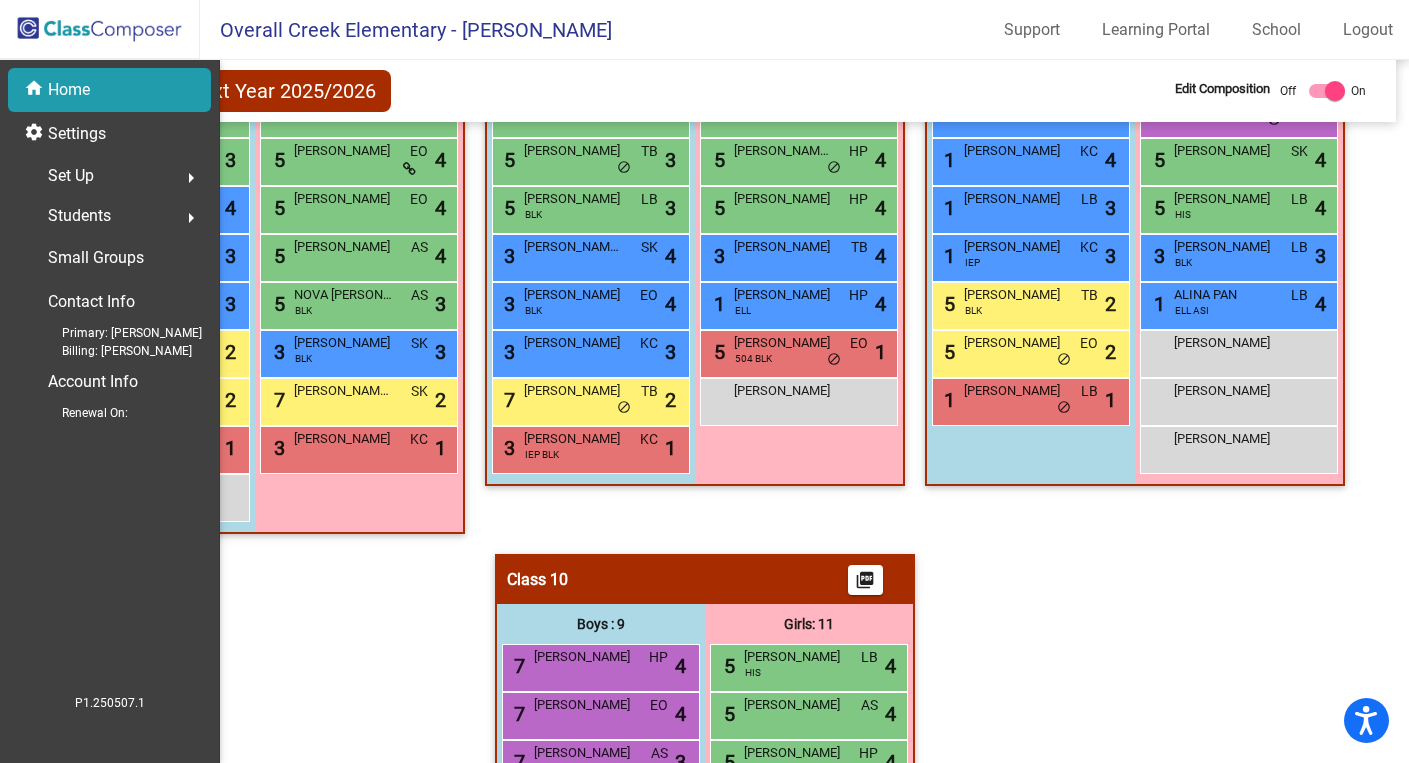 scroll, scrollTop: 0, scrollLeft: 0, axis: both 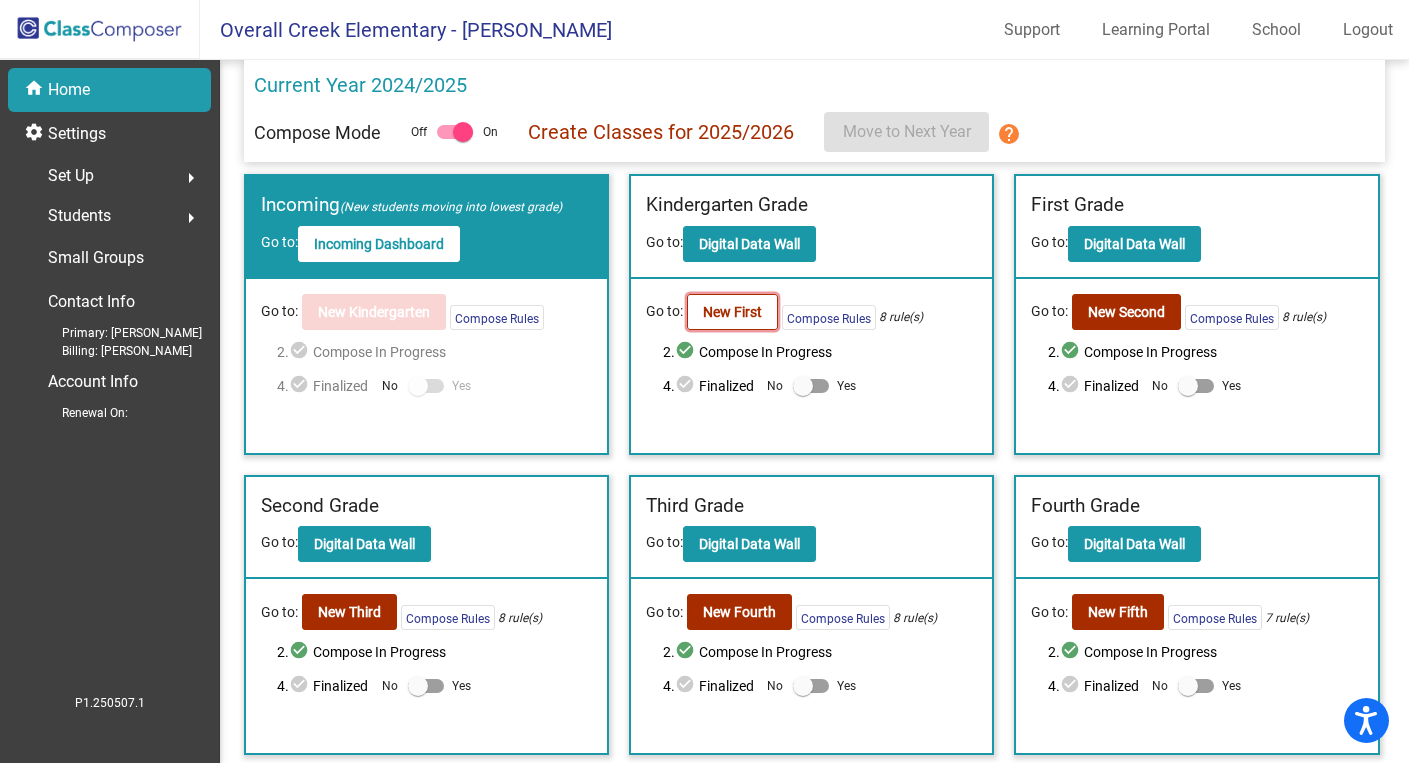click on "New First" 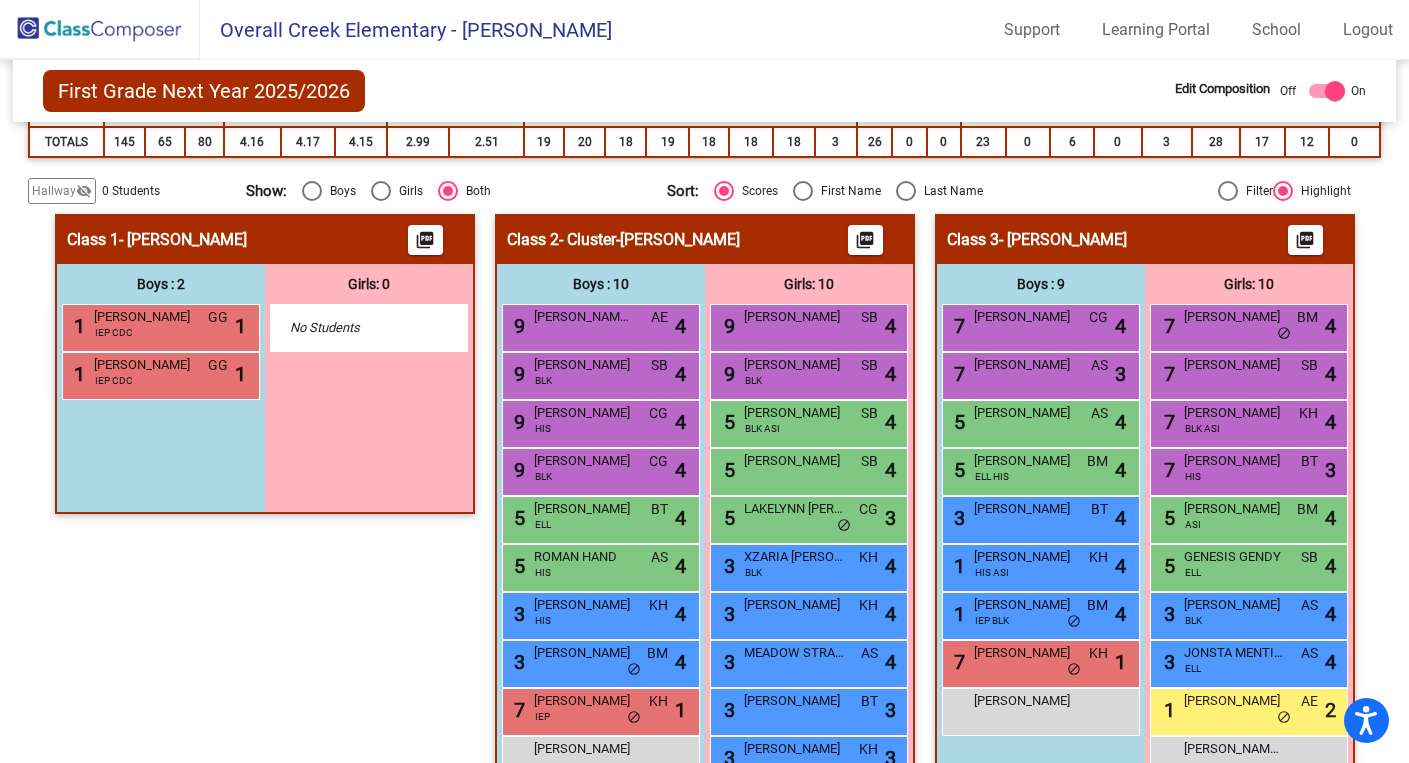 scroll, scrollTop: 538, scrollLeft: 0, axis: vertical 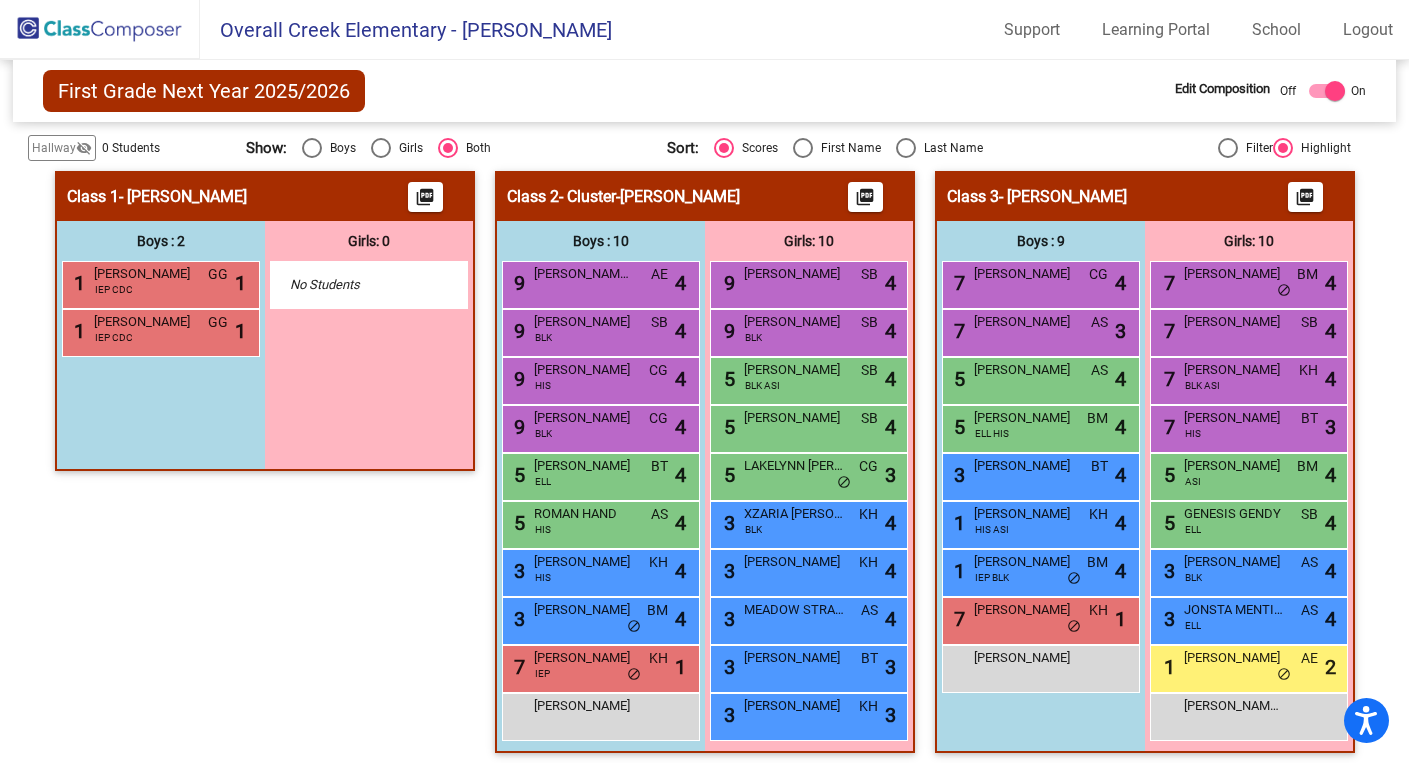 click on "First Grade Next Year 2025/2026  Edit Composition Off   On  Incoming   Digital Data Wall    Display Scores for Years:   [DATE] - [DATE]   [DATE] - [DATE]  Grade/Archive Students in Table View   Download   New Small Group   Saved Small Group   Compose   Start Over   Submit Classes  Compose has been submitted  Check for Incomplete Scores  View Compose Rules   View Placement Violations  Notes   Download Class List   Import Students   Grade/Archive Students in Table View   New Small Group   Saved Small Group  Display Scores for Years:   [DATE] - [DATE]   [DATE] - [DATE] Display Assessments: Students Academics Life Skills  Last Teacher  Placement  Identified  Total Boys Girls  Read.   Math   Writ.   Behav.   Work Sk.   SB   AS   AE   BM   BT   KH   CG   [PERSON_NAME]   GIF   IEP   504   CDC   BLK   HIS   ASI   OTH  Hallway  visibility_off  0 0 0                 0   0   0   0   0   0   0   0   0   0   0   0   0   0   0   0   0   0   0   0  Class 1  visibility  2 2 0  1.00   1.00   1.00   1.00   1.00   0   0   0   0   0   0   0  9" 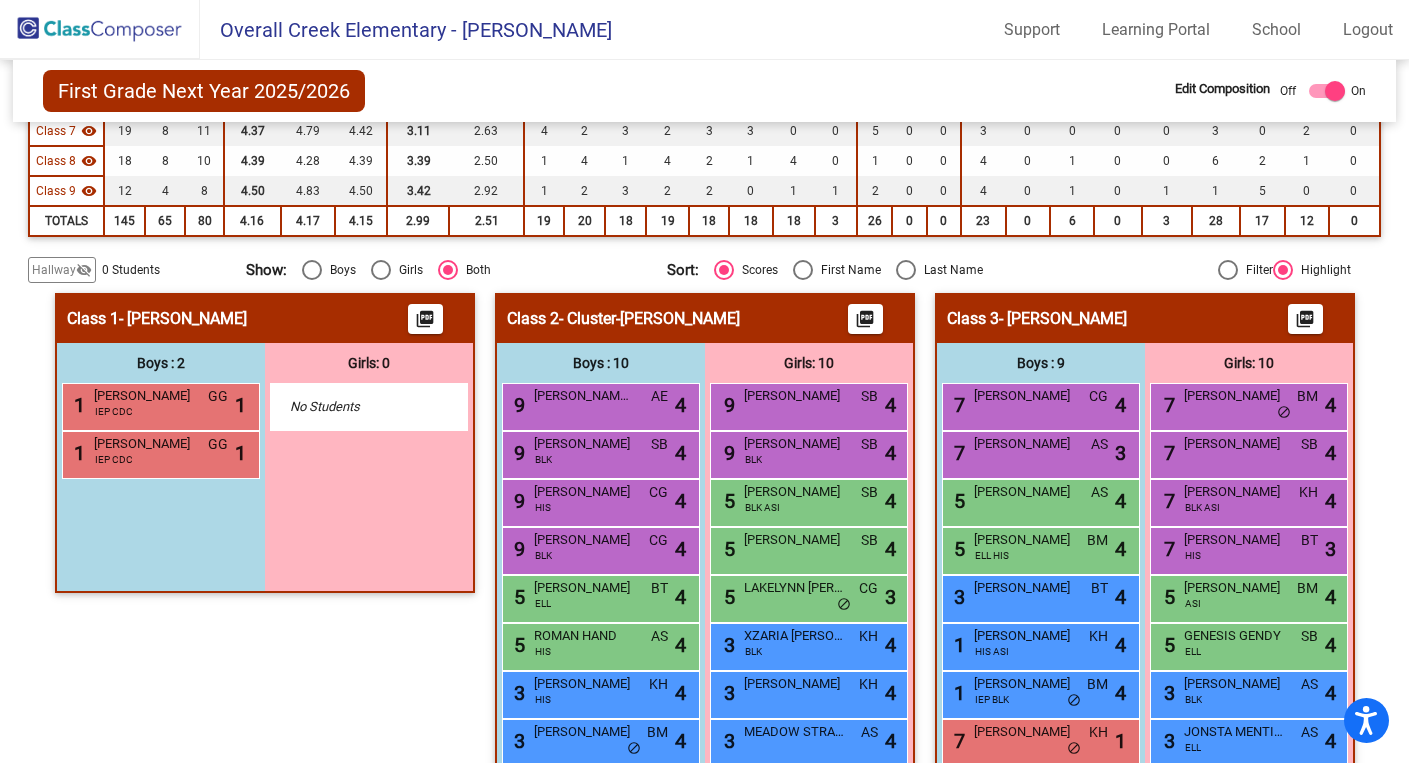 scroll, scrollTop: 414, scrollLeft: 0, axis: vertical 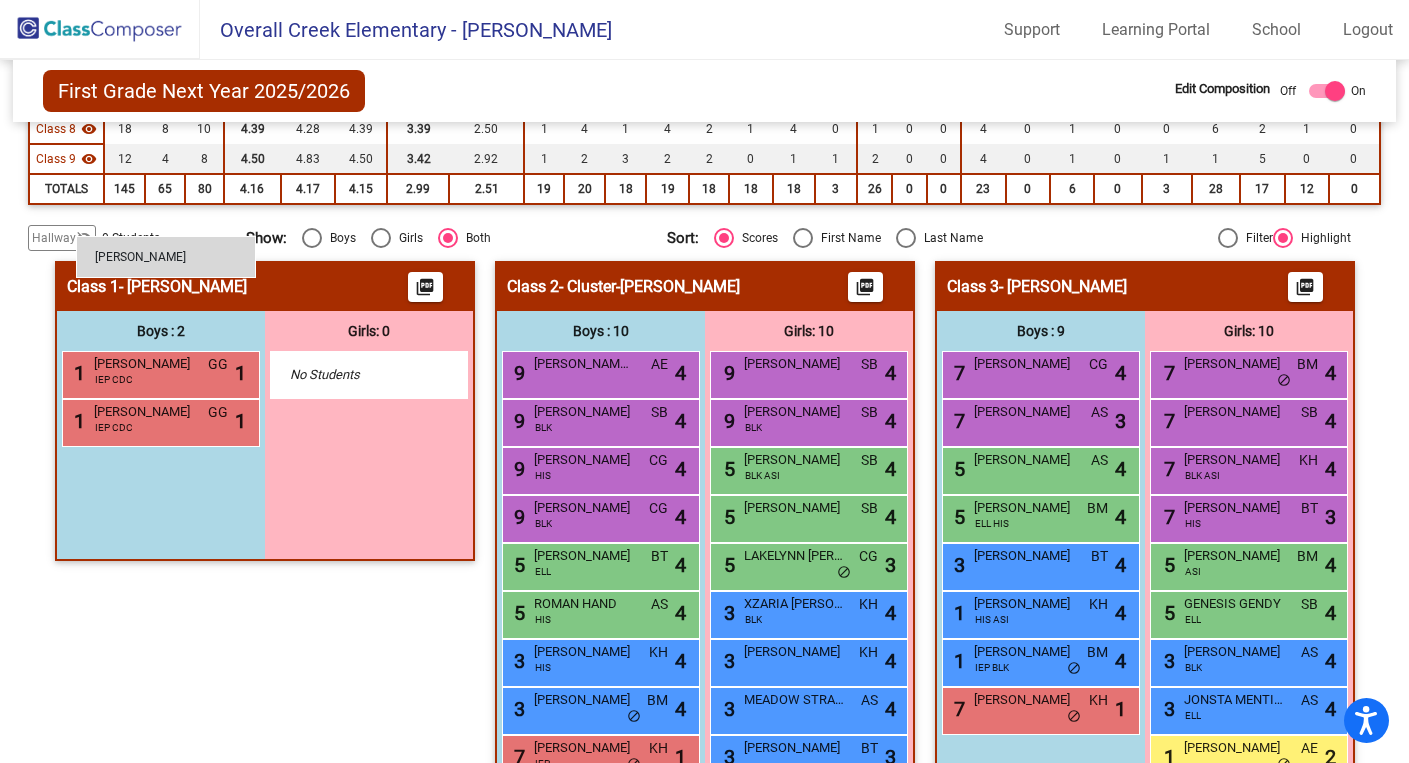drag, startPoint x: 119, startPoint y: 617, endPoint x: 76, endPoint y: 235, distance: 384.41254 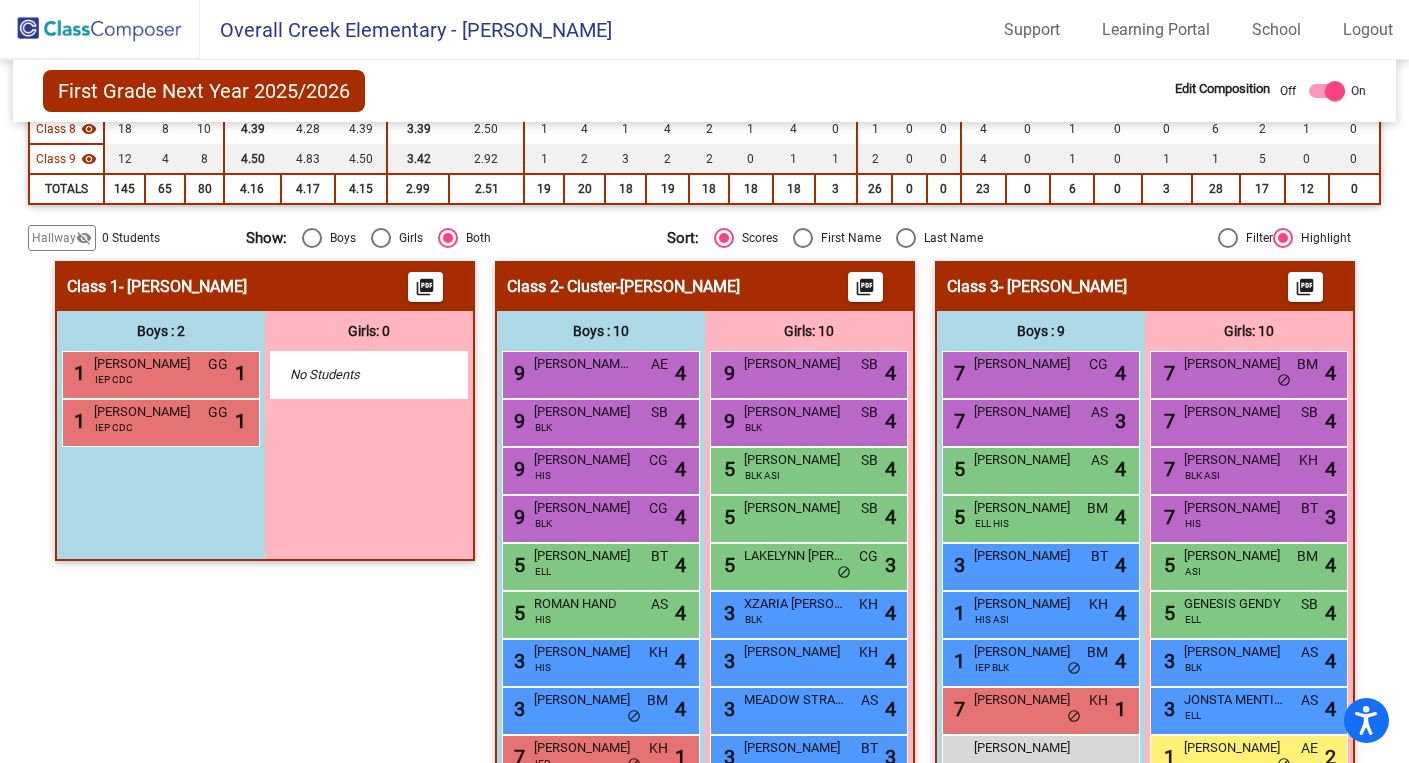 click on "visibility_off" 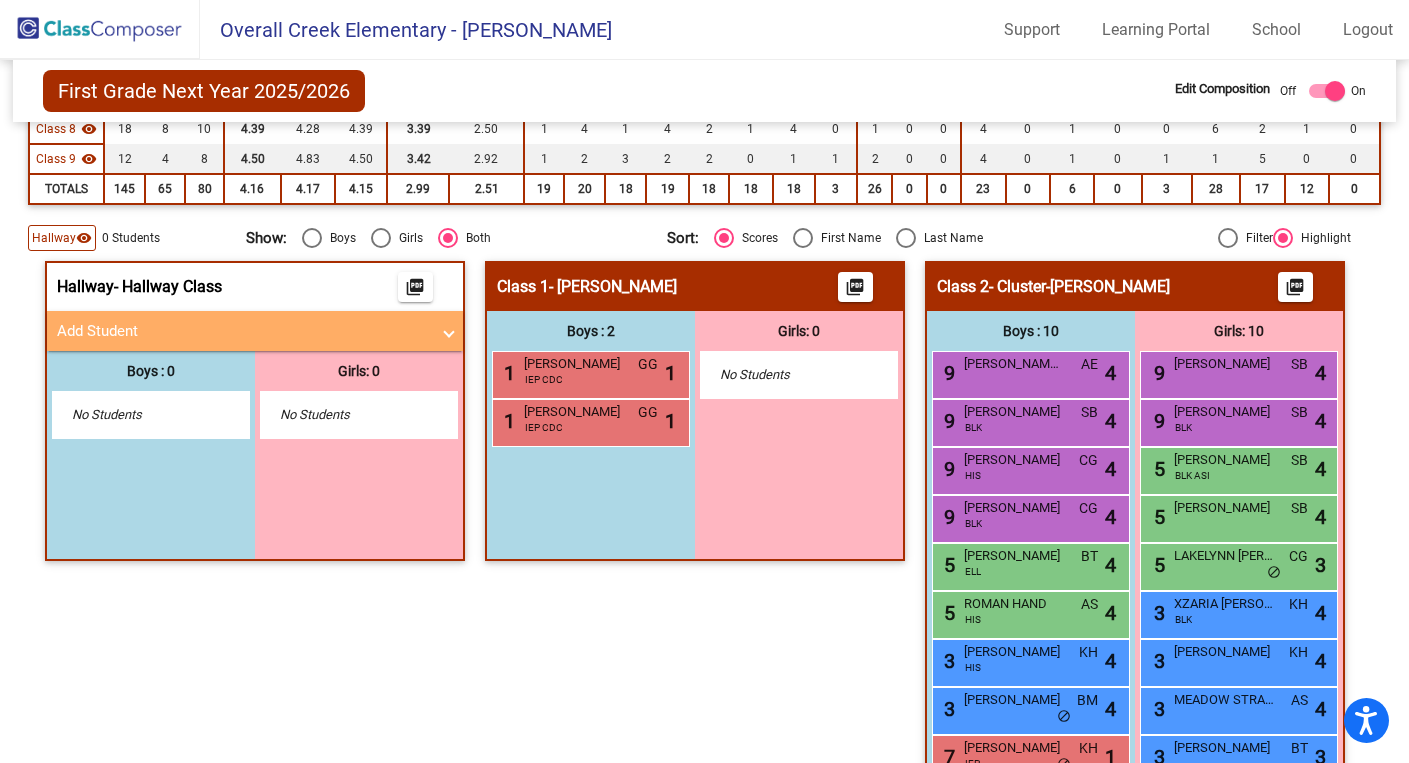 click on "visibility" 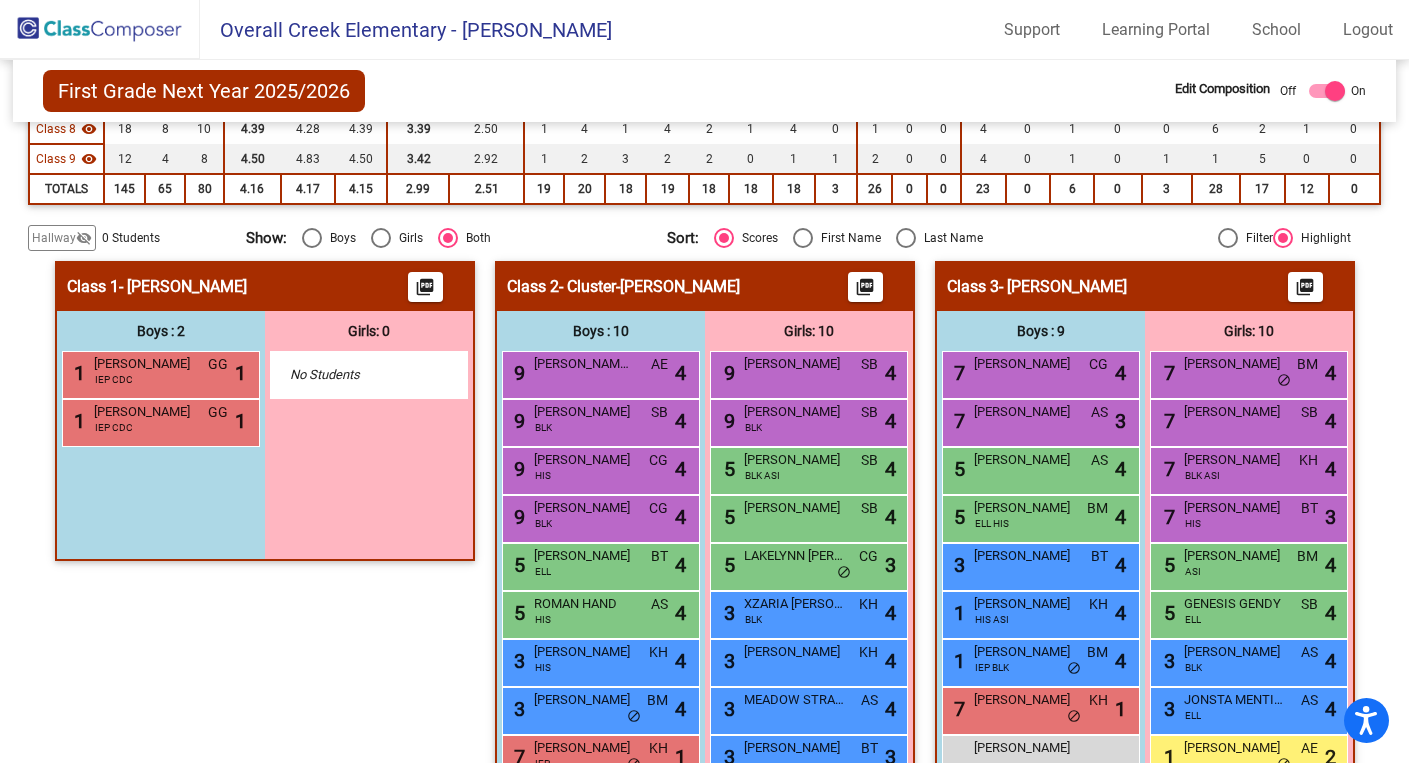click on "visibility_off" 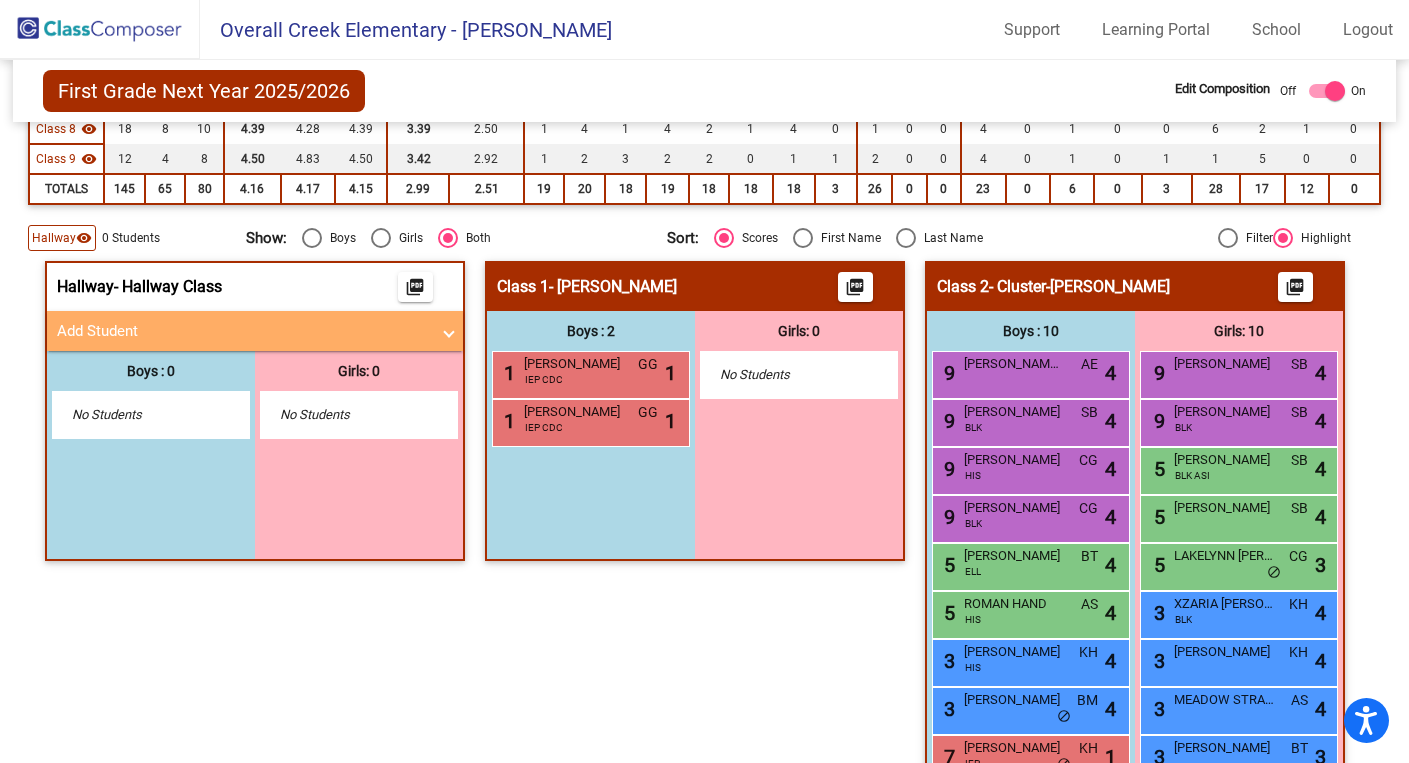 scroll, scrollTop: 768, scrollLeft: 0, axis: vertical 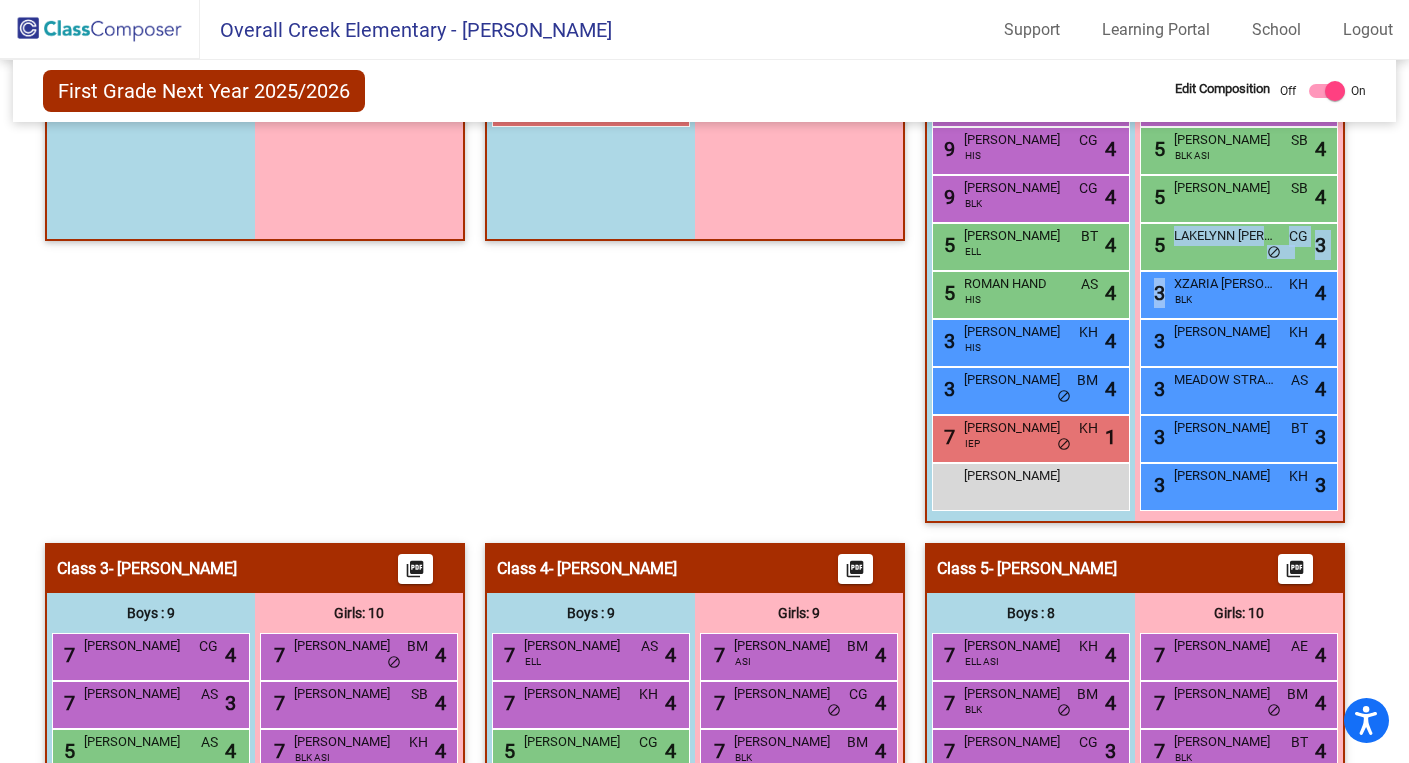 drag, startPoint x: 1402, startPoint y: 187, endPoint x: 1393, endPoint y: 292, distance: 105.38501 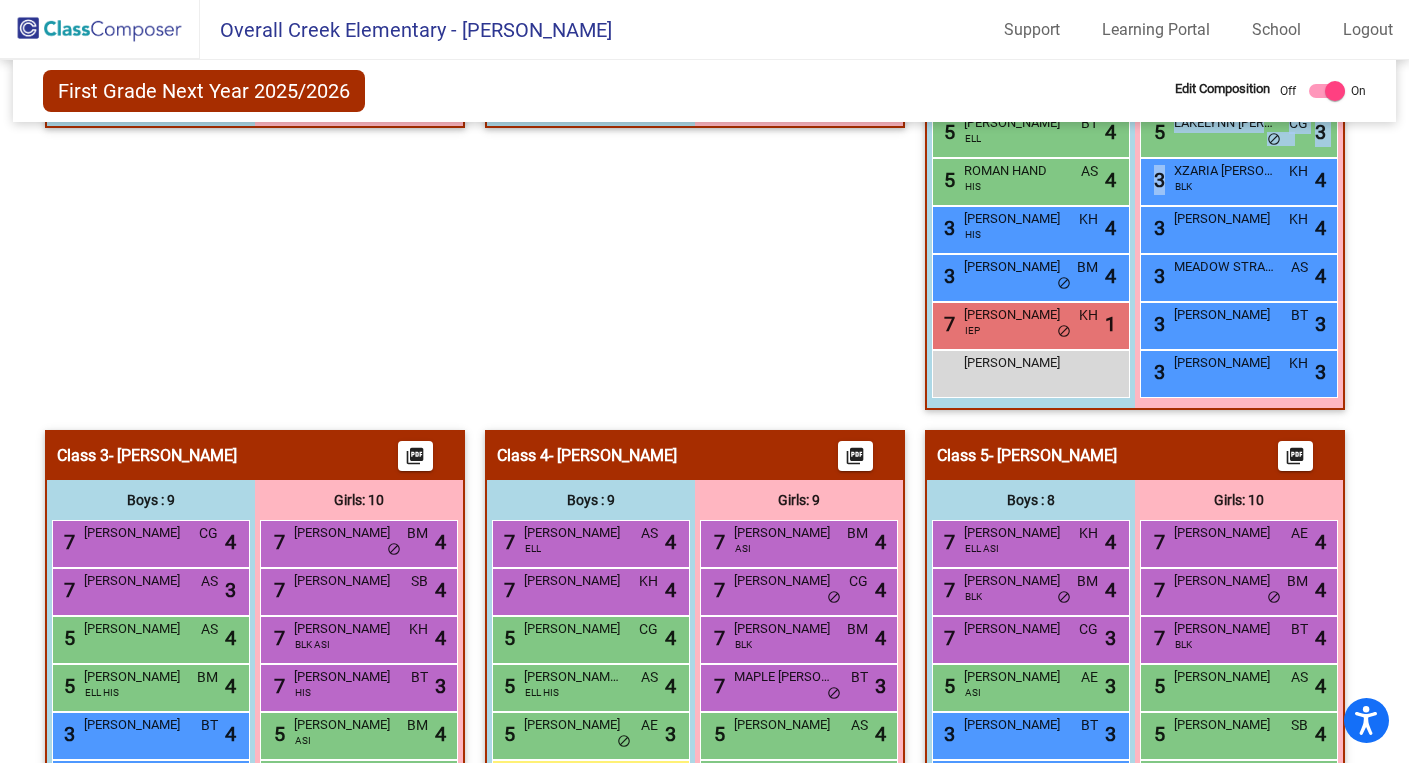 scroll, scrollTop: 963, scrollLeft: 0, axis: vertical 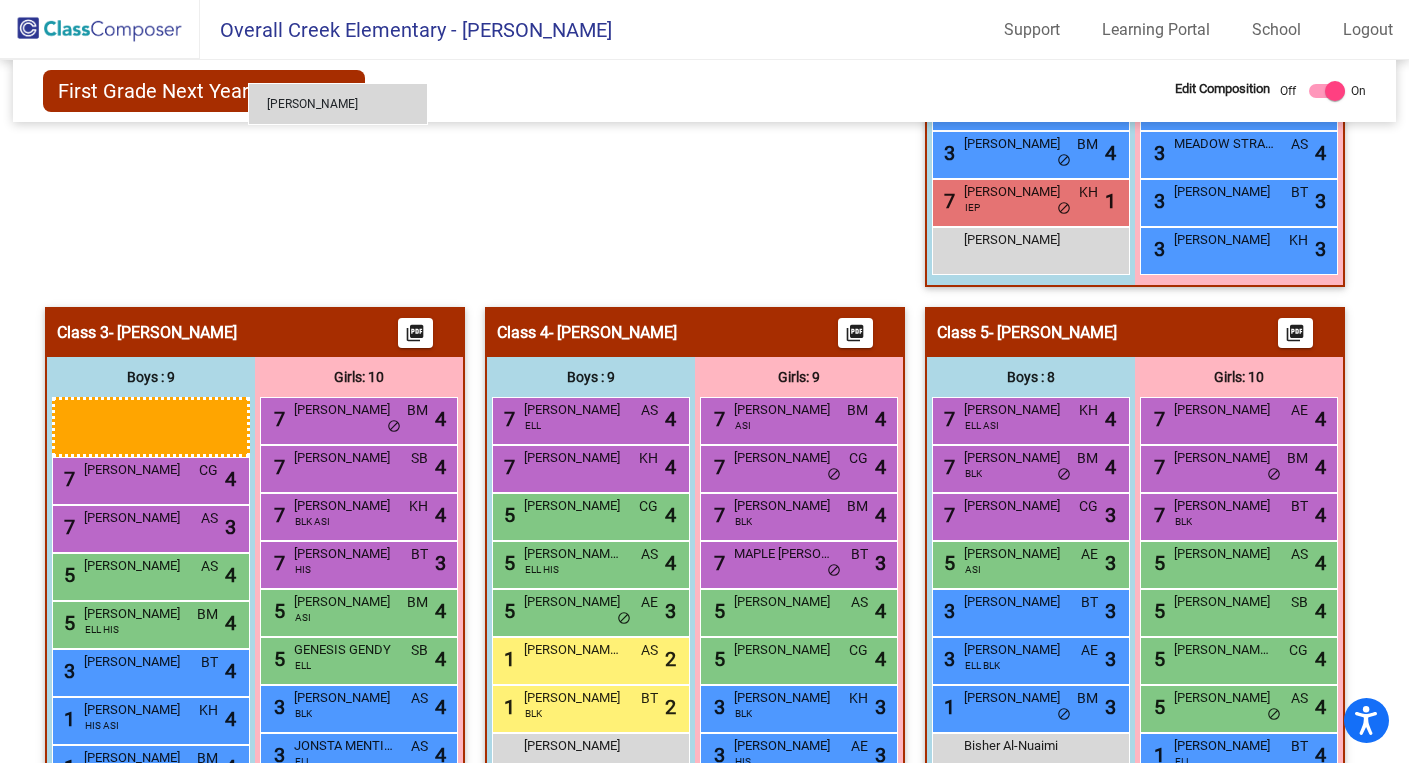 drag, startPoint x: 175, startPoint y: 711, endPoint x: 248, endPoint y: 83, distance: 632.2286 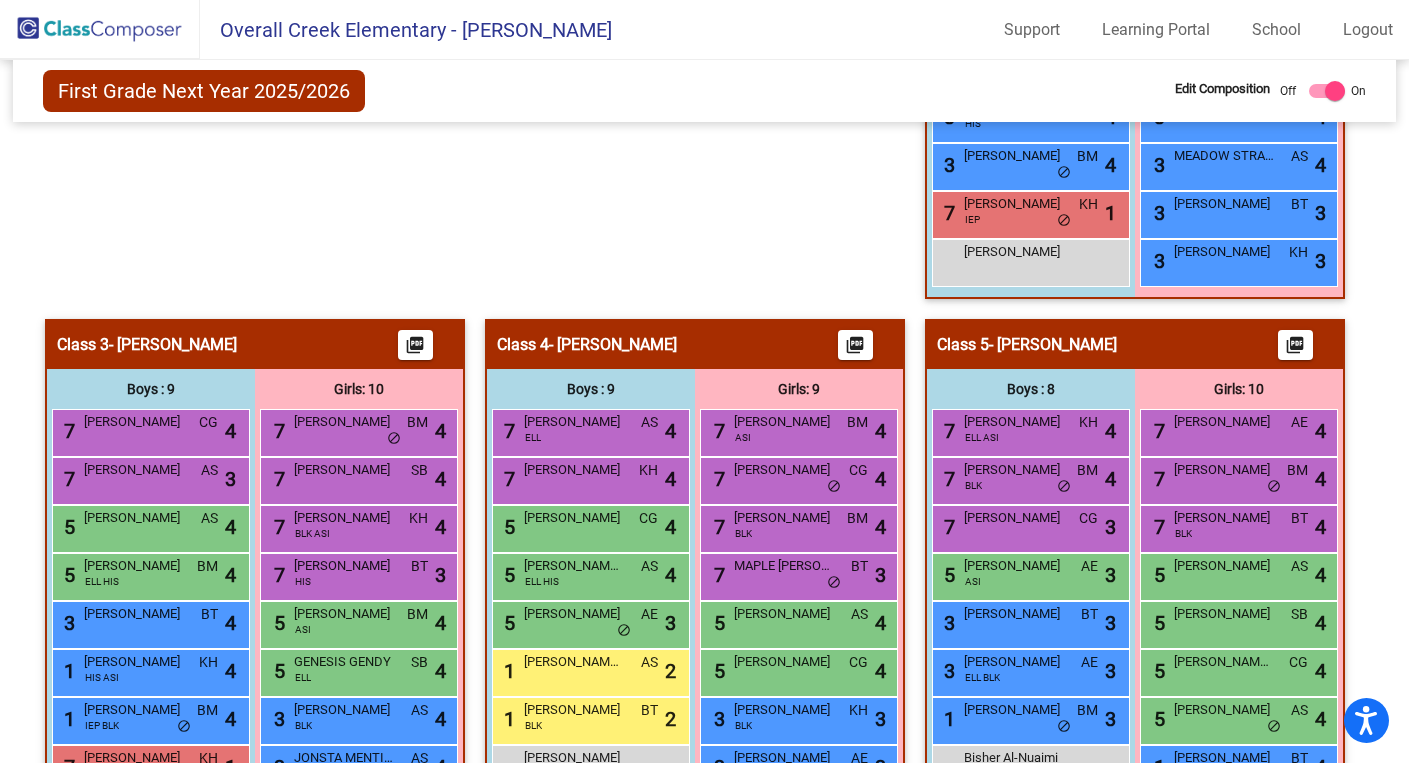 drag, startPoint x: 248, startPoint y: 83, endPoint x: 230, endPoint y: 169, distance: 87.86353 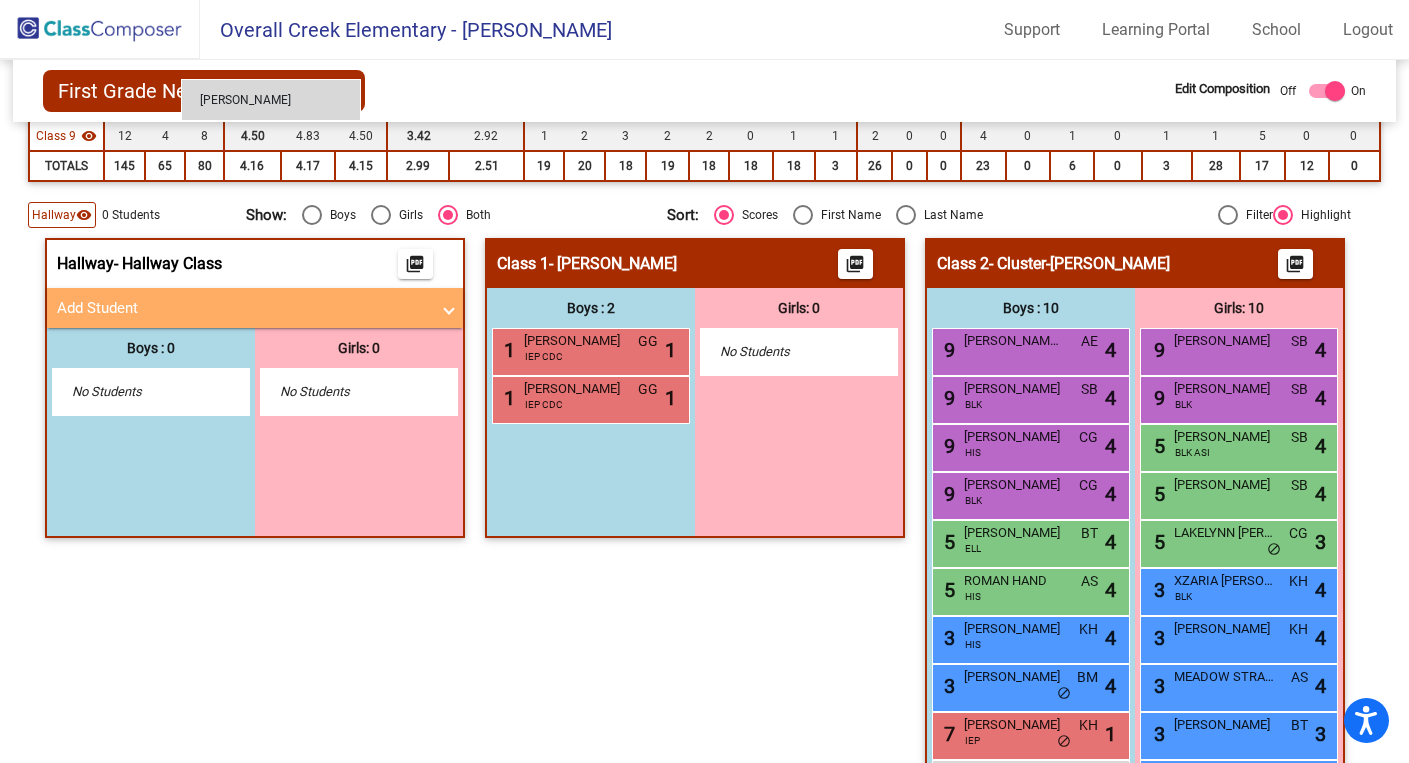 scroll, scrollTop: 467, scrollLeft: 0, axis: vertical 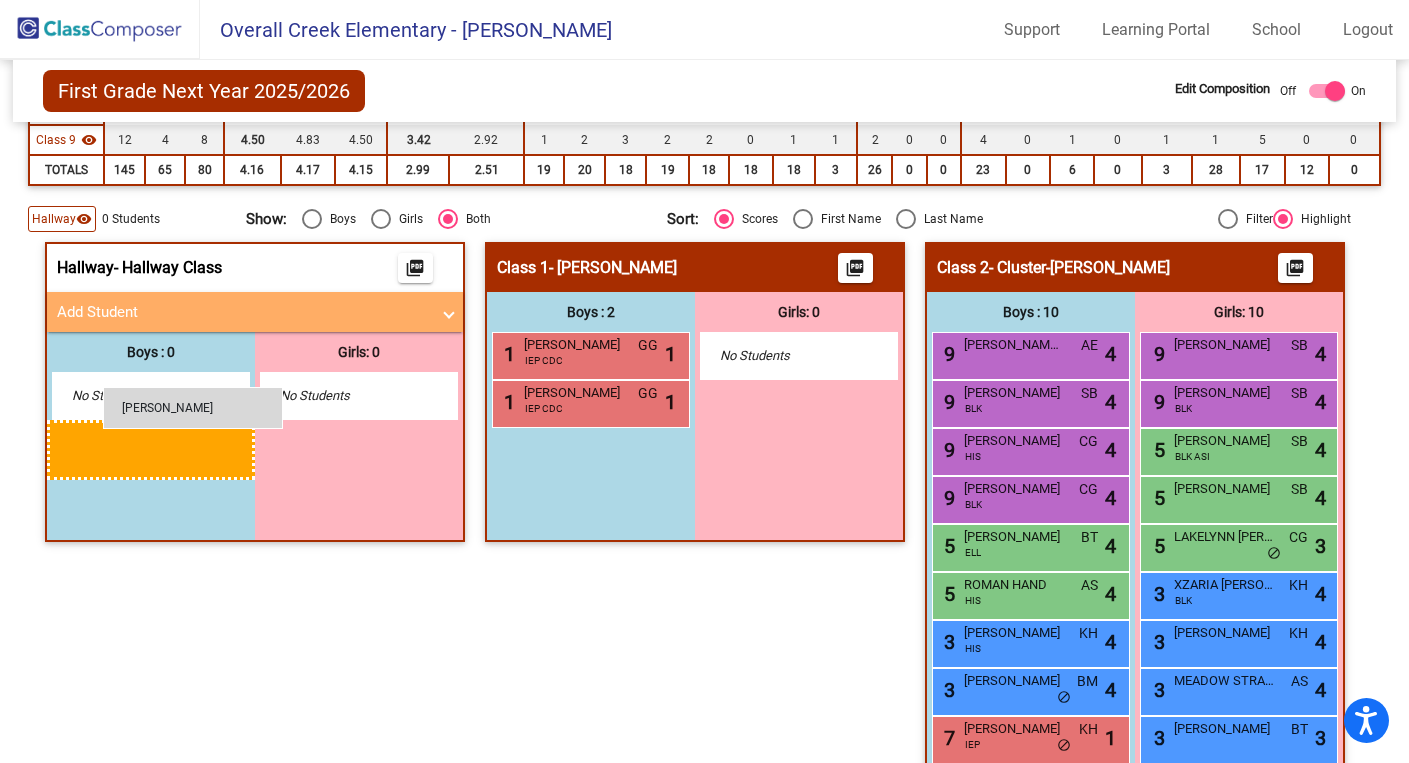 drag, startPoint x: 110, startPoint y: 659, endPoint x: 103, endPoint y: 386, distance: 273.08972 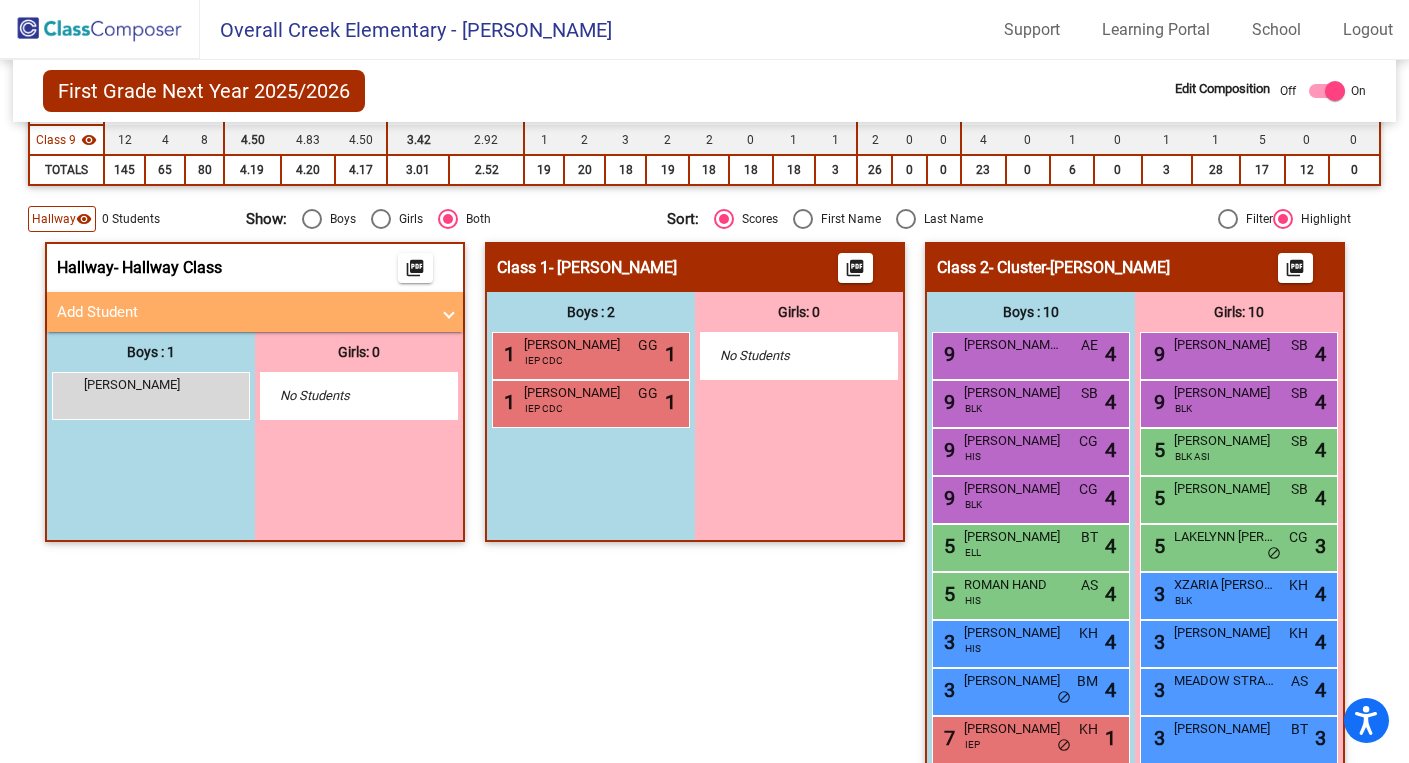 scroll, scrollTop: 0, scrollLeft: 0, axis: both 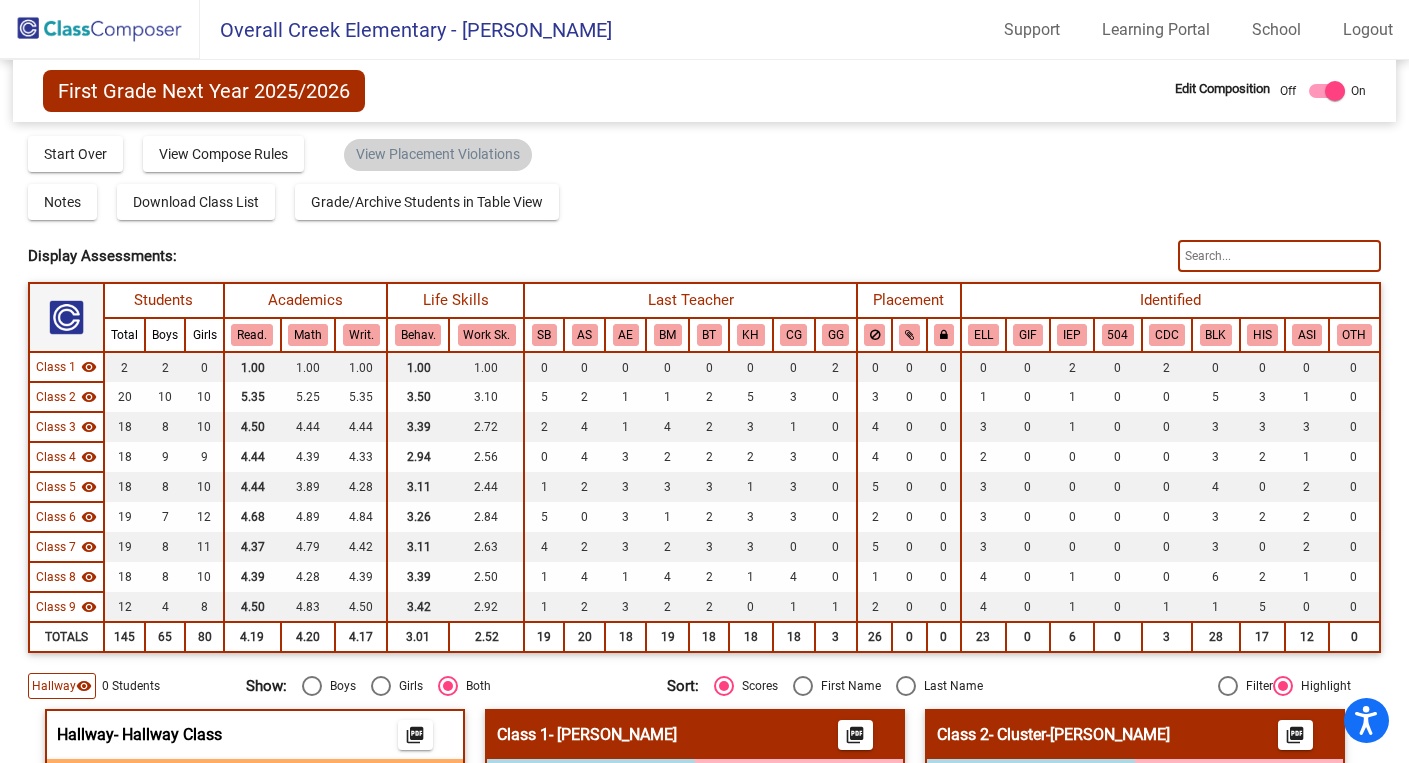 click 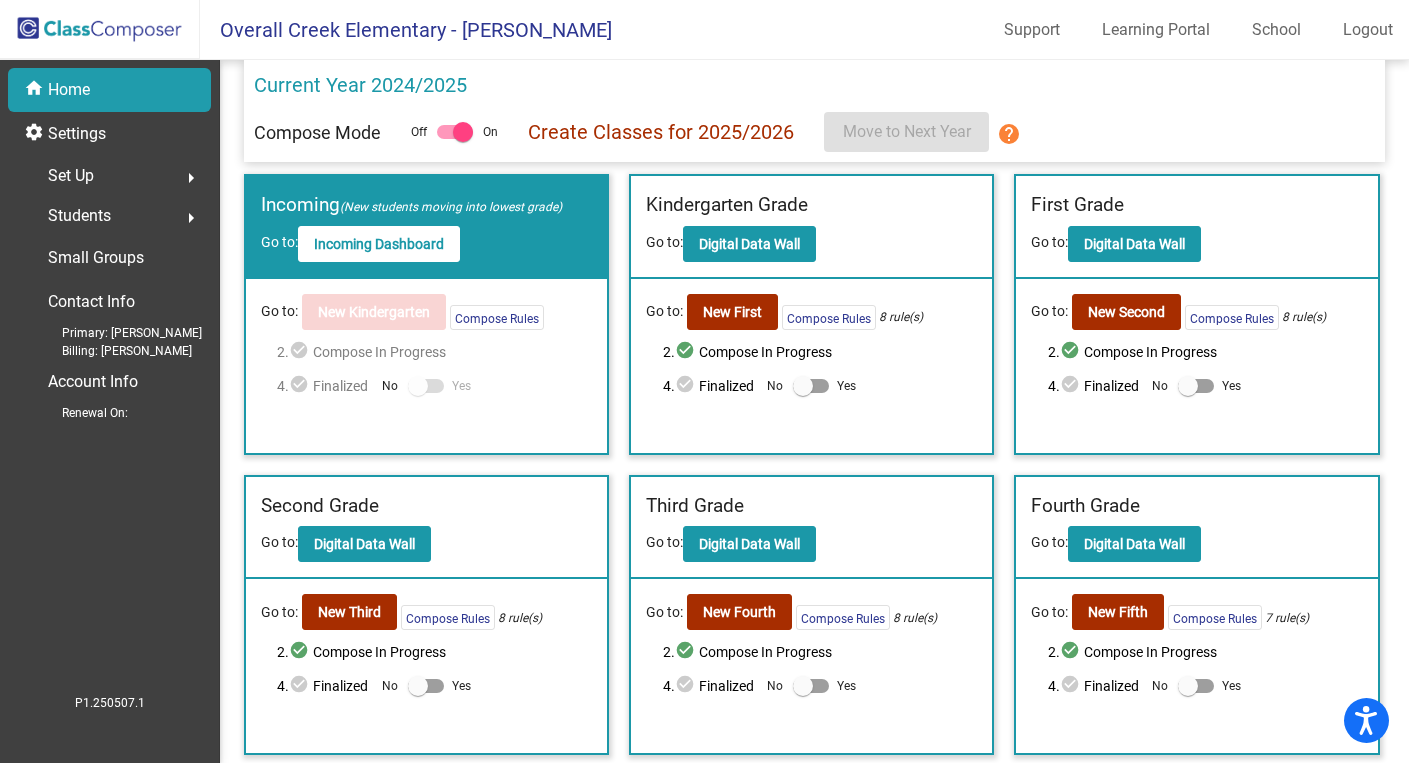 click on "Students  arrow_right" 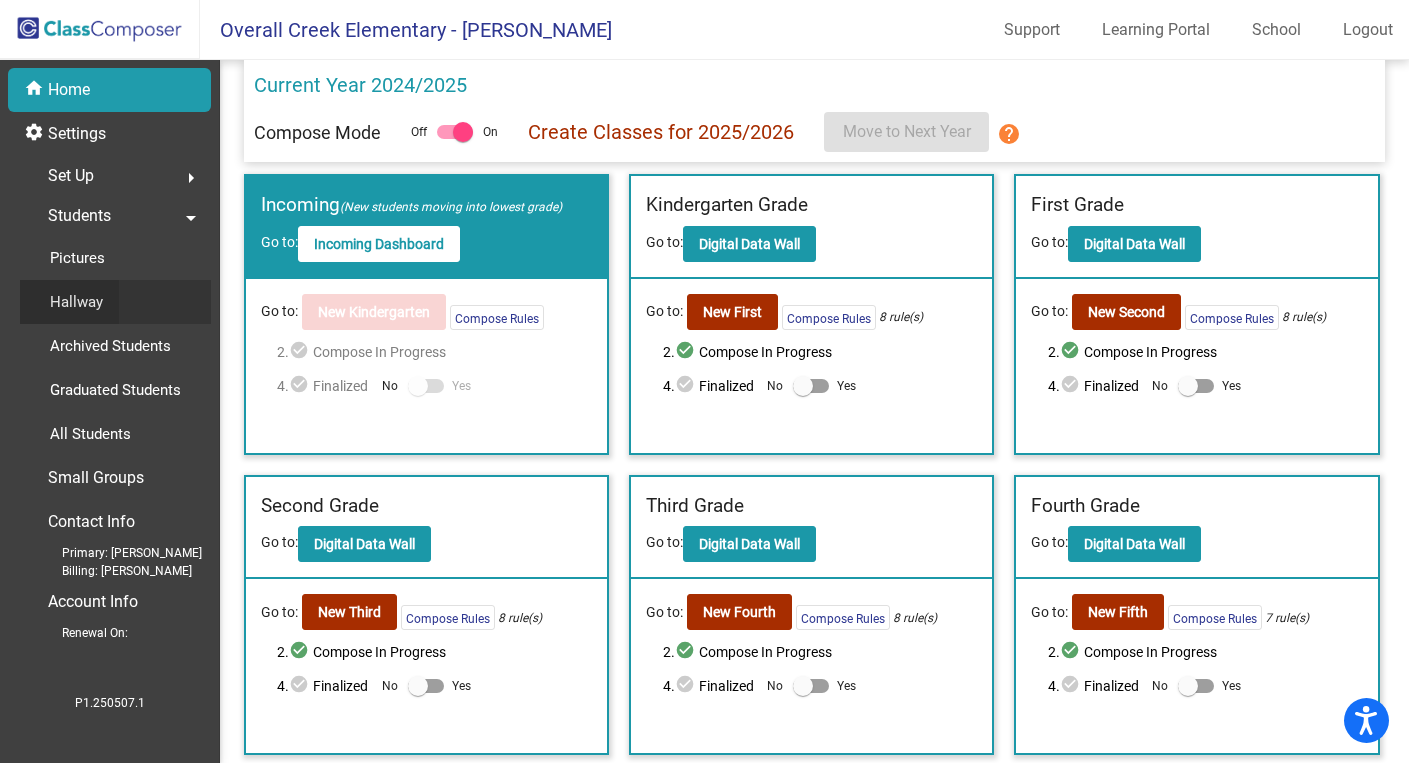 click on "Hallway" 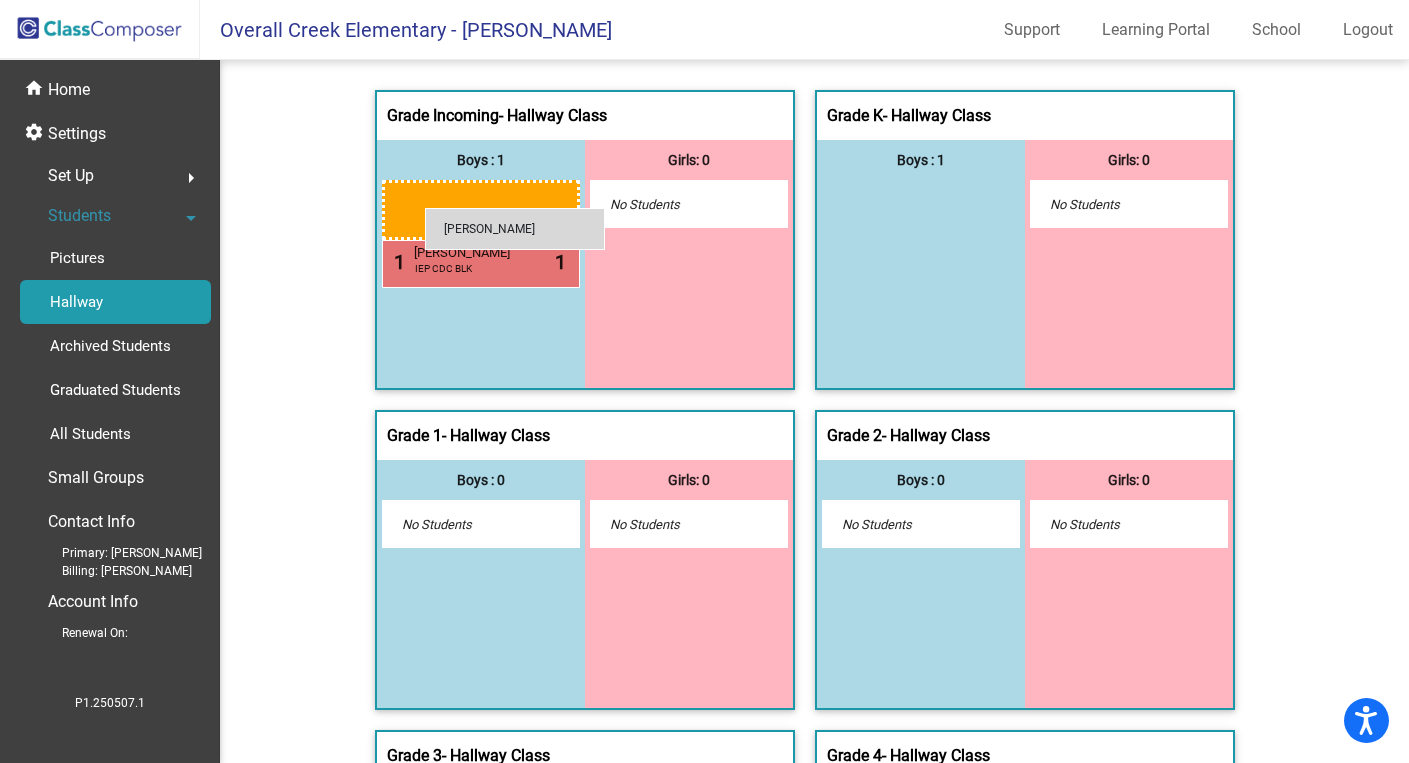 drag, startPoint x: 942, startPoint y: 203, endPoint x: 425, endPoint y: 207, distance: 517.0155 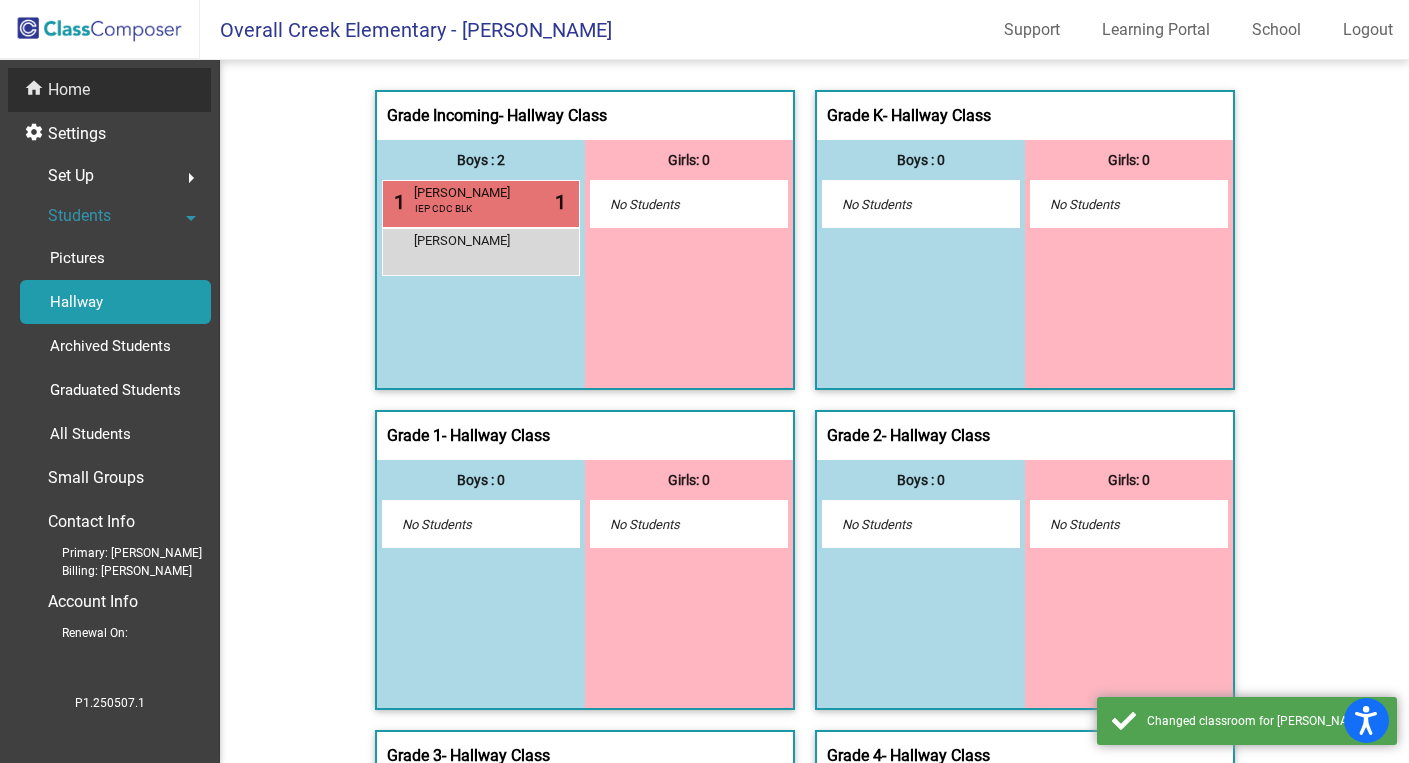 click on "home Home" 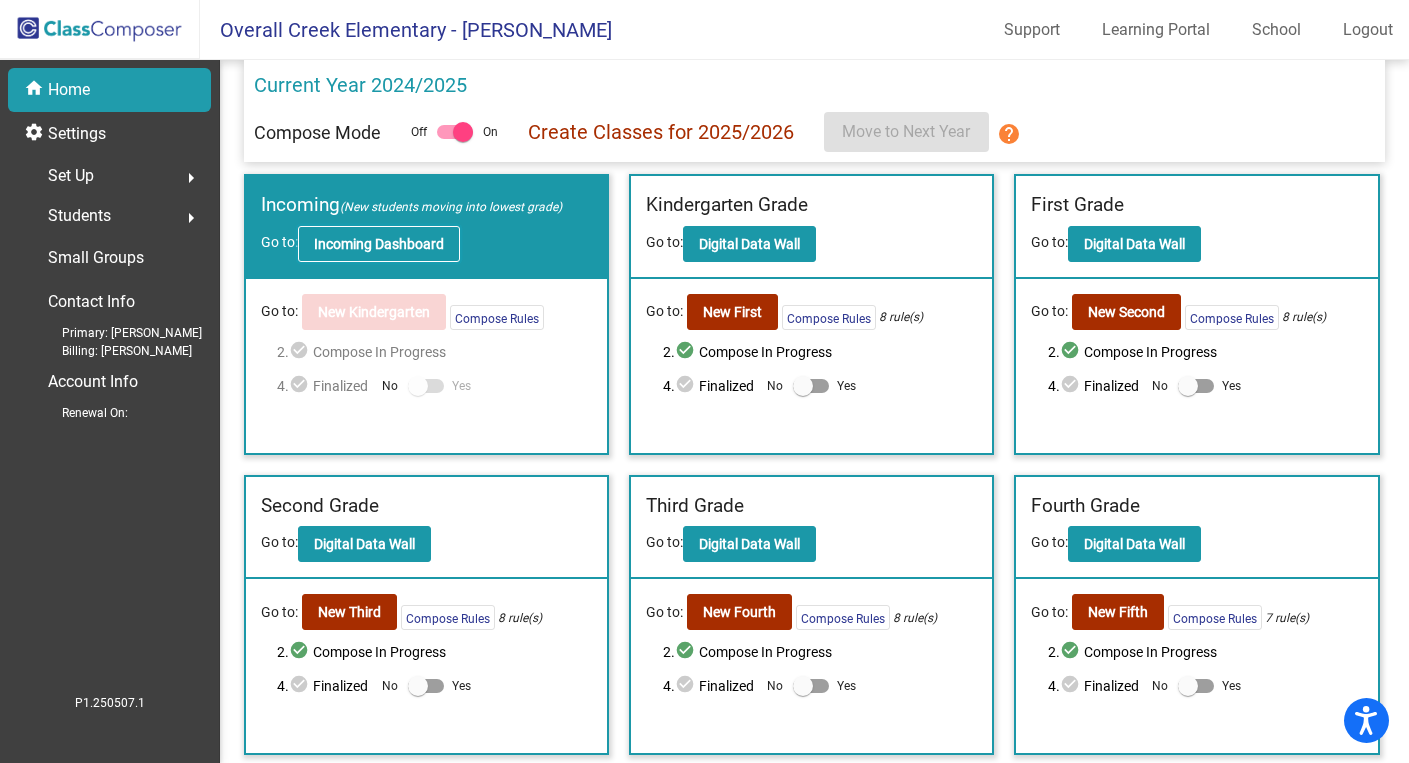 click on "Incoming Dashboard" 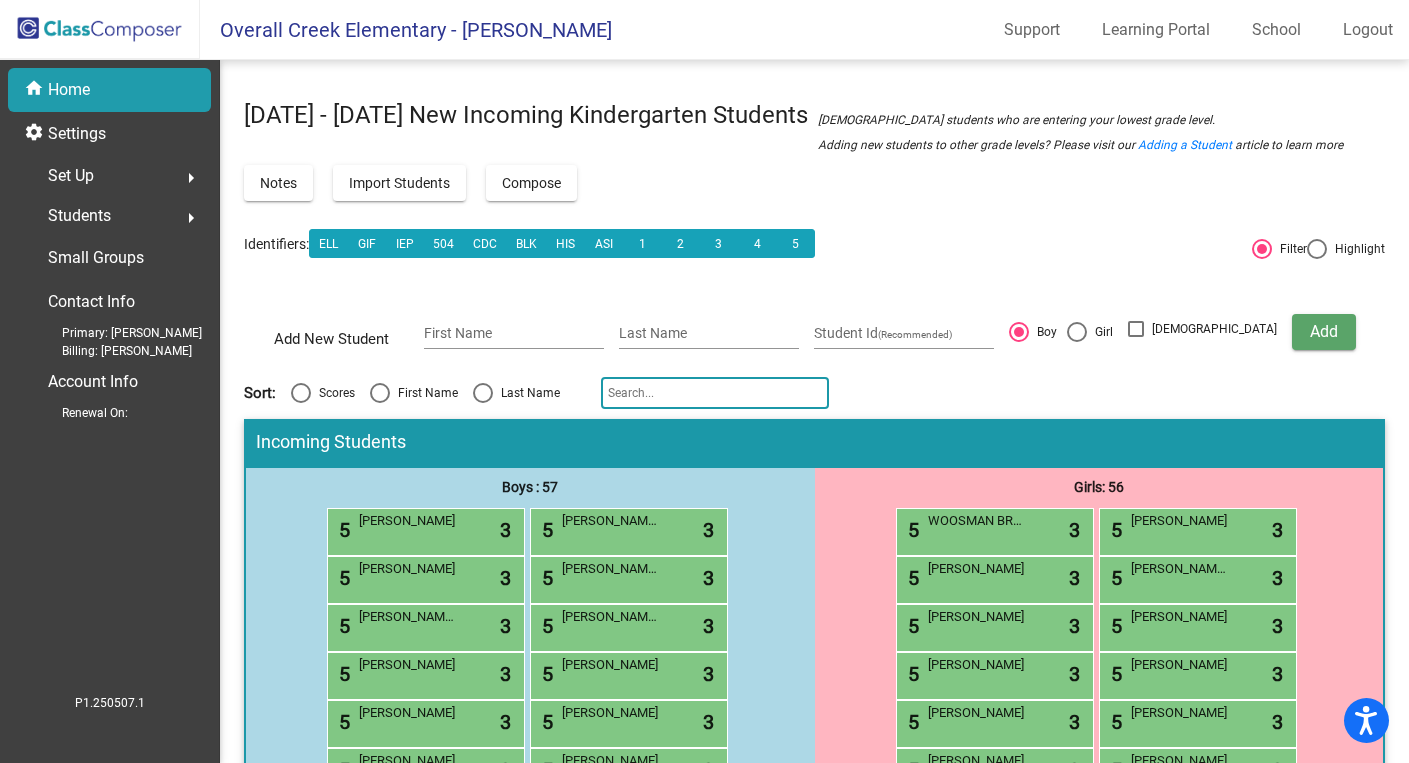 click on "Set Up  arrow_right" 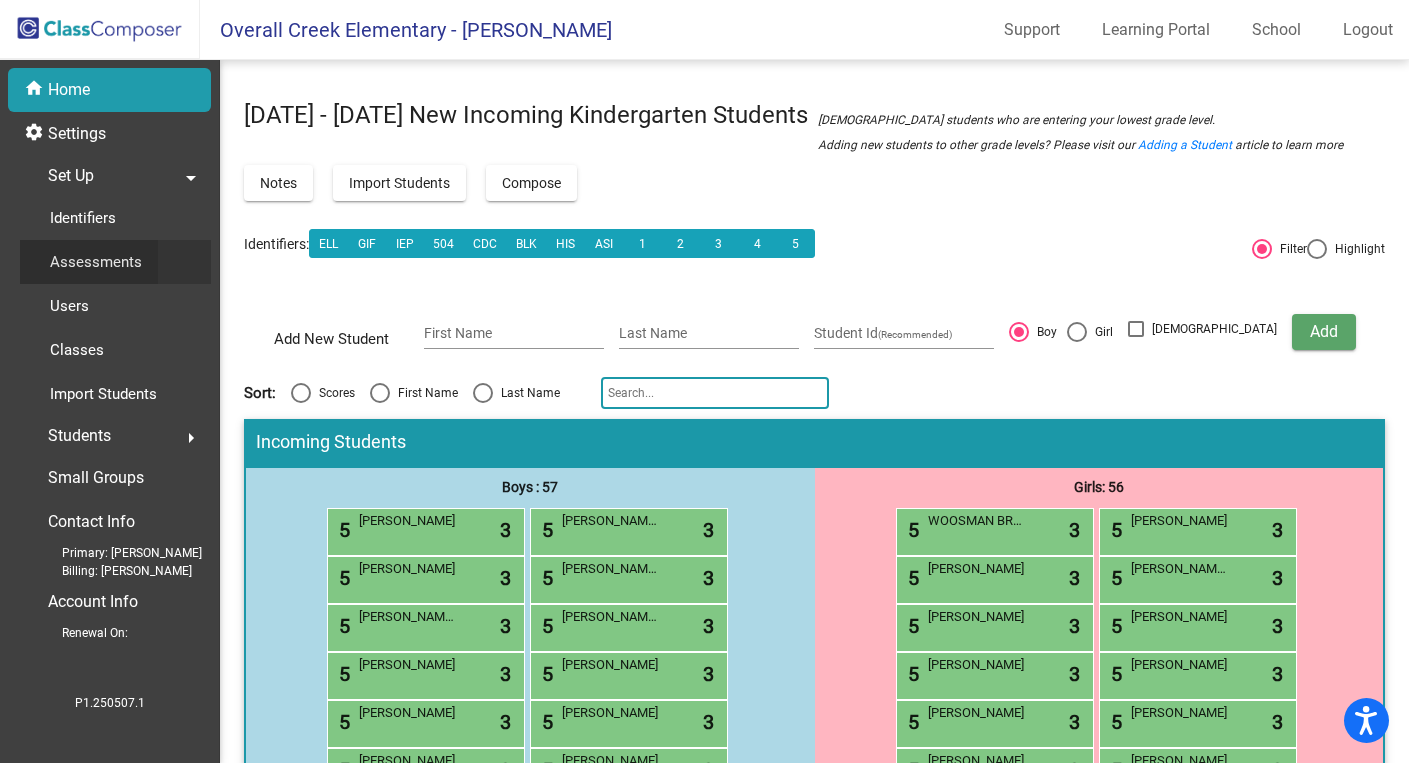 click on "Assessments" 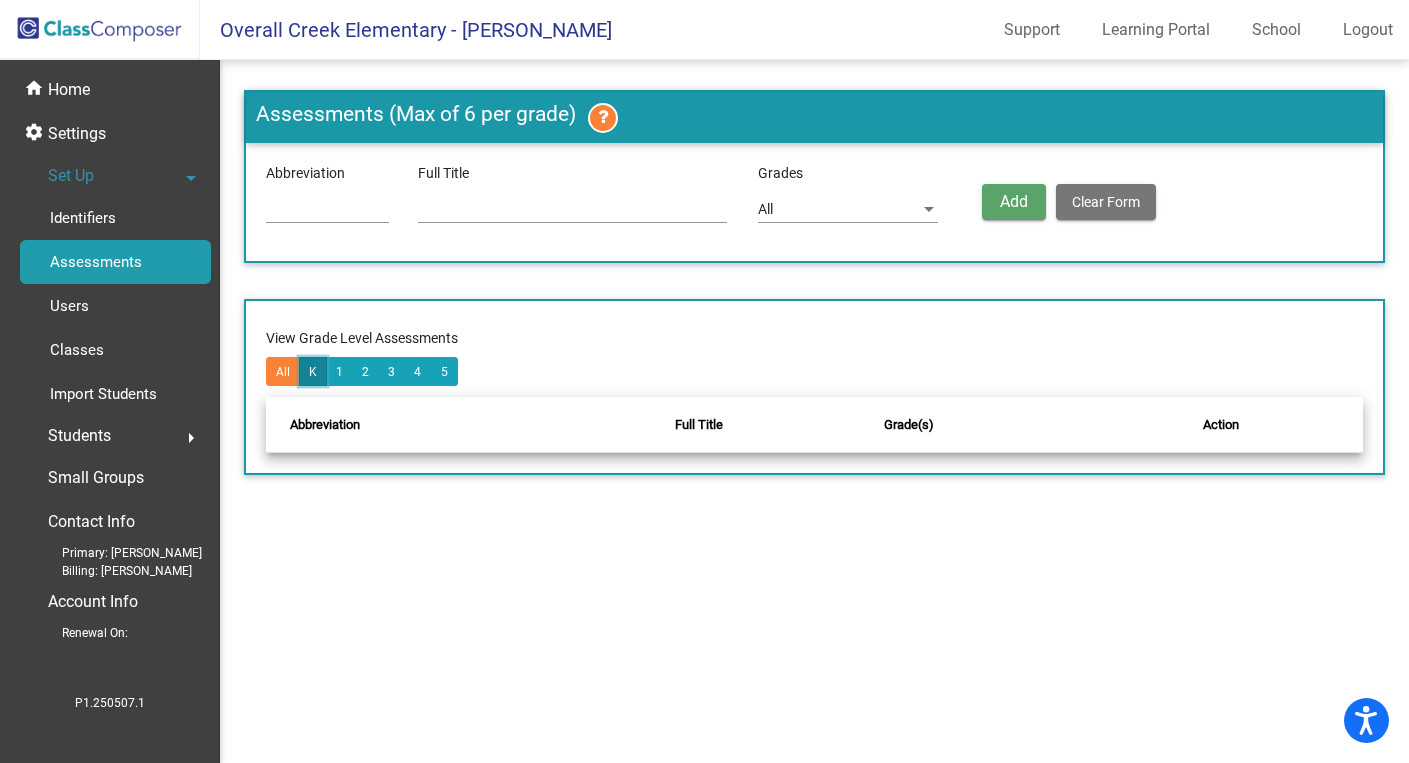 click on "K" at bounding box center [313, 371] 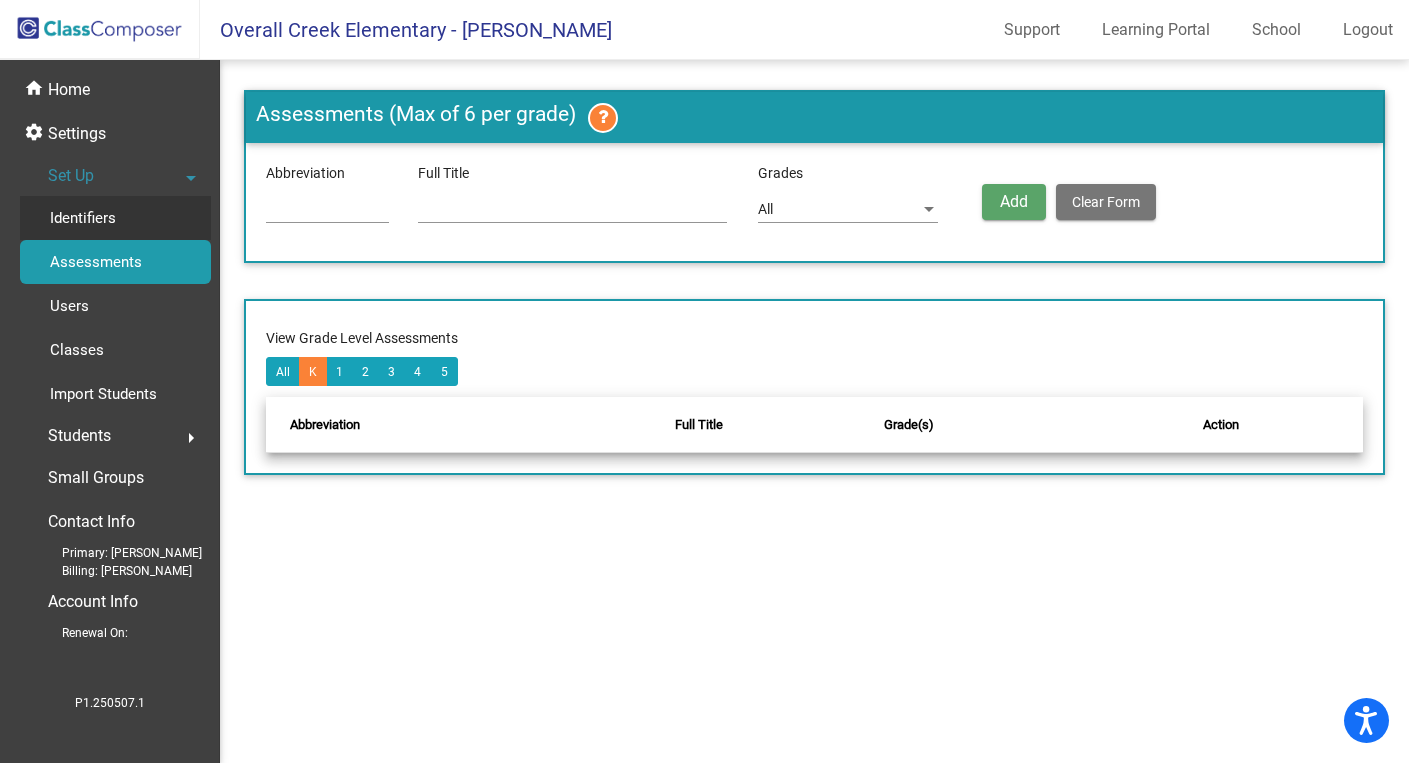 click on "Identifiers" 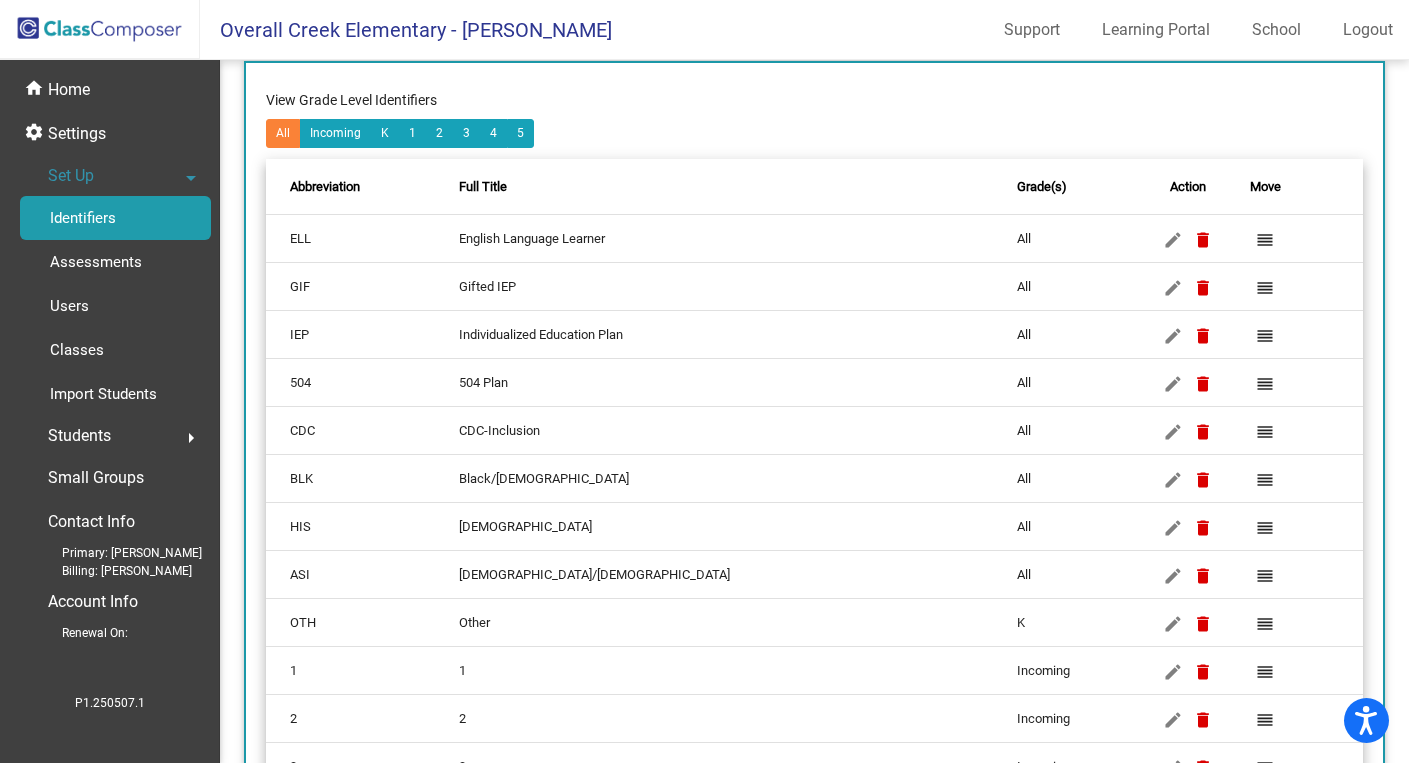 scroll, scrollTop: 420, scrollLeft: 0, axis: vertical 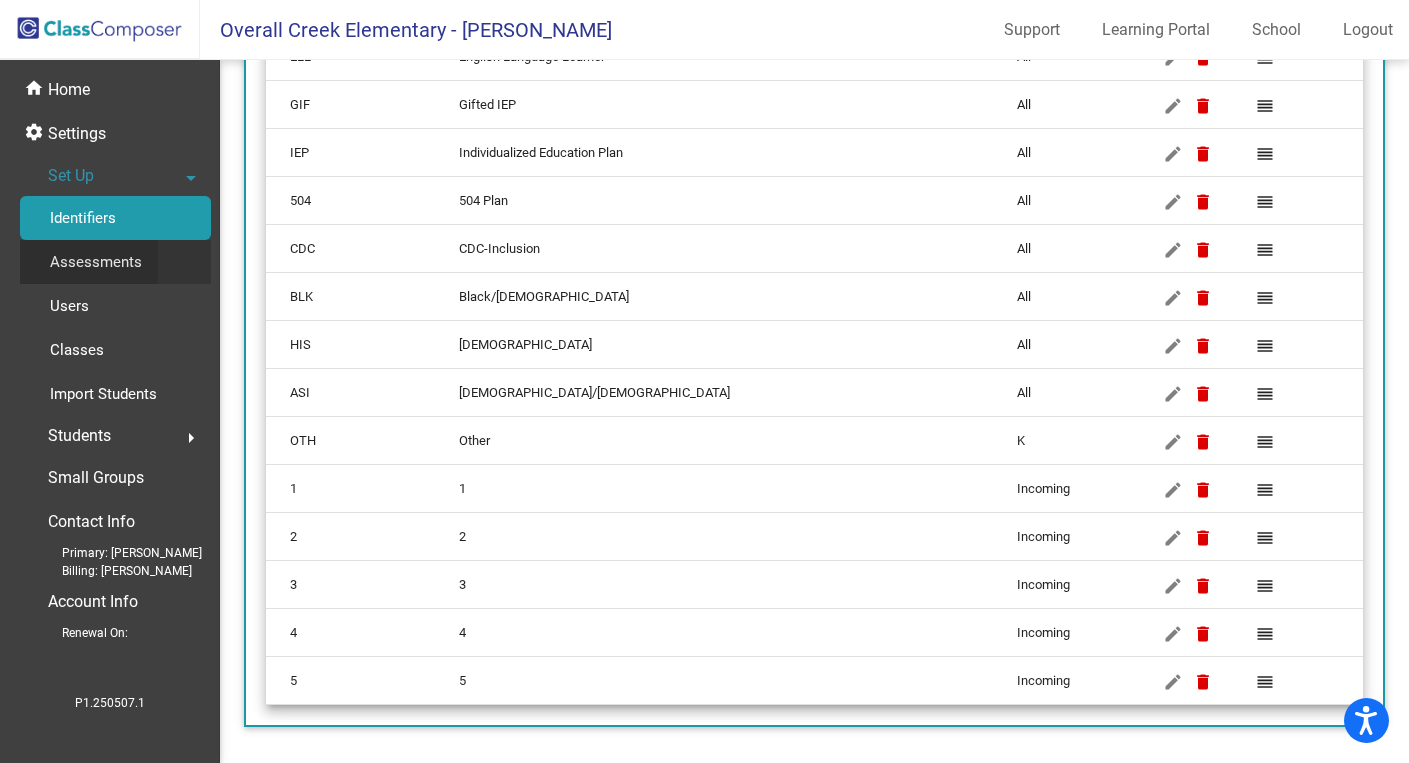 click on "Assessments" 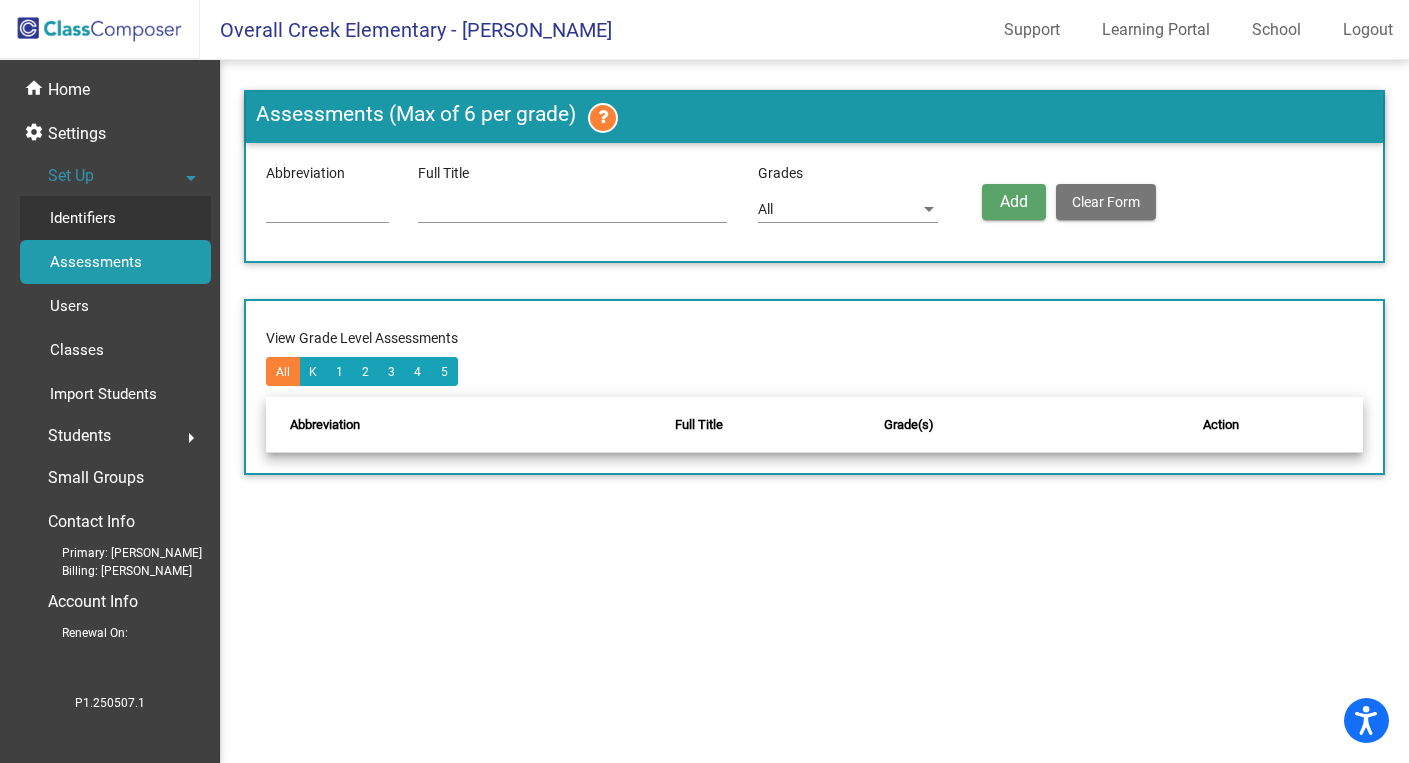 click on "Identifiers" 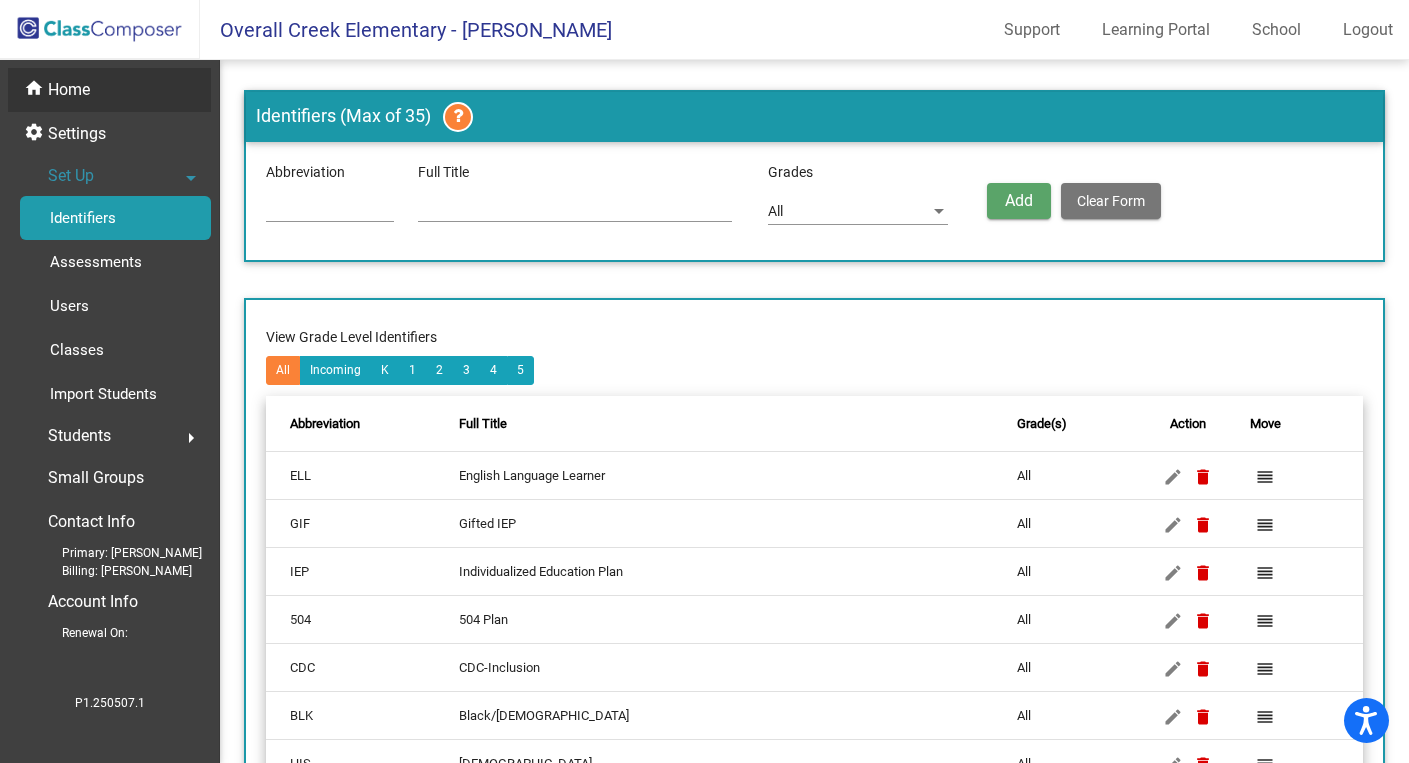 click on "Home" 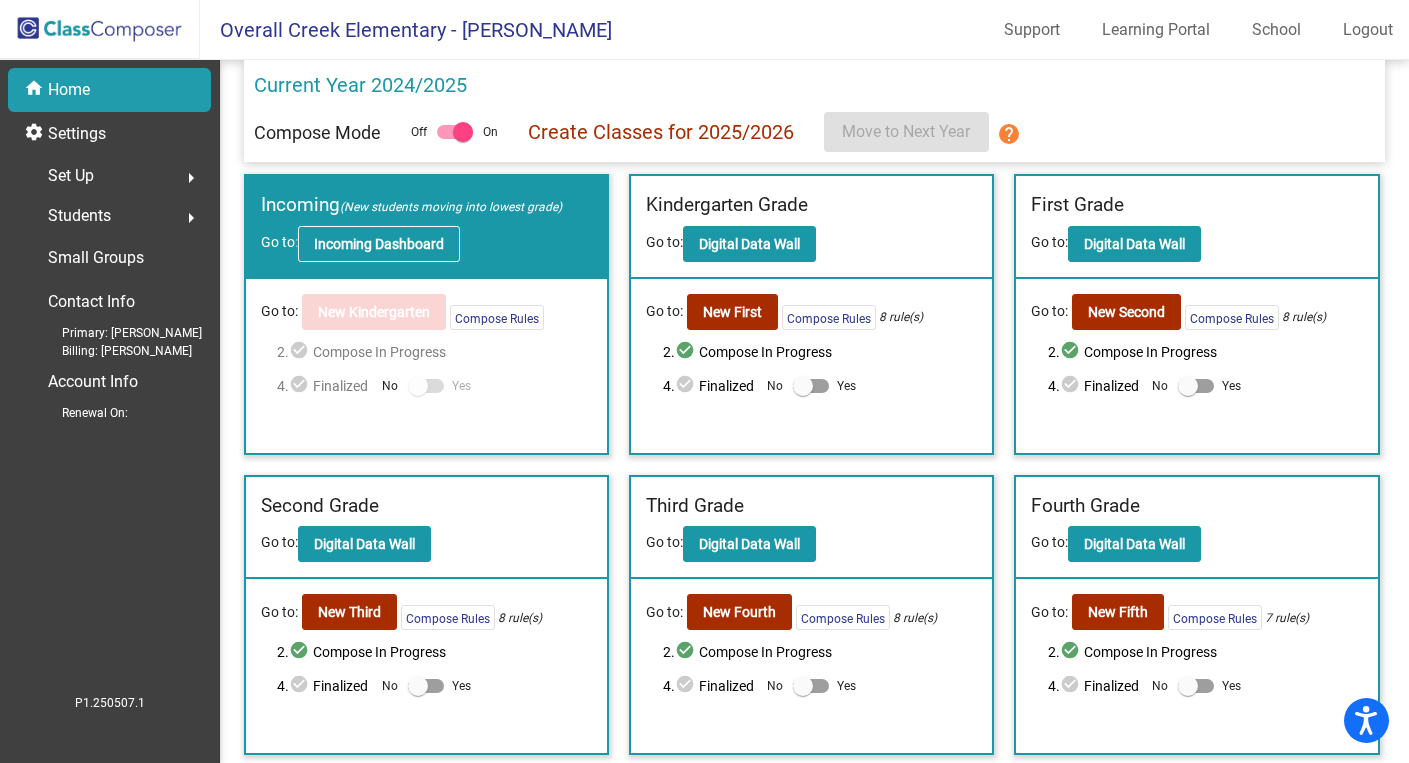 click on "Incoming Dashboard" 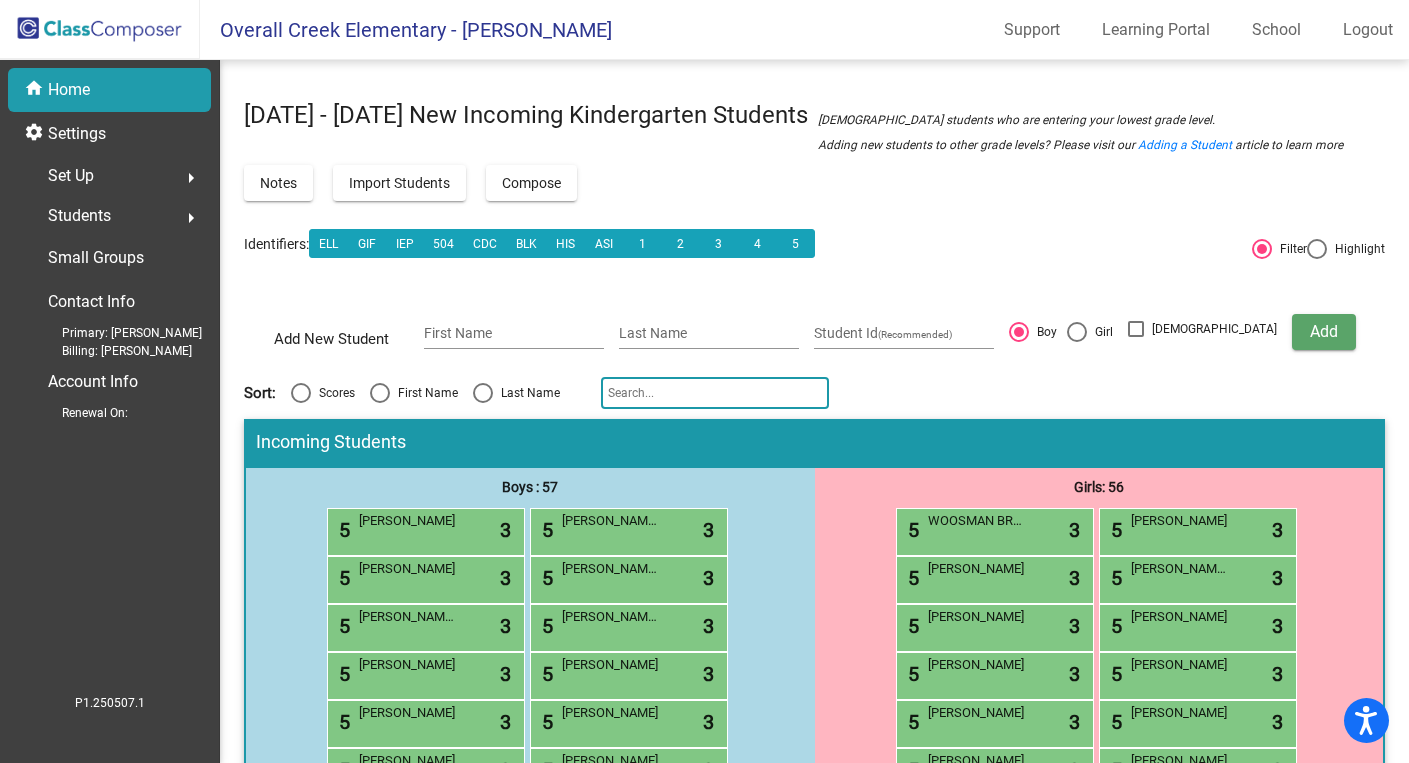 scroll, scrollTop: 26, scrollLeft: 0, axis: vertical 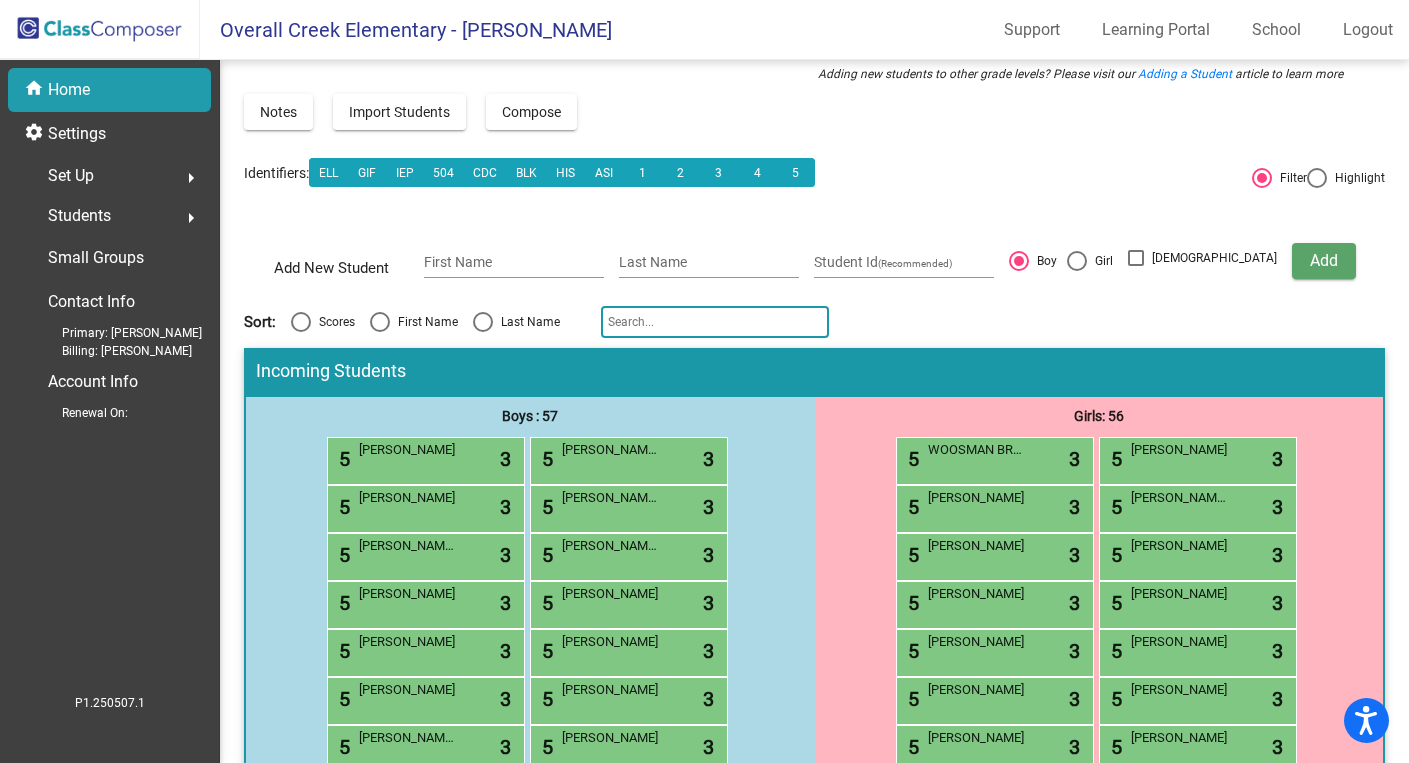 click on "Import Students" 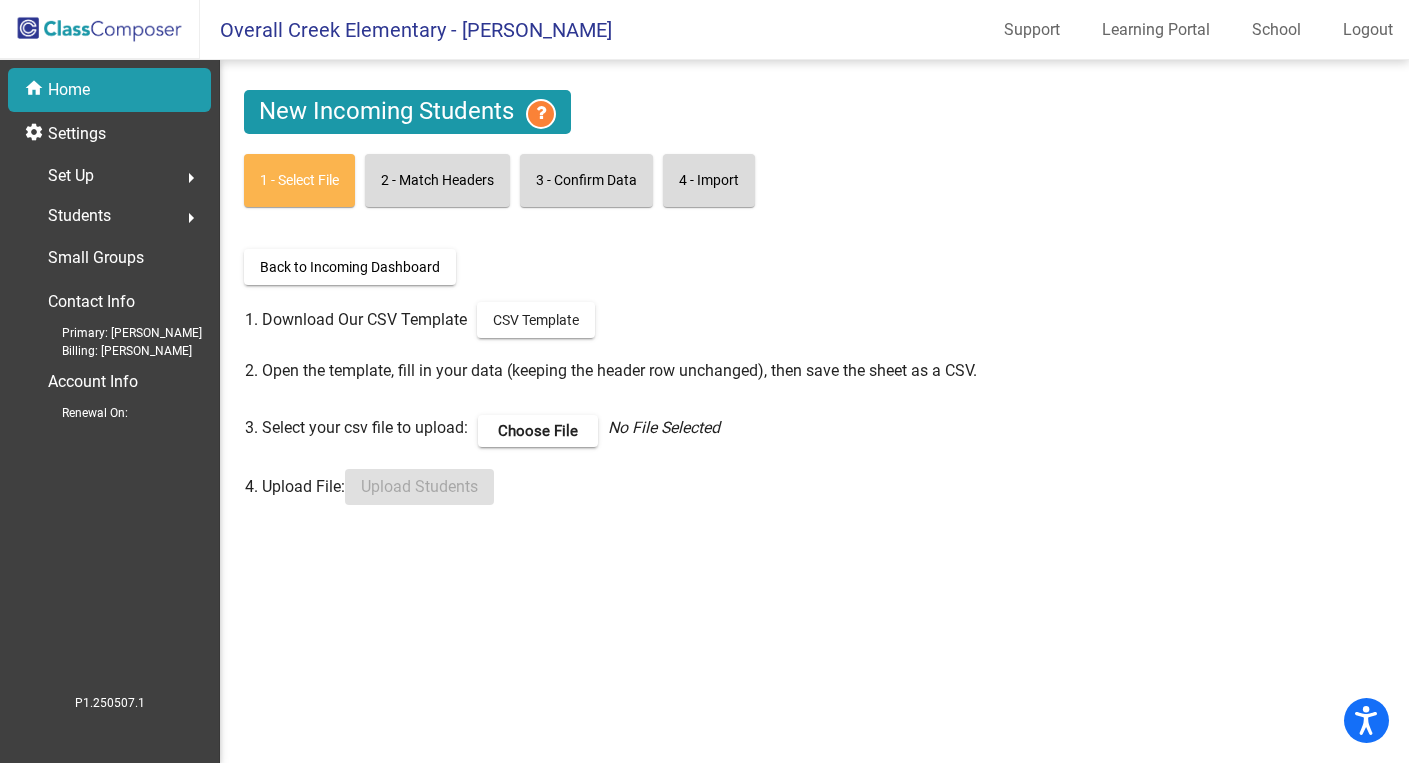 scroll, scrollTop: 0, scrollLeft: 0, axis: both 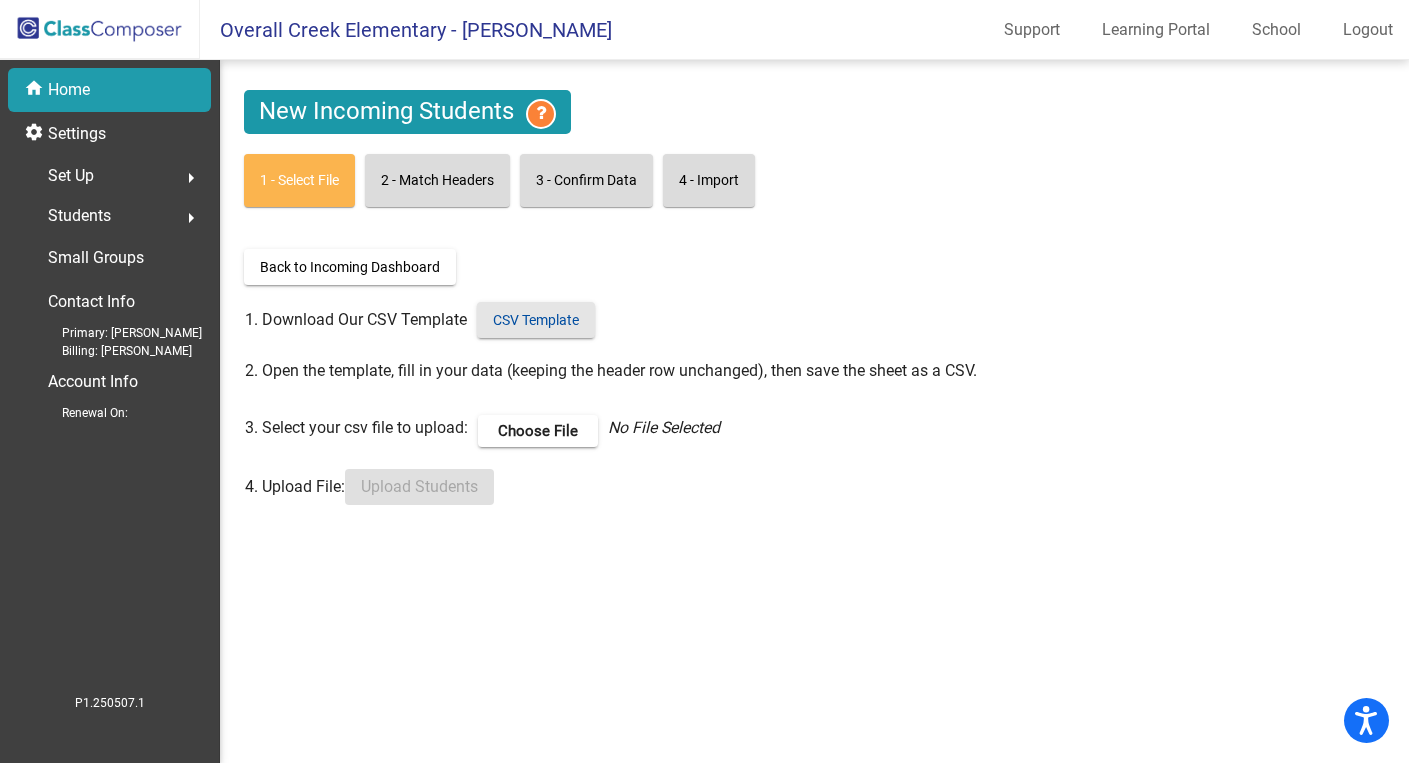 click on "CSV Template" at bounding box center (536, 320) 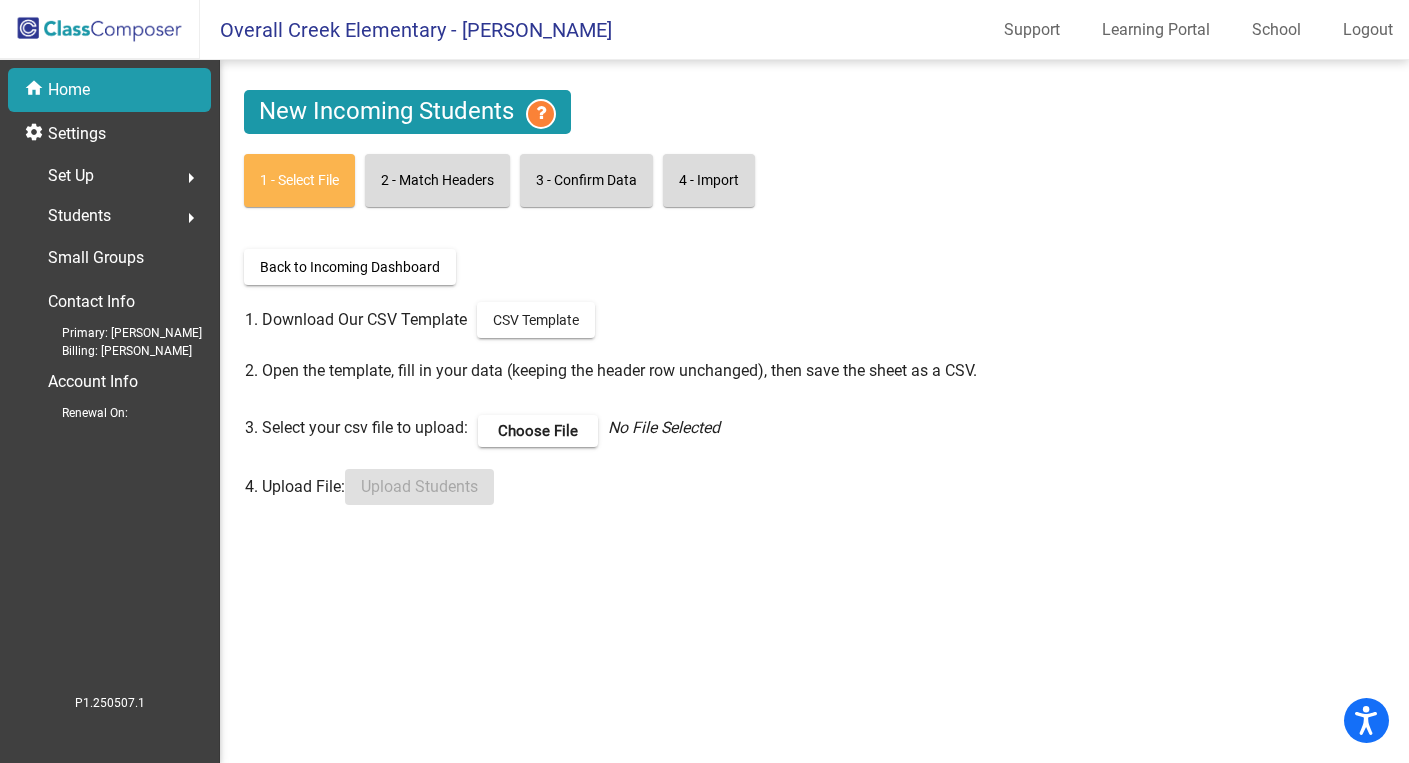 click on "home Home" 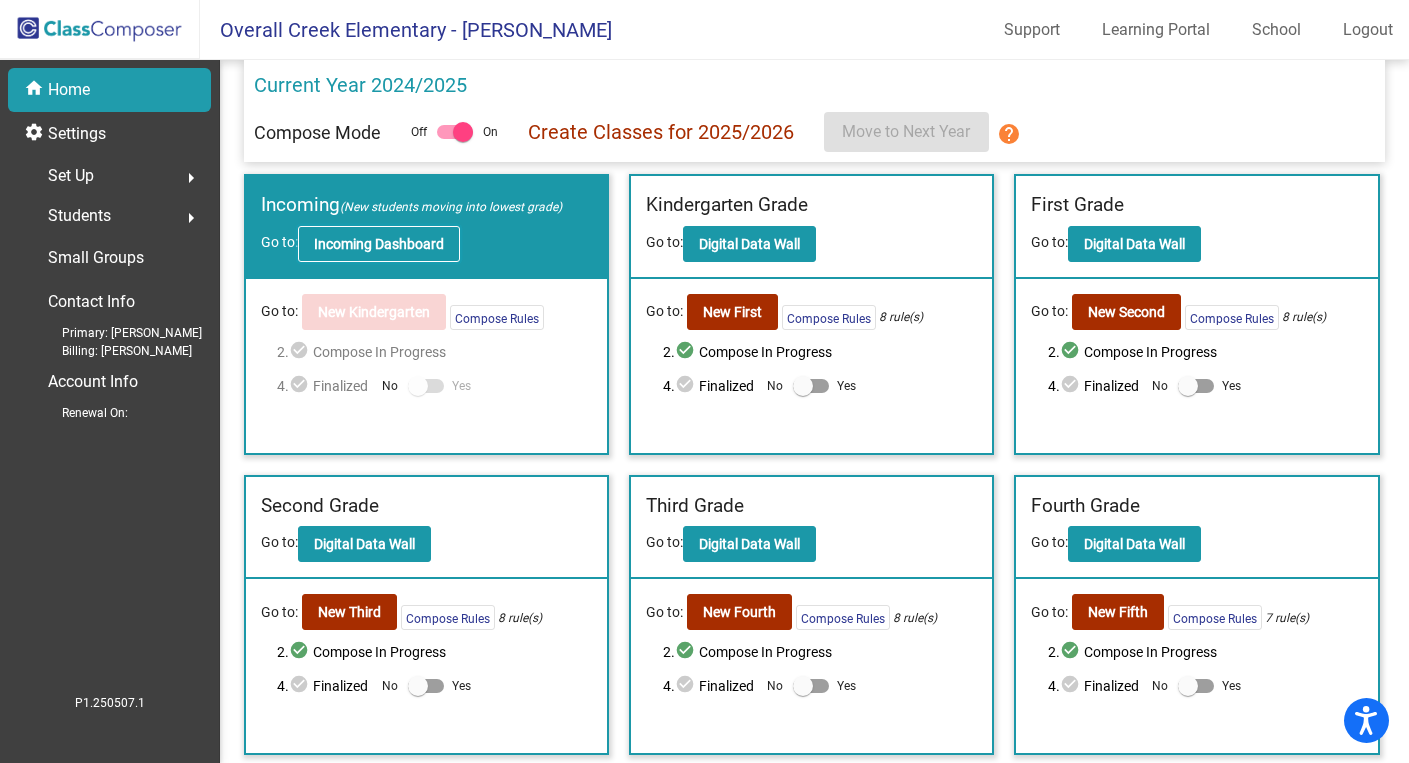click on "Incoming Dashboard" 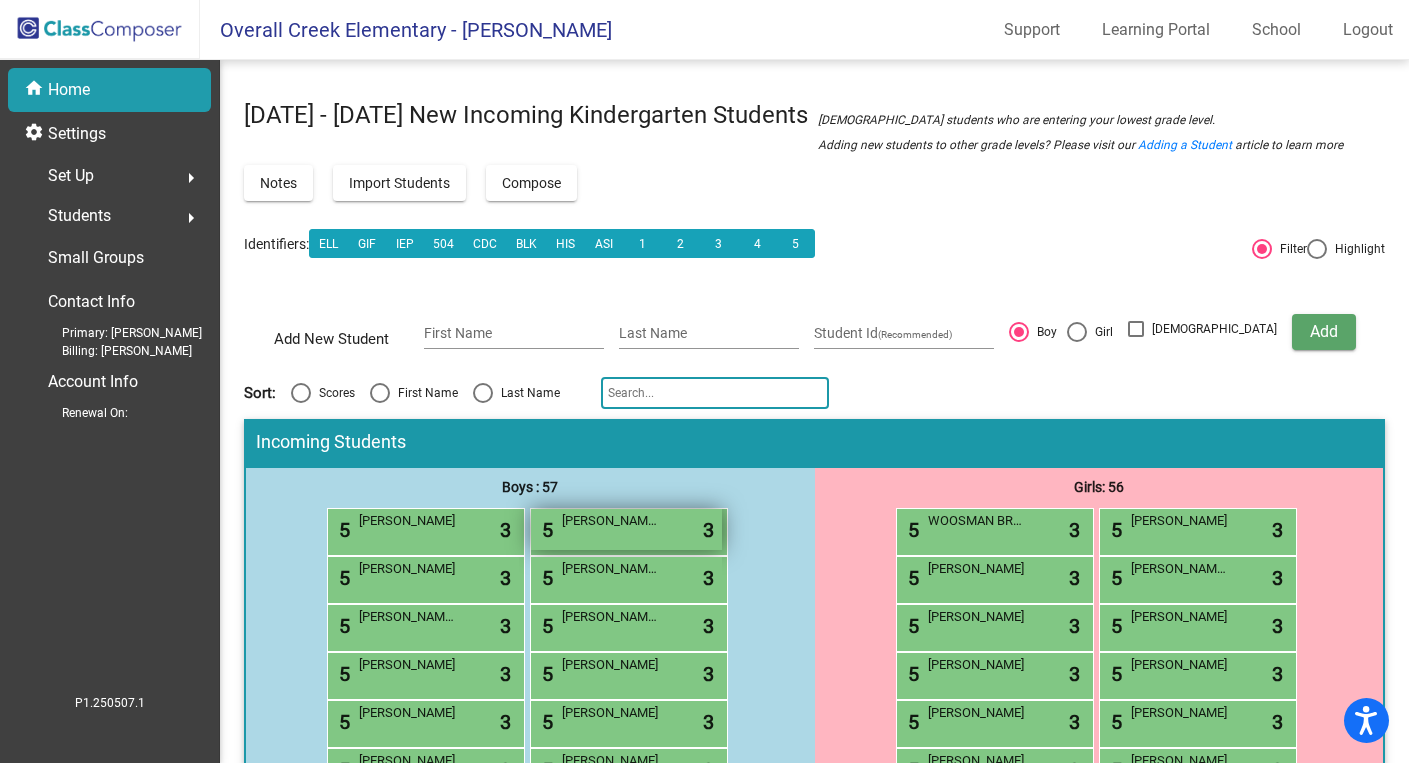 click on "[PERSON_NAME] EASTON" at bounding box center [612, 521] 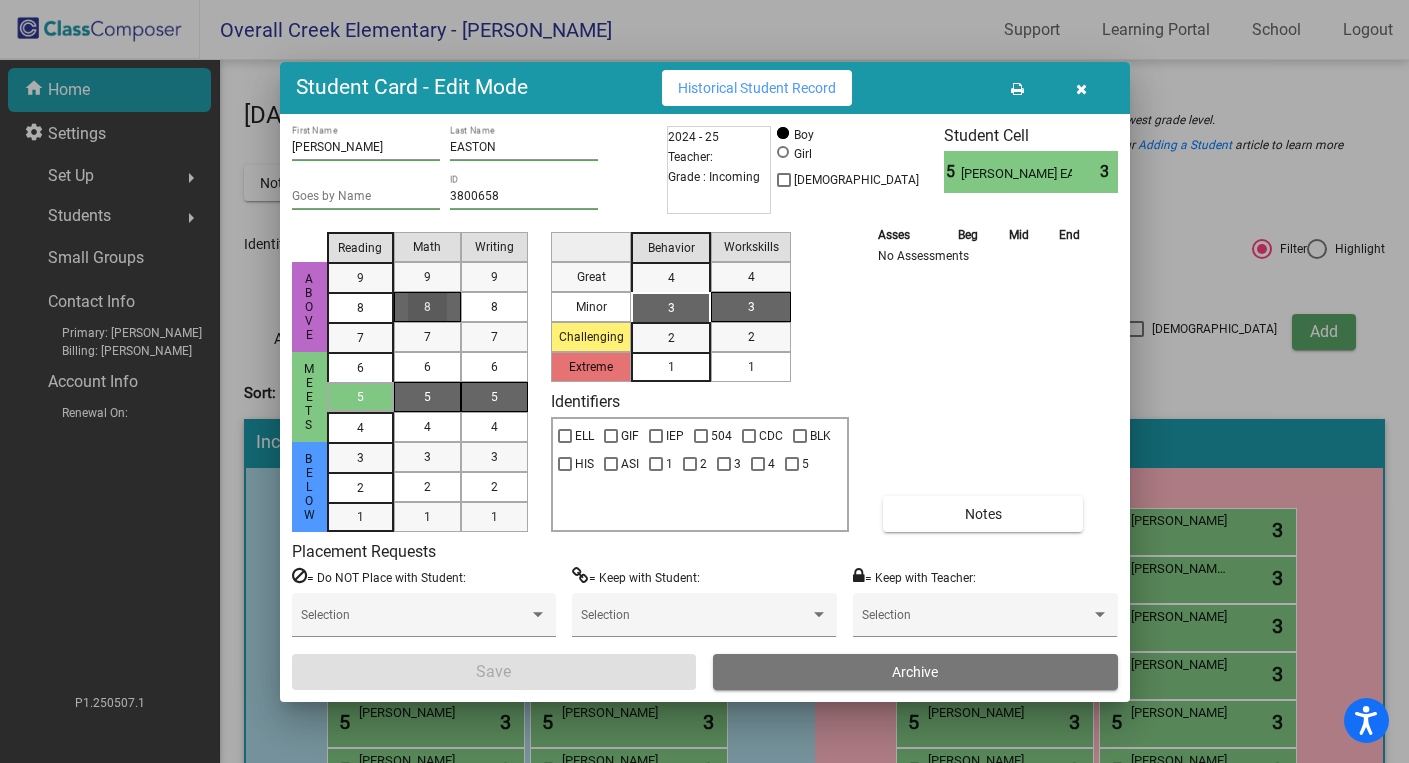 click on "8" at bounding box center (427, 307) 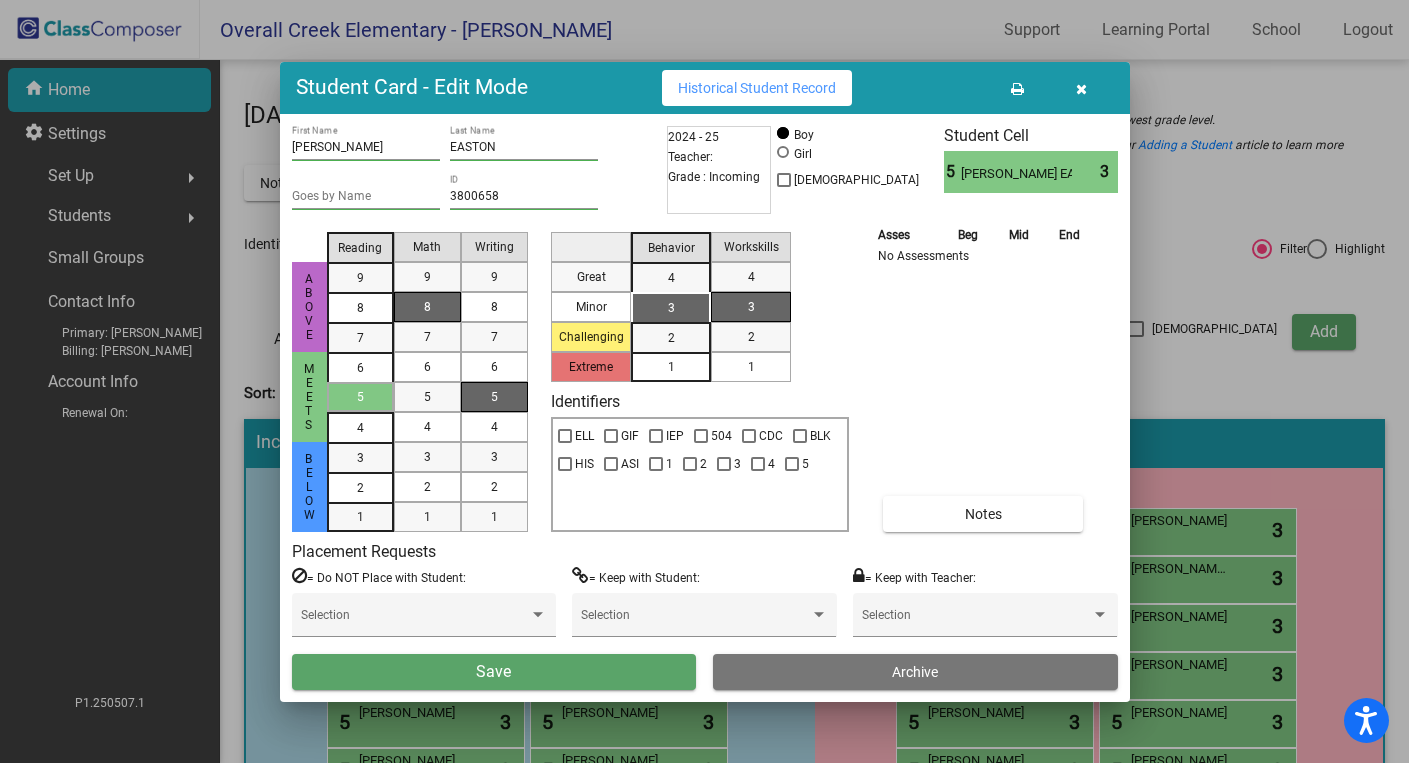 click on "5" at bounding box center (494, 397) 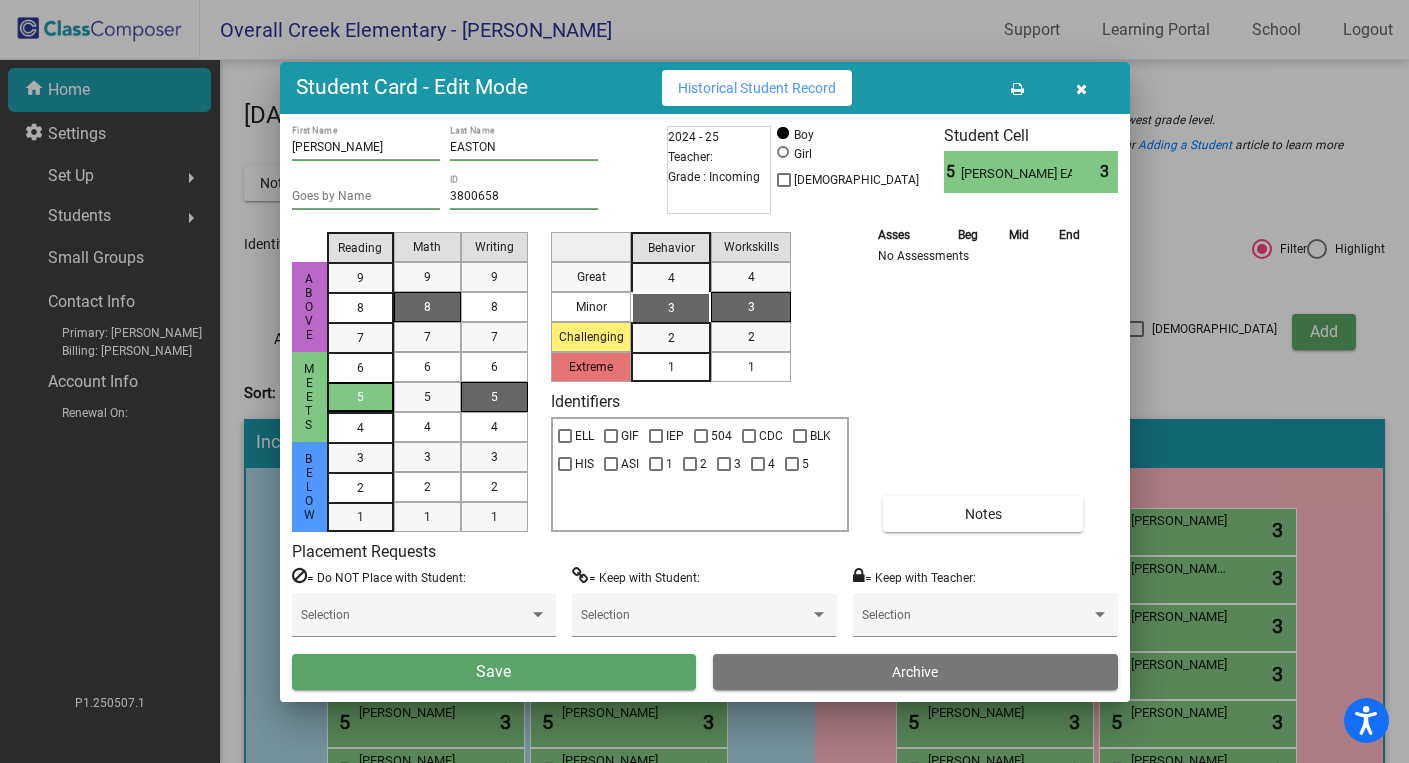 click on "5" at bounding box center [360, 397] 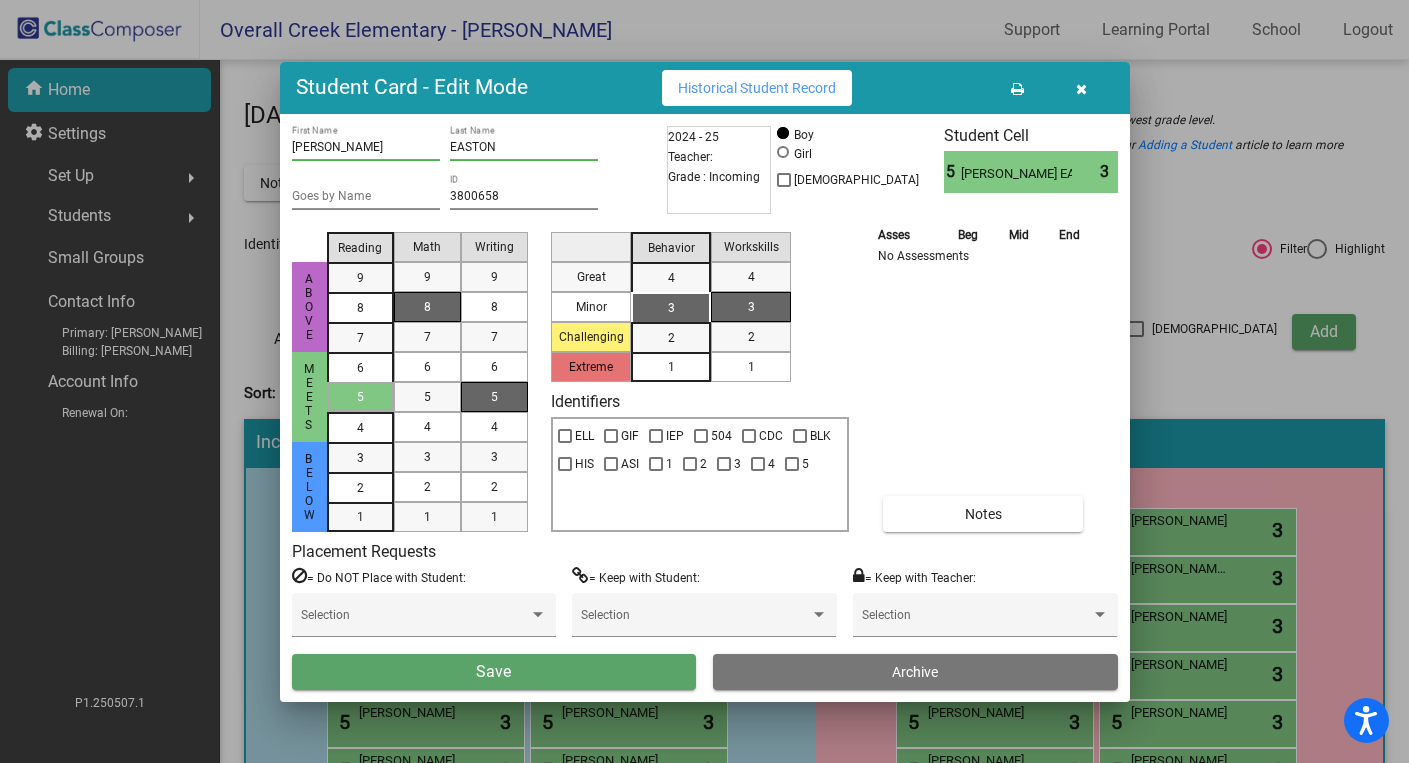 click on "5" at bounding box center (494, 397) 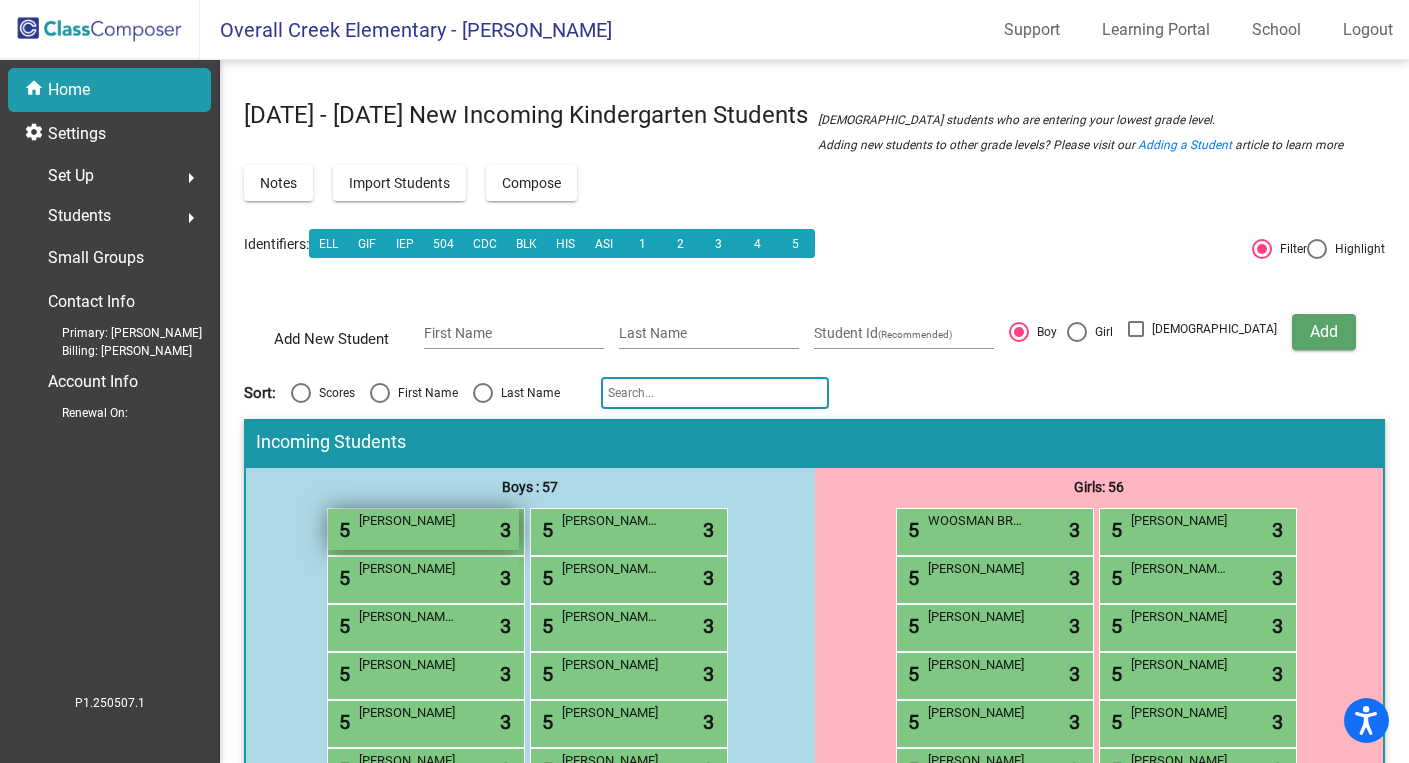 click on "5 [PERSON_NAME] lock do_not_disturb_alt 3" at bounding box center (423, 529) 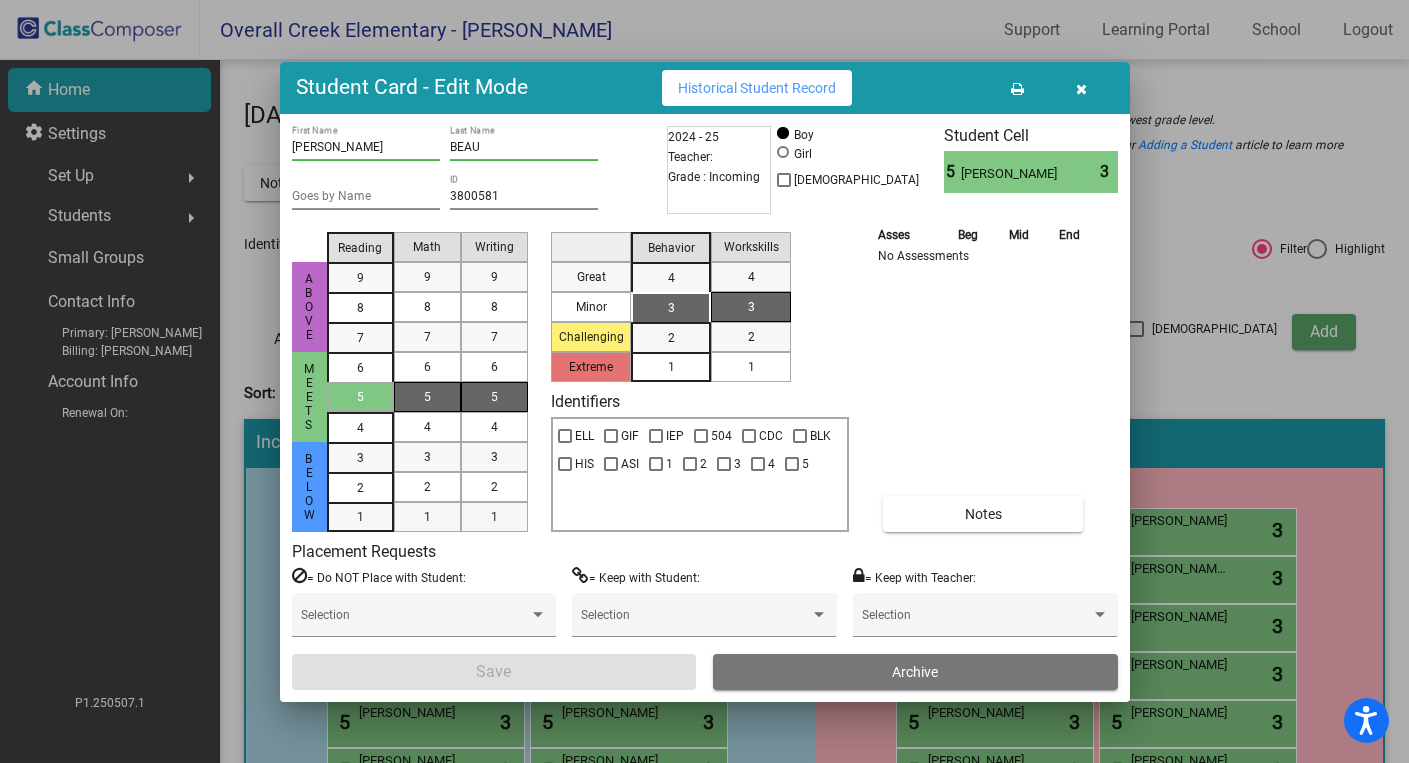 click at bounding box center (704, 381) 